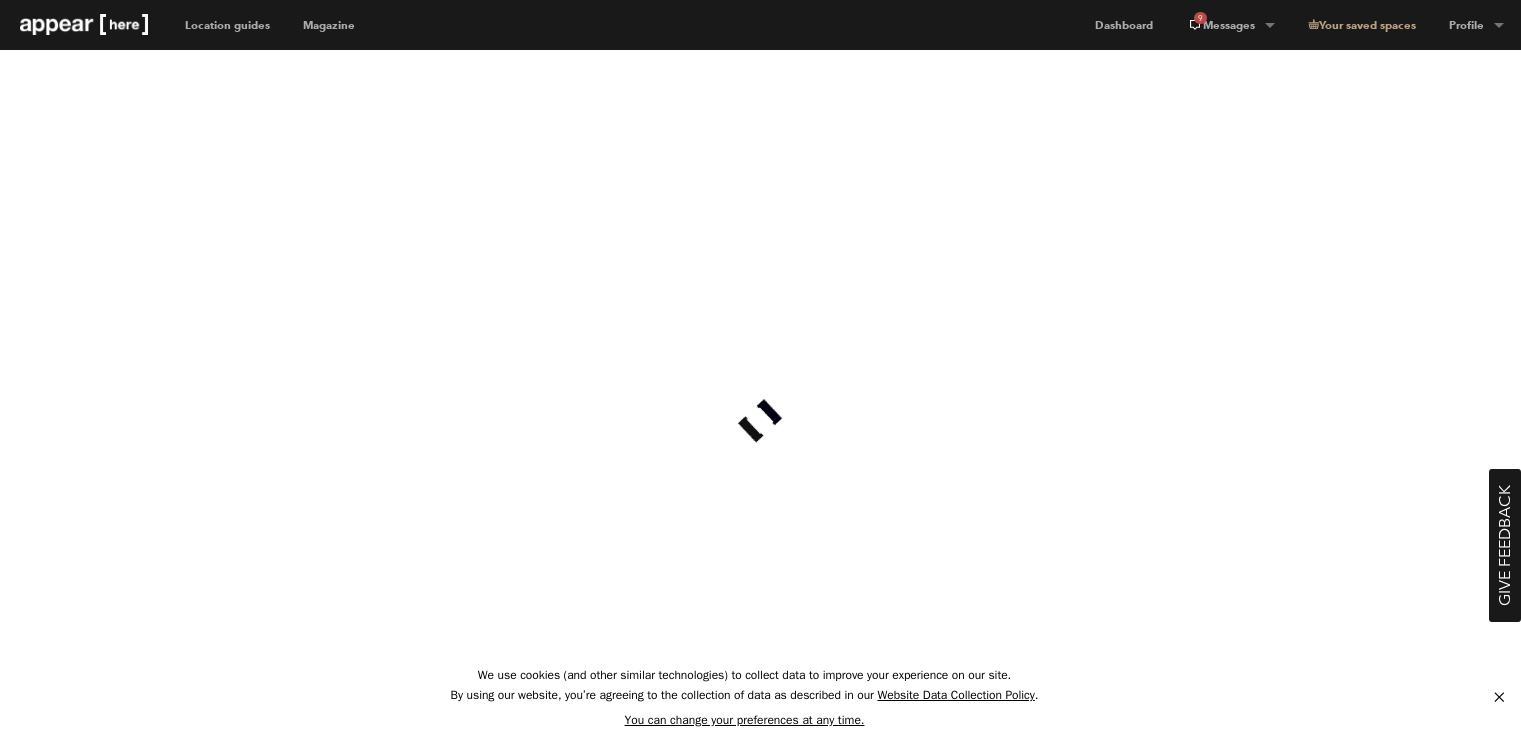scroll, scrollTop: 0, scrollLeft: 0, axis: both 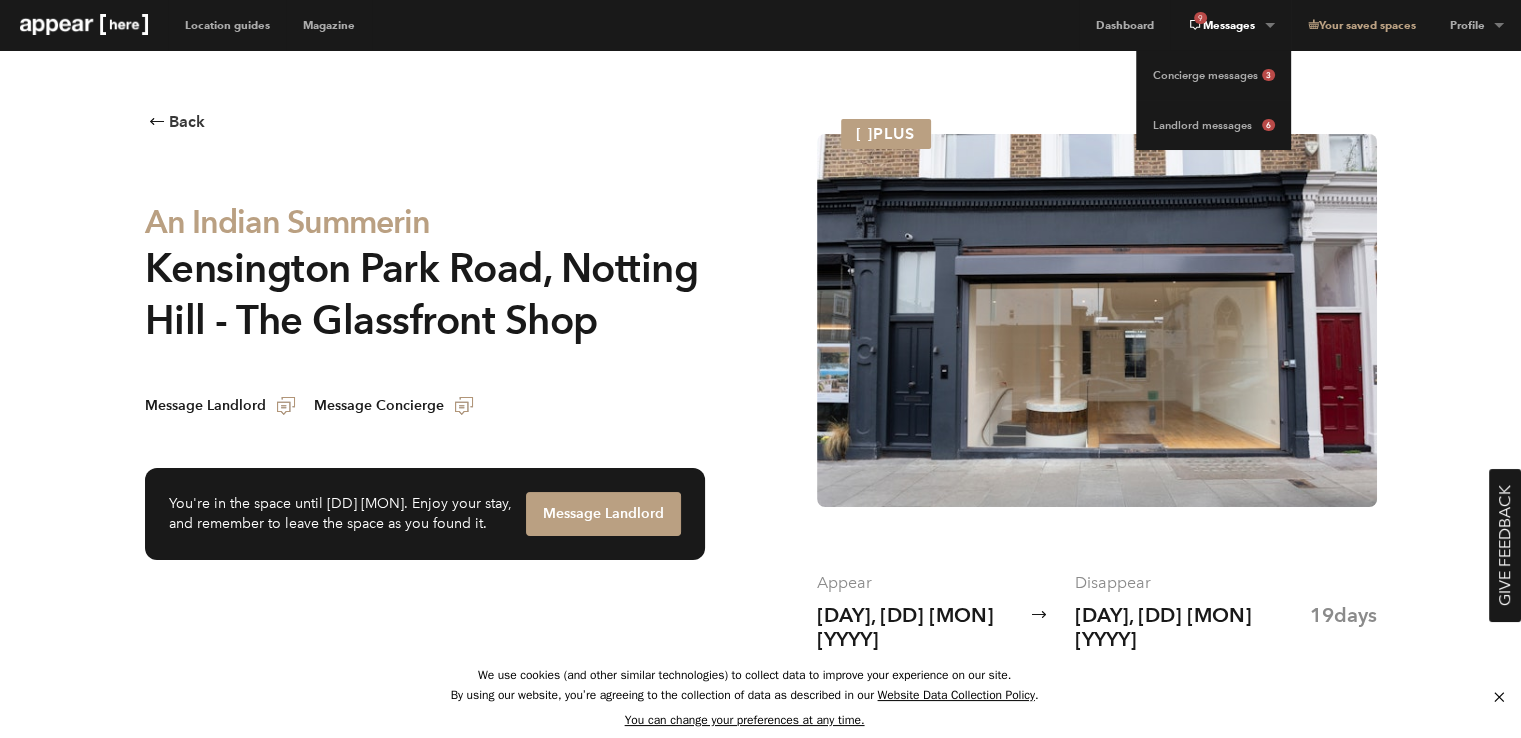 click on "9
Messages" at bounding box center (1230, 25) 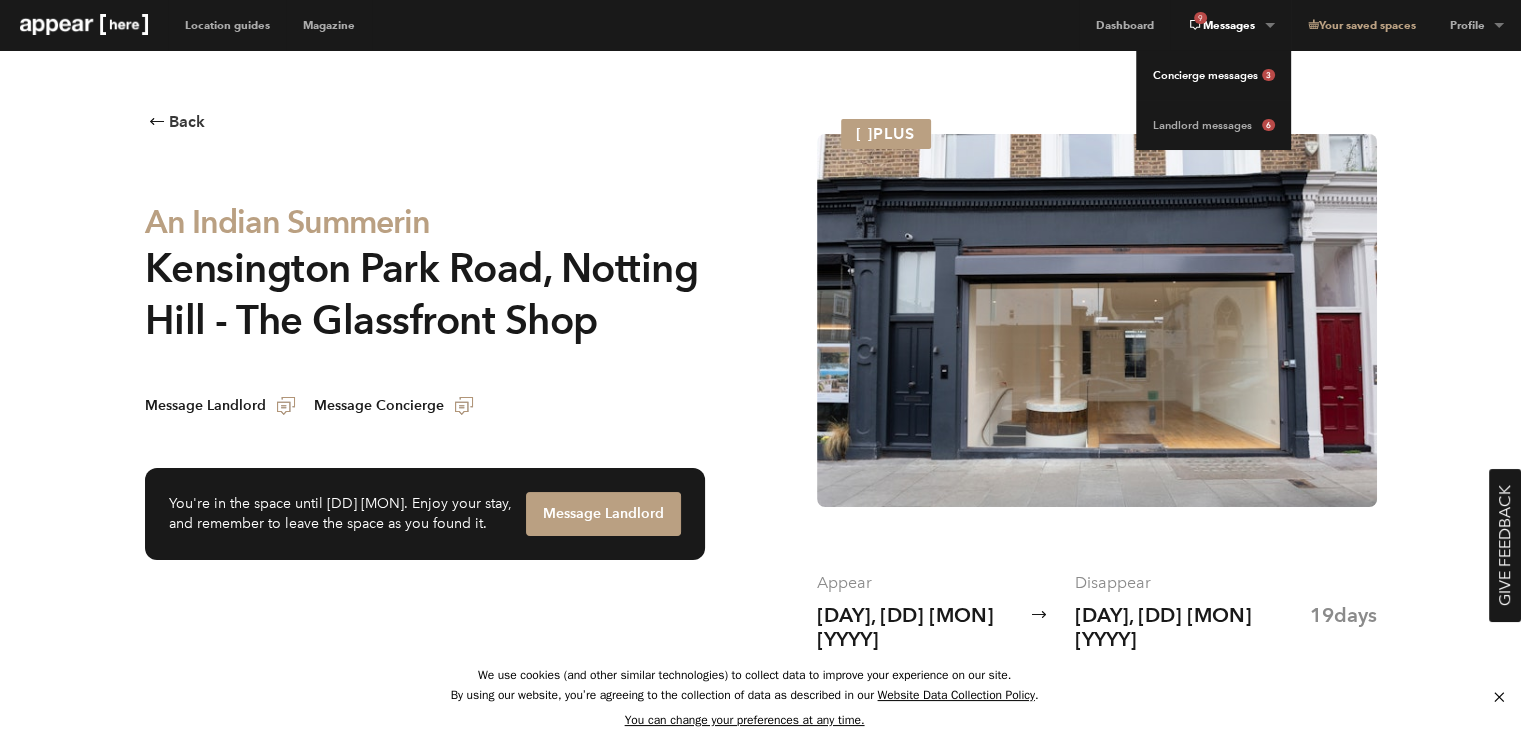click on "Concierge messages
3" at bounding box center [1213, 75] 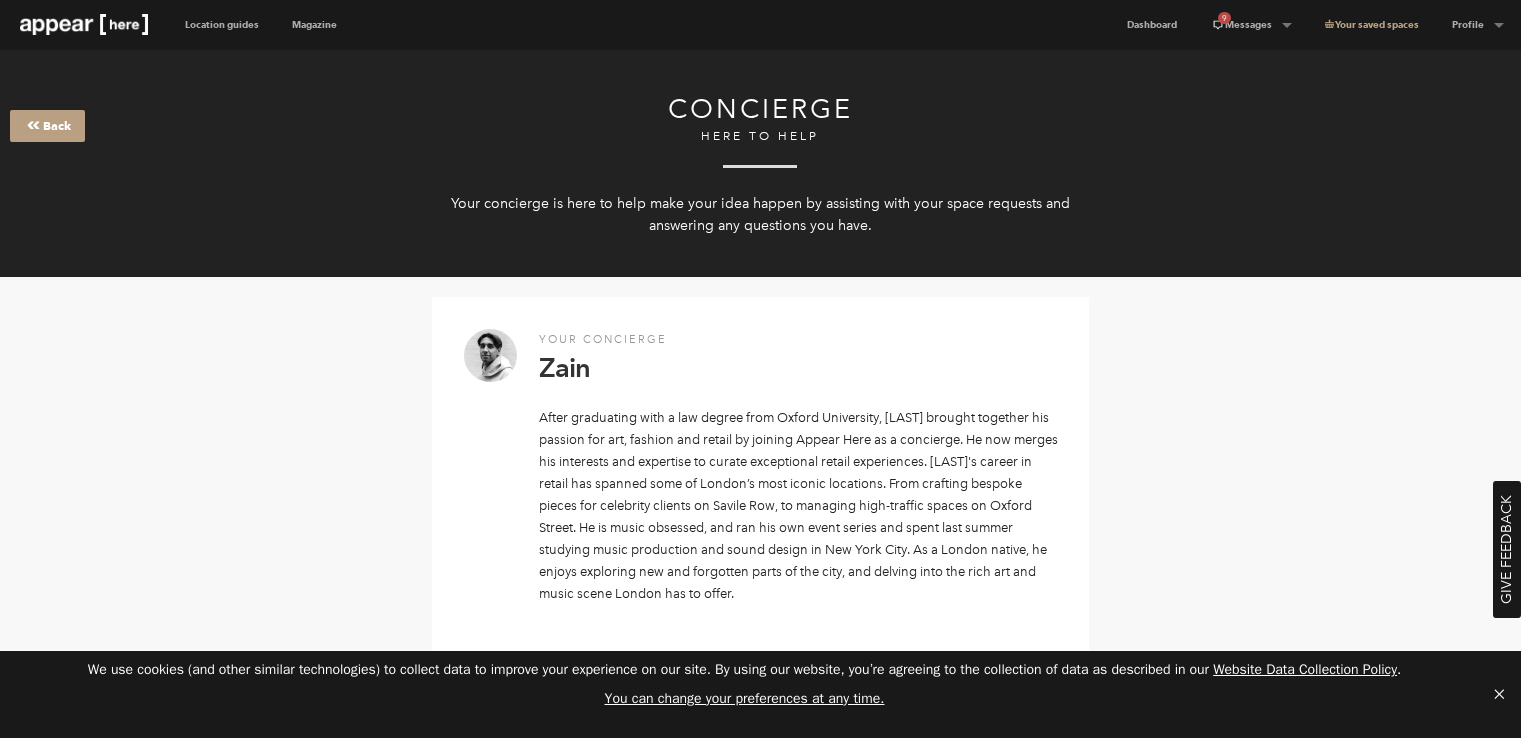 scroll, scrollTop: 0, scrollLeft: 0, axis: both 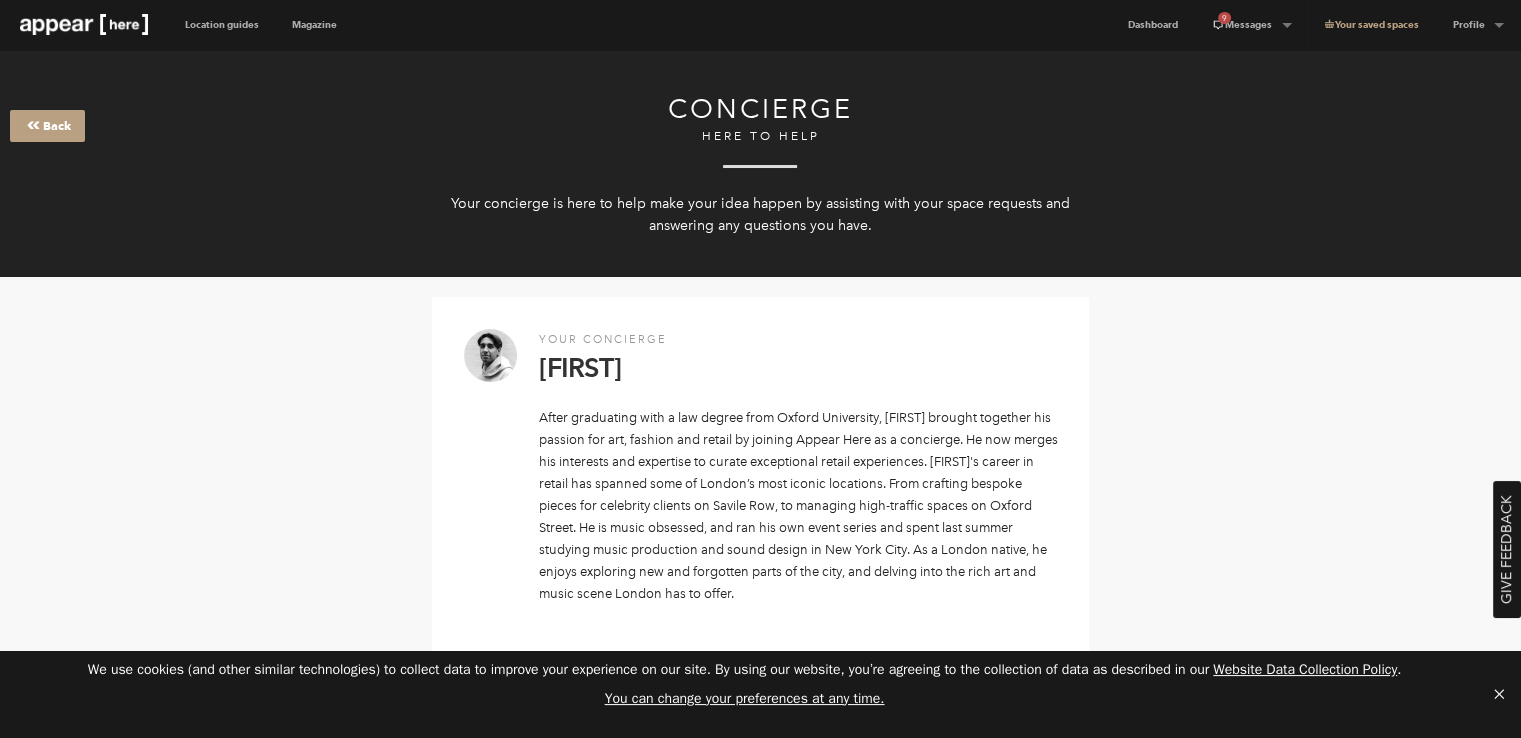 click at bounding box center (84, 24) 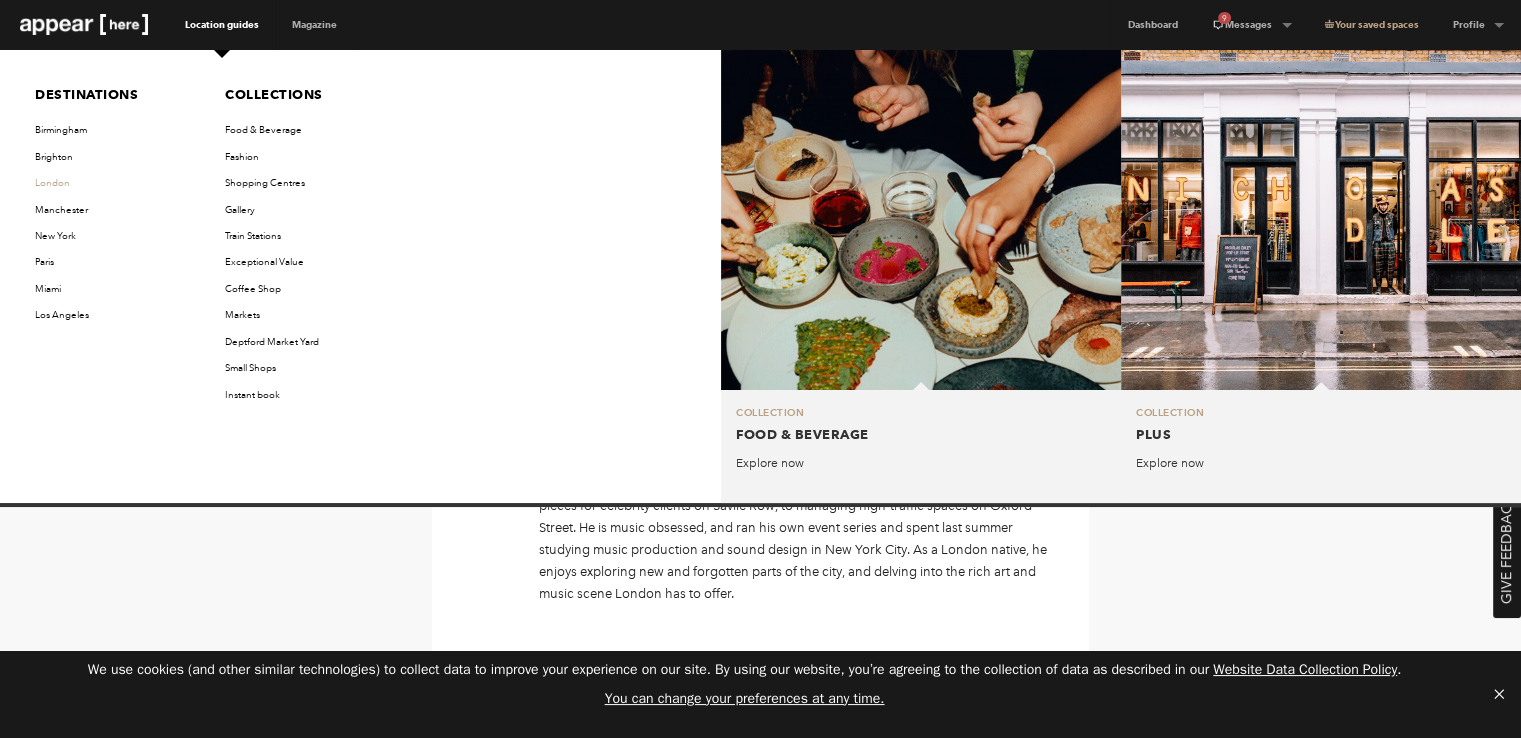 click on "London" at bounding box center (112, 183) 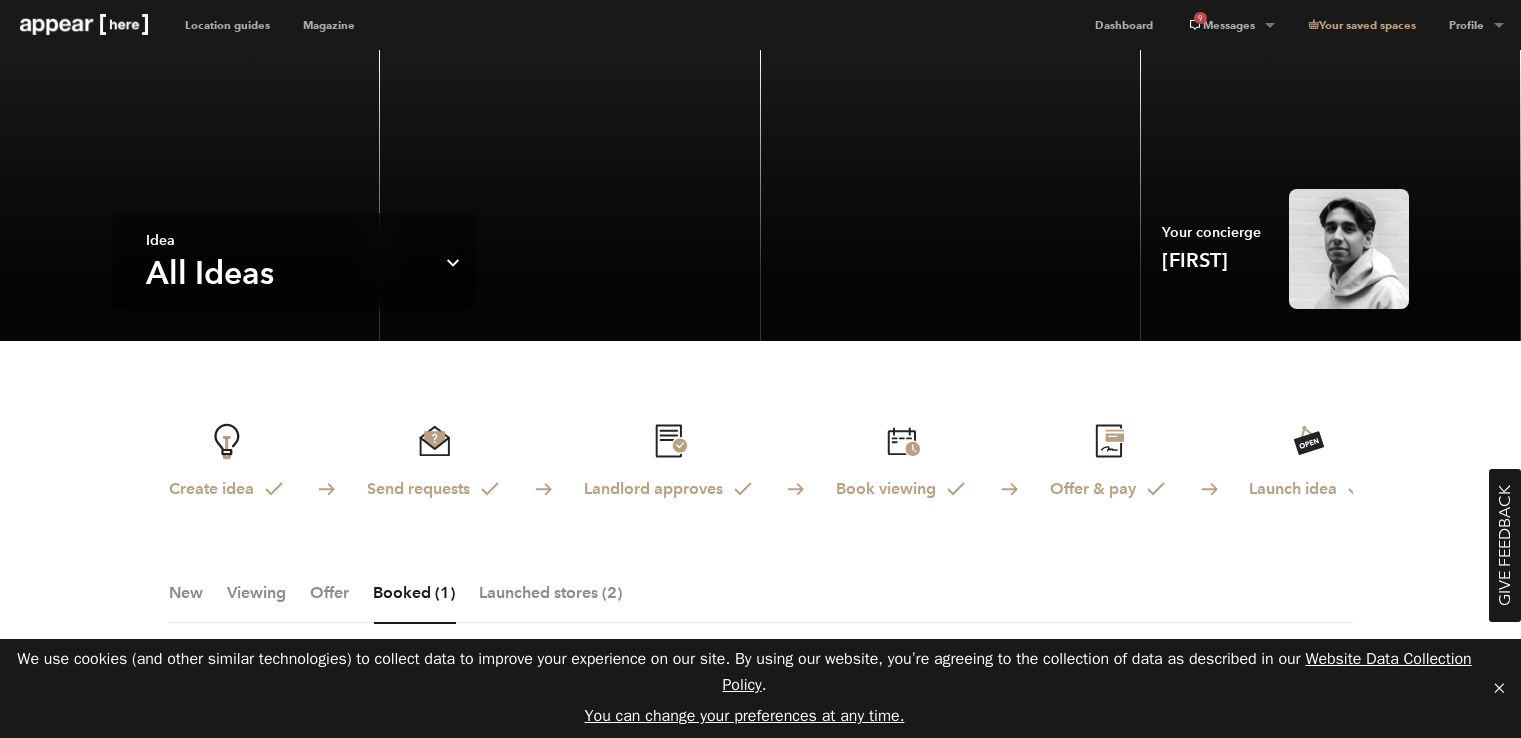 scroll, scrollTop: 500, scrollLeft: 0, axis: vertical 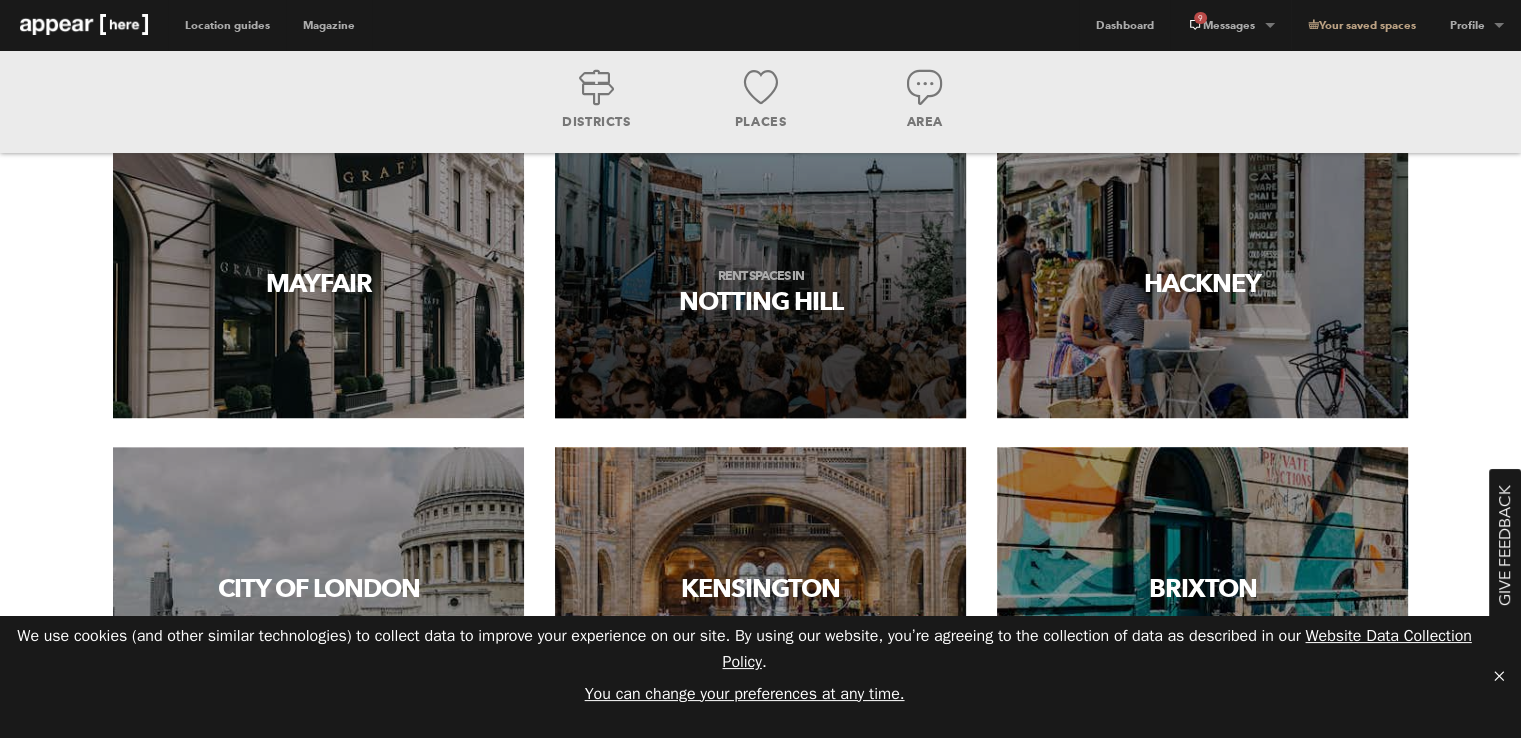 click on "Rent spaces in
[AREA]" at bounding box center [760, 278] 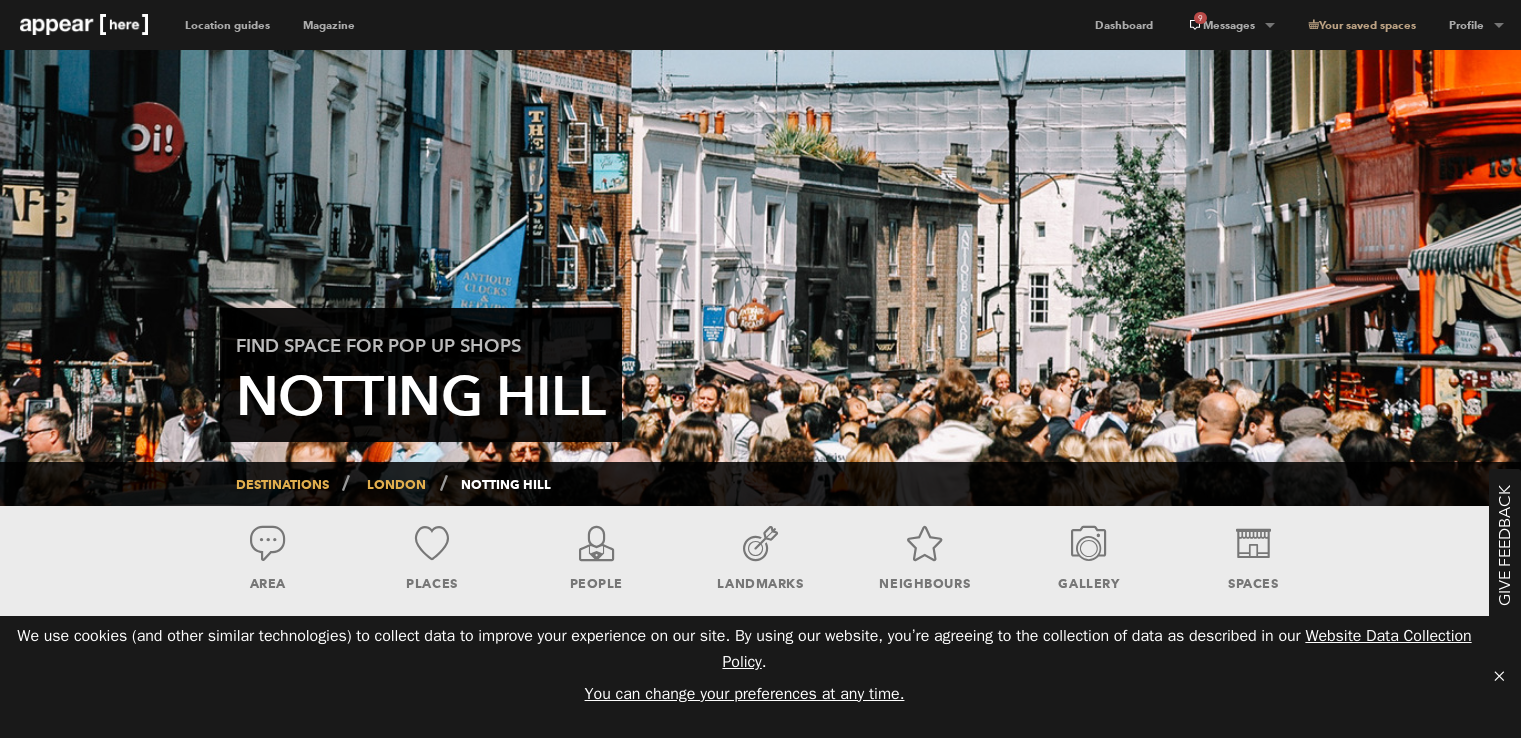 scroll, scrollTop: 0, scrollLeft: 0, axis: both 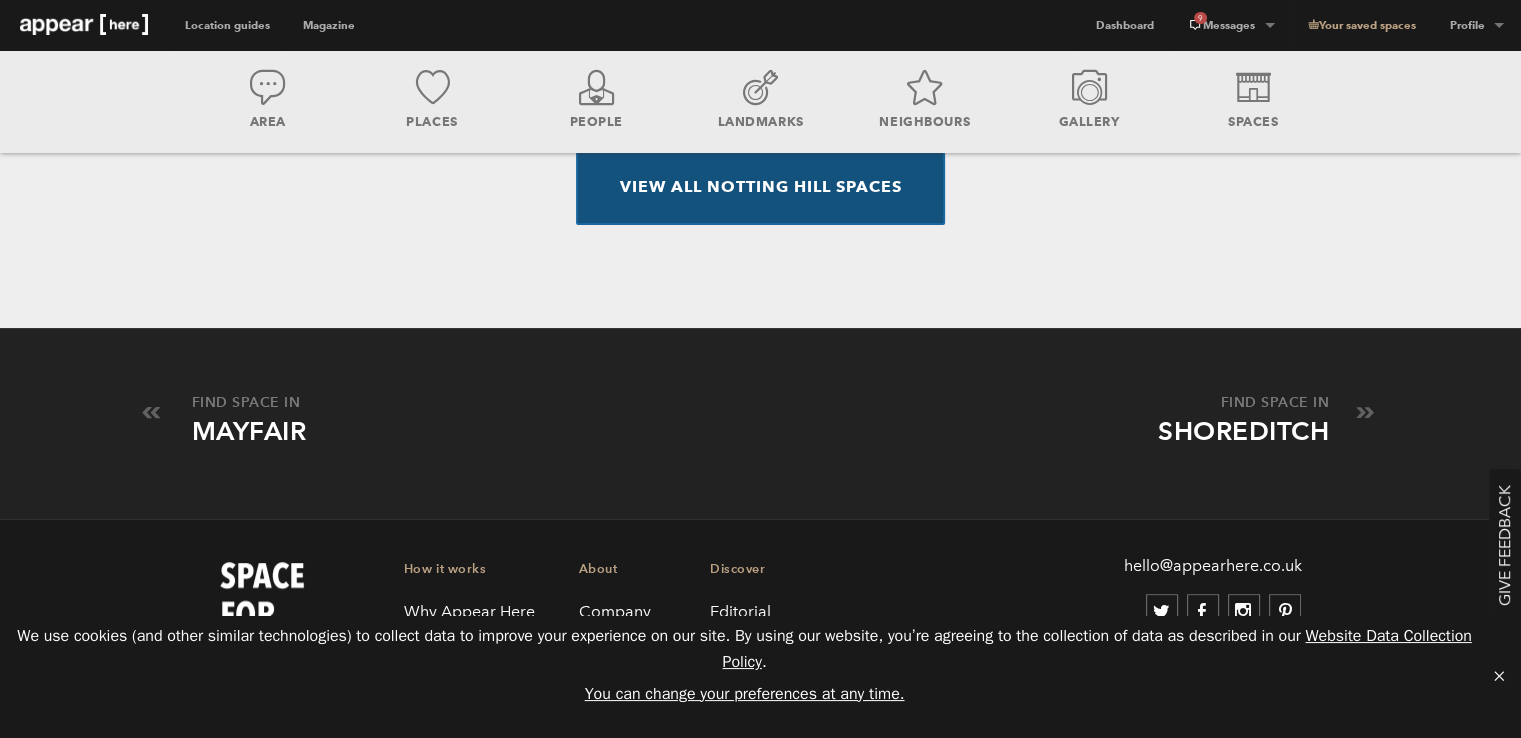 click on "View all Notting Hill spaces" at bounding box center [760, 187] 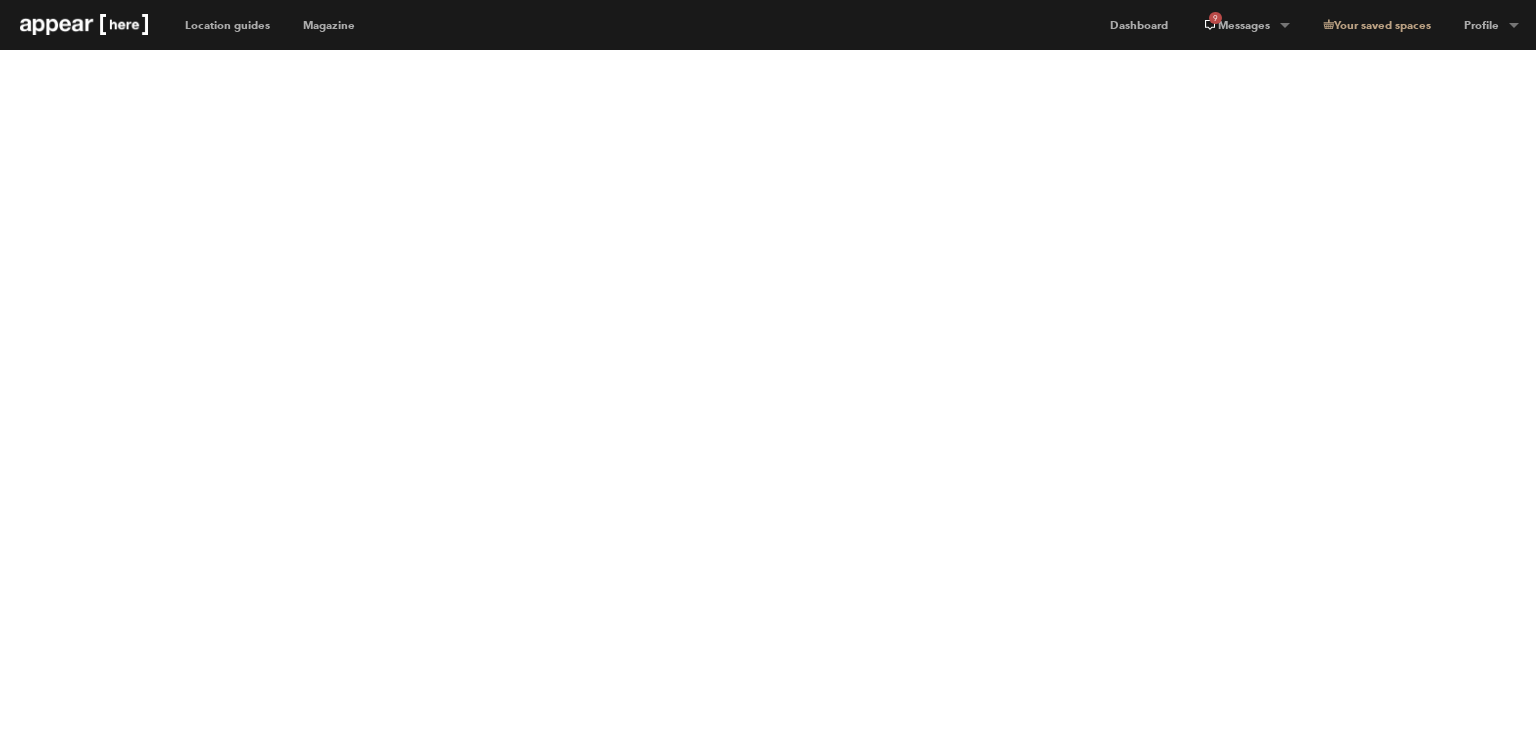 scroll, scrollTop: 0, scrollLeft: 0, axis: both 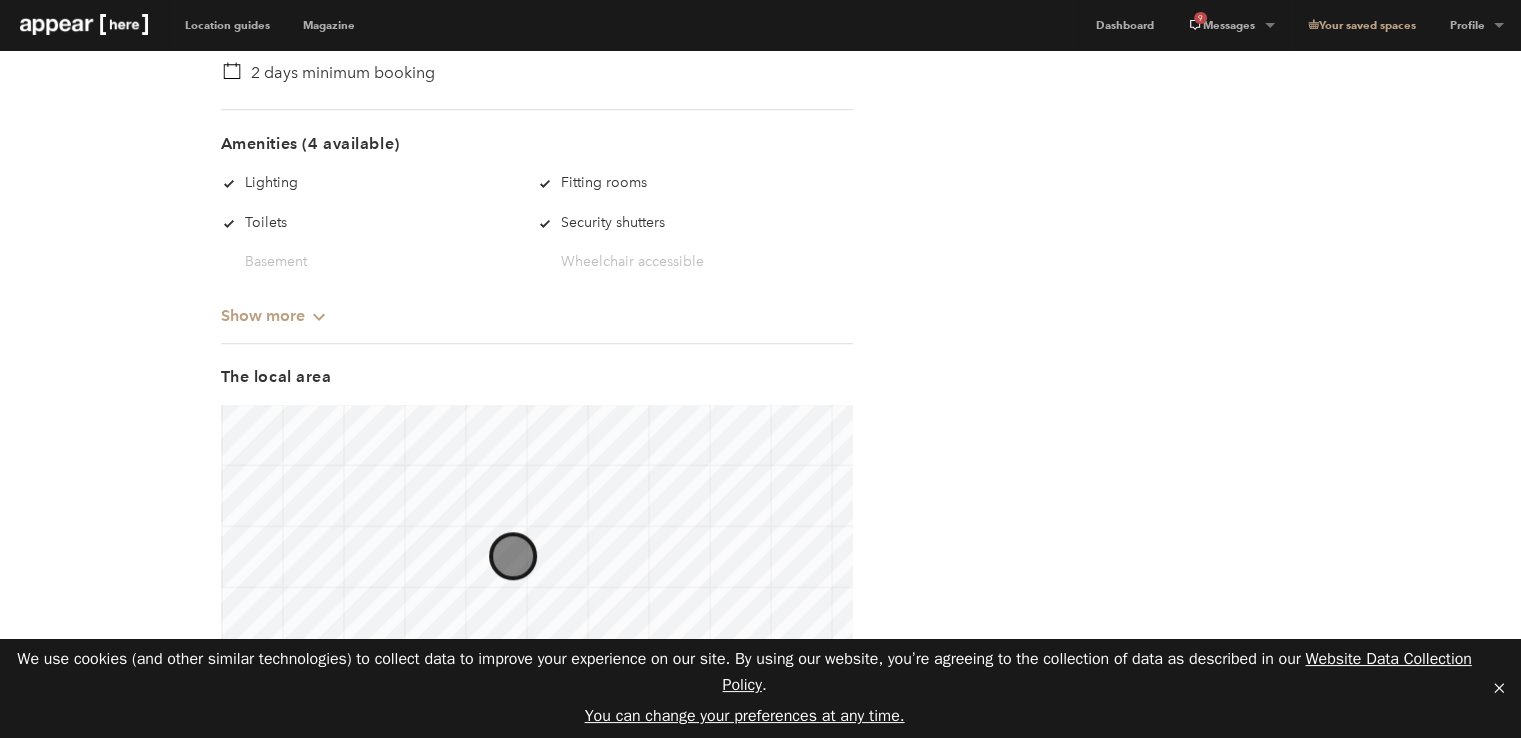 click on "Show more Chevron-up" at bounding box center (274, 307) 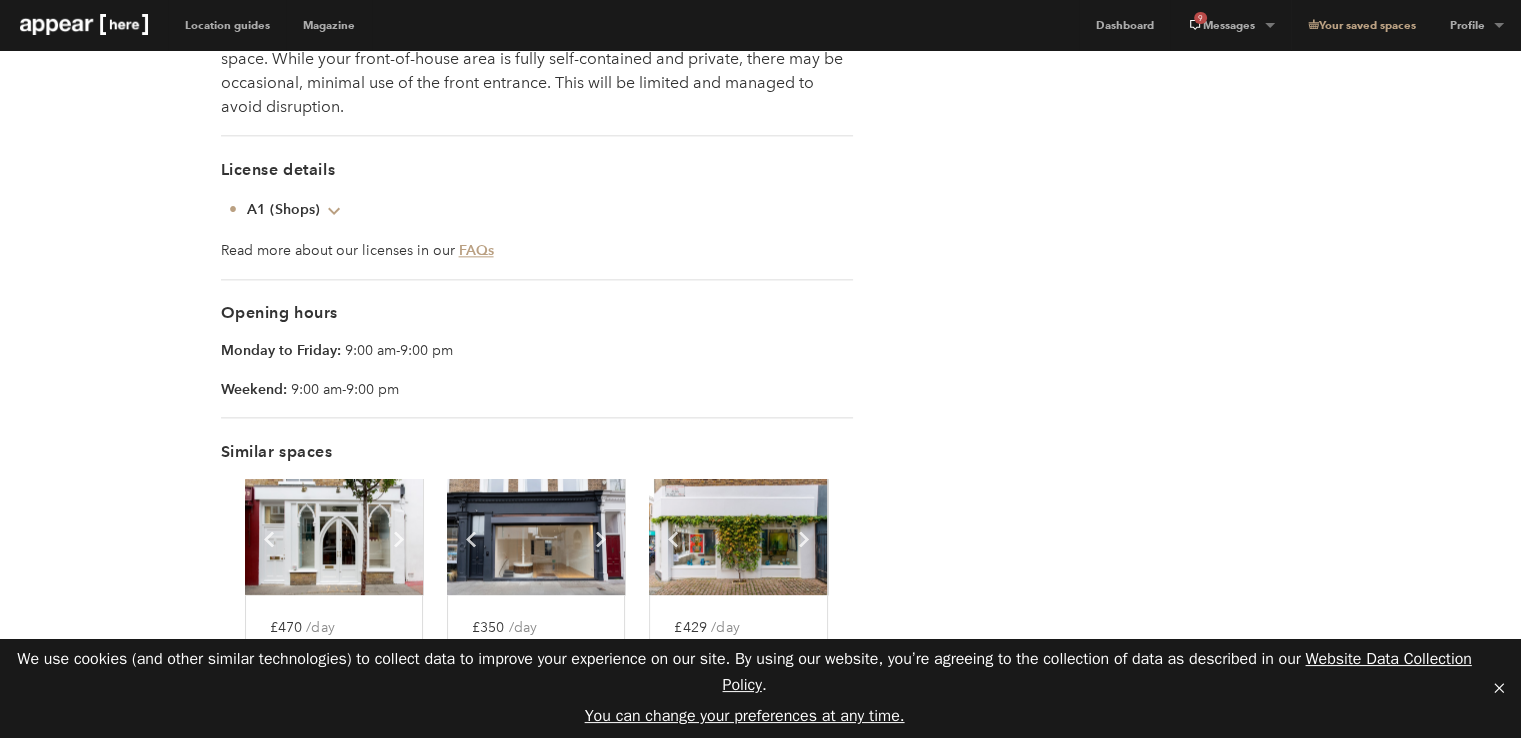 scroll, scrollTop: 1900, scrollLeft: 0, axis: vertical 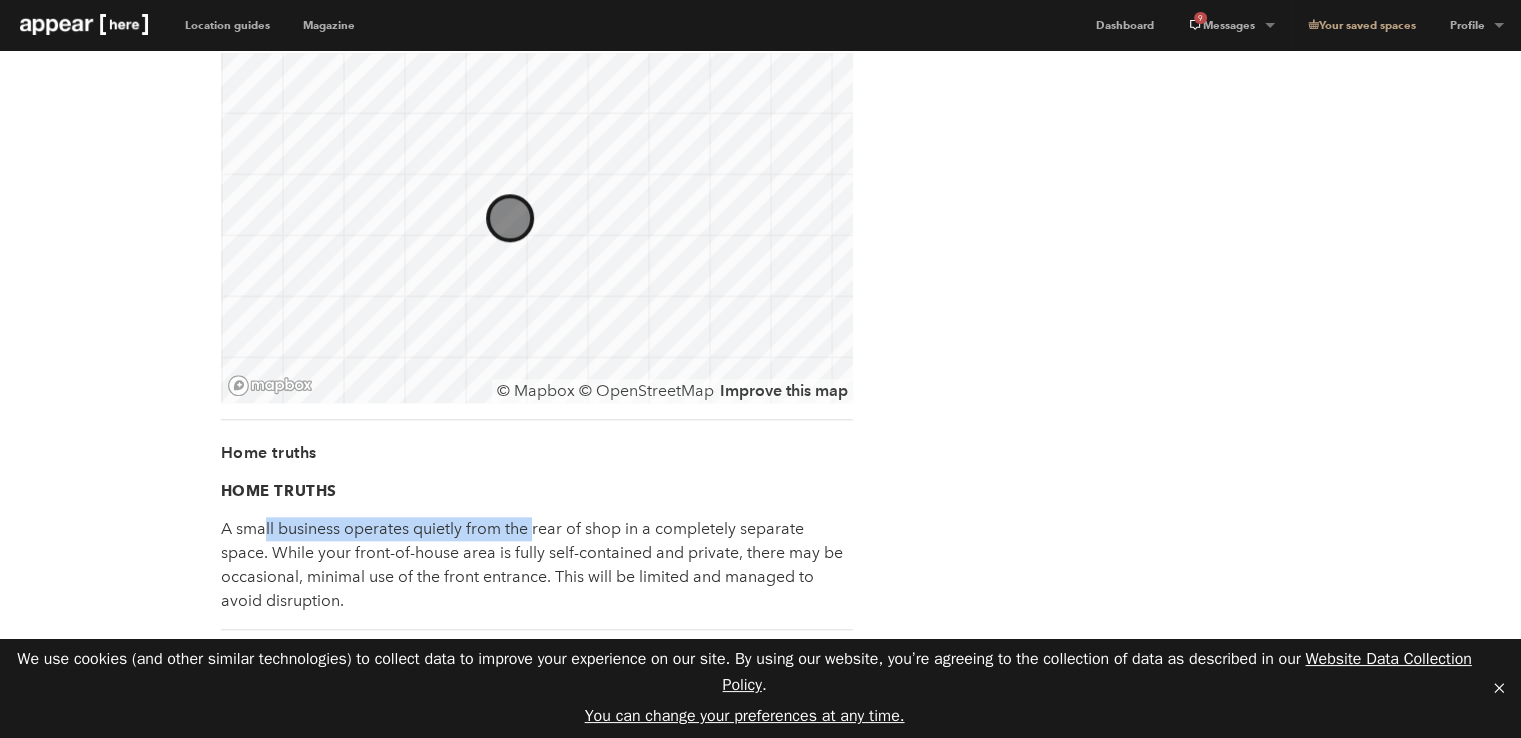 drag, startPoint x: 272, startPoint y: 521, endPoint x: 531, endPoint y: 530, distance: 259.1563 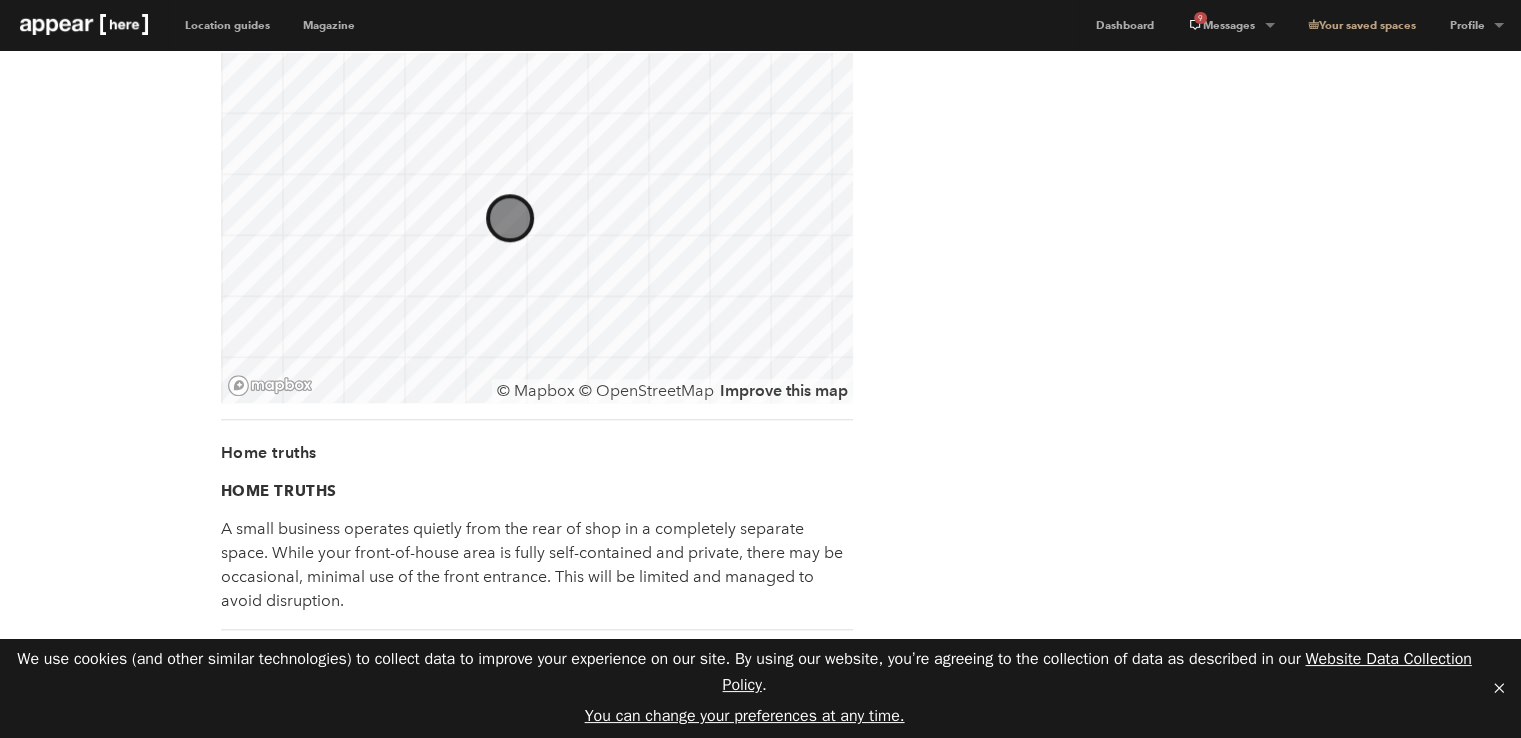 click on "HOME TRUTHS   A small business operates quietly from the rear of shop in a completely separate space. While your front-of-house area is fully self-contained and private, there may be occasional, minimal use of the front entrance. This will be limited and managed to avoid disruption." at bounding box center (537, 547) 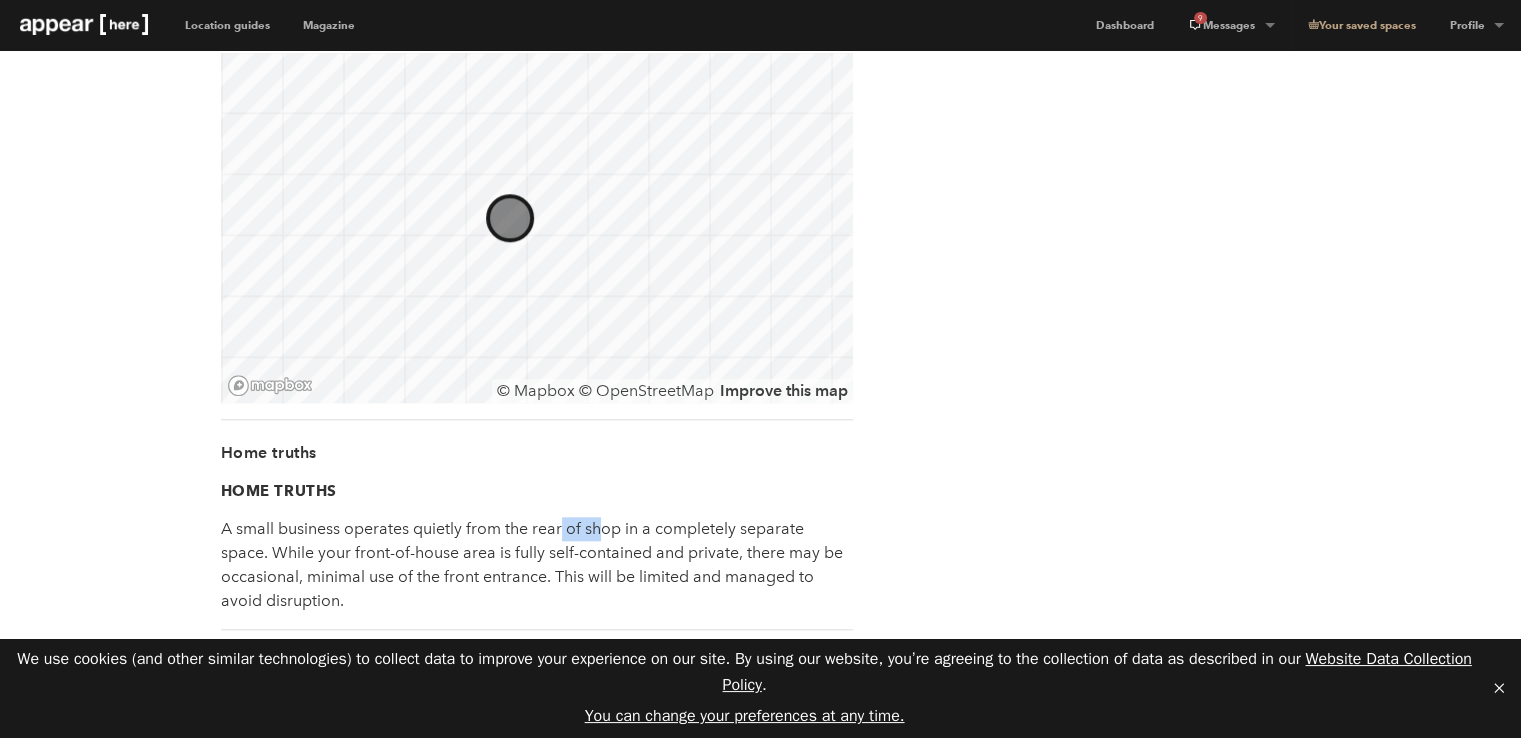 drag, startPoint x: 591, startPoint y: 526, endPoint x: 540, endPoint y: 530, distance: 51.156624 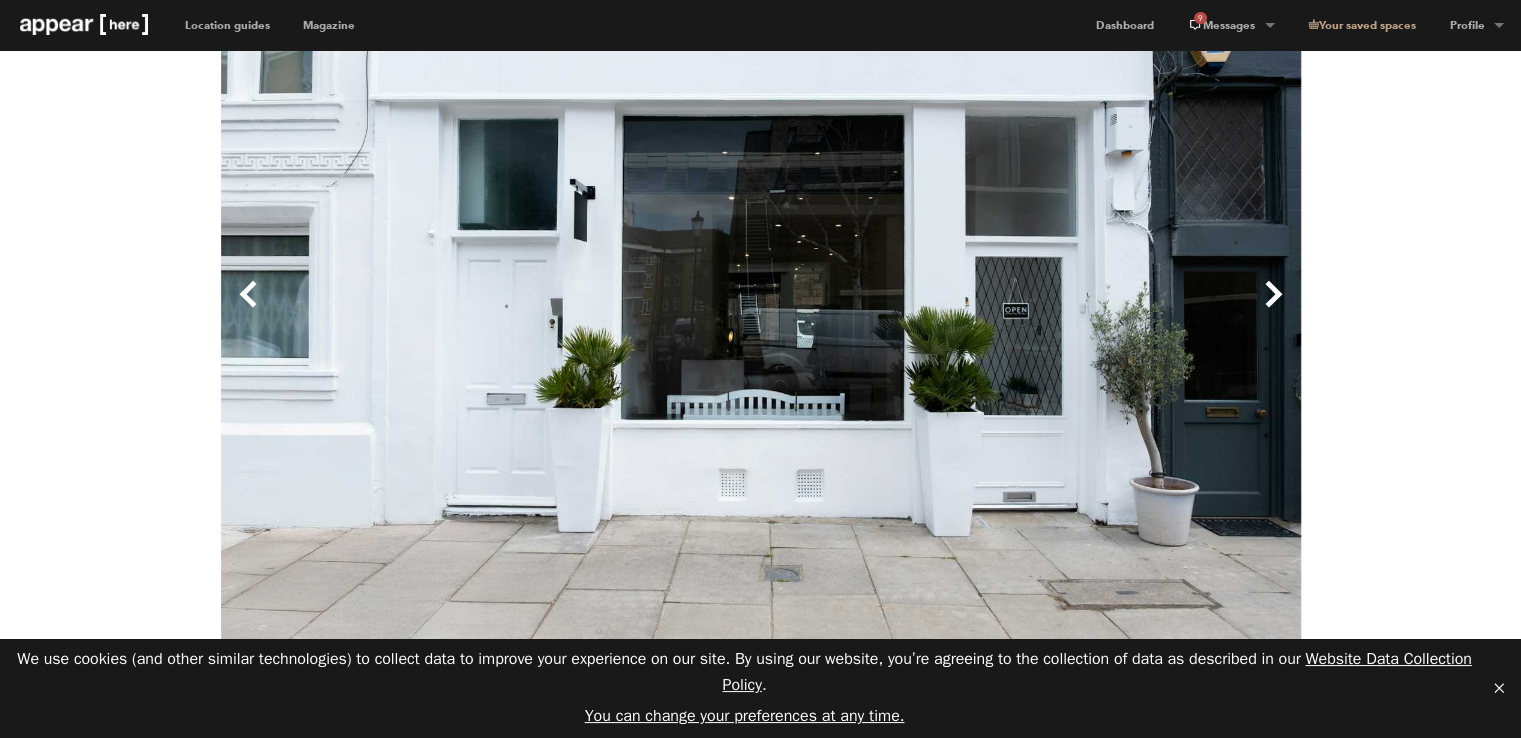 scroll, scrollTop: 100, scrollLeft: 0, axis: vertical 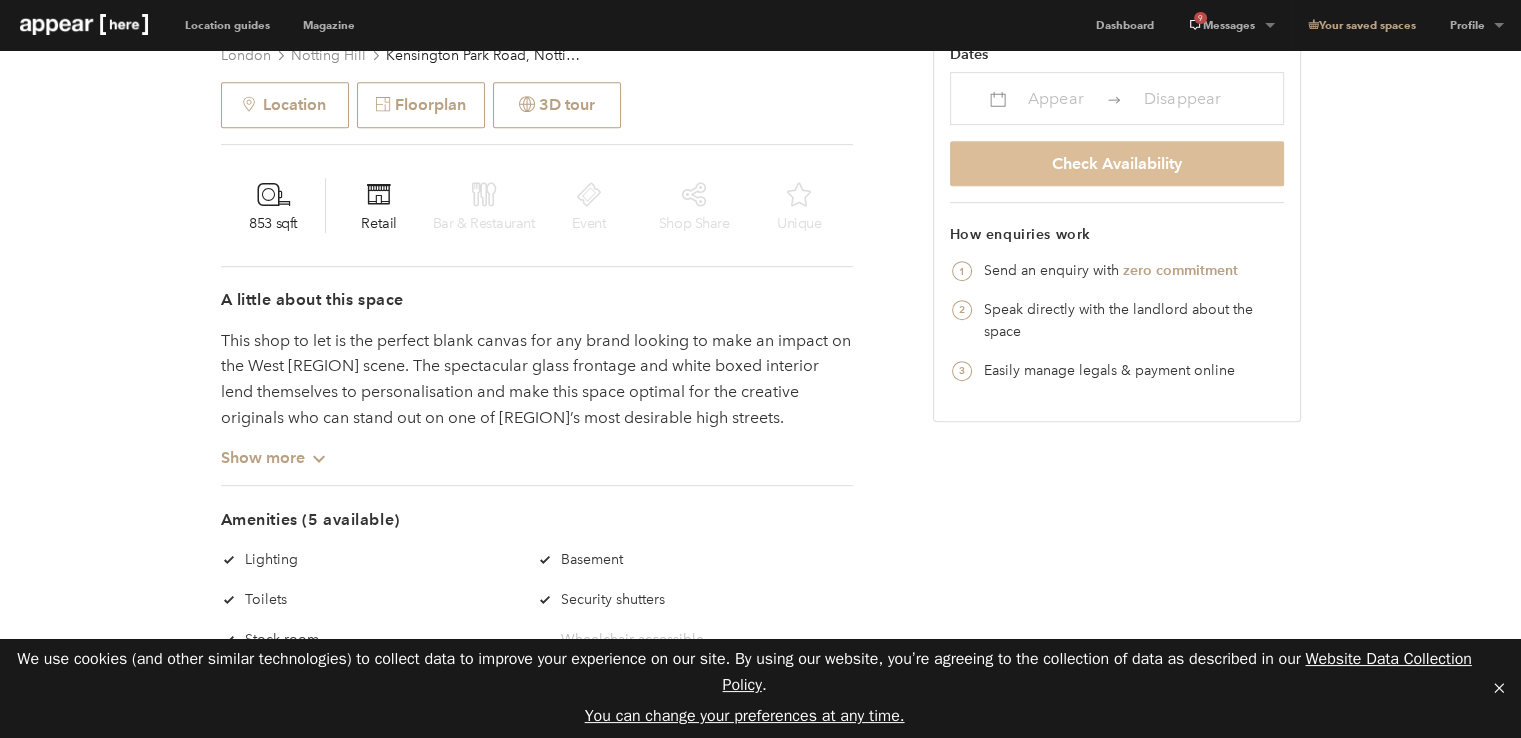 click on "Check Availability" at bounding box center (1117, 163) 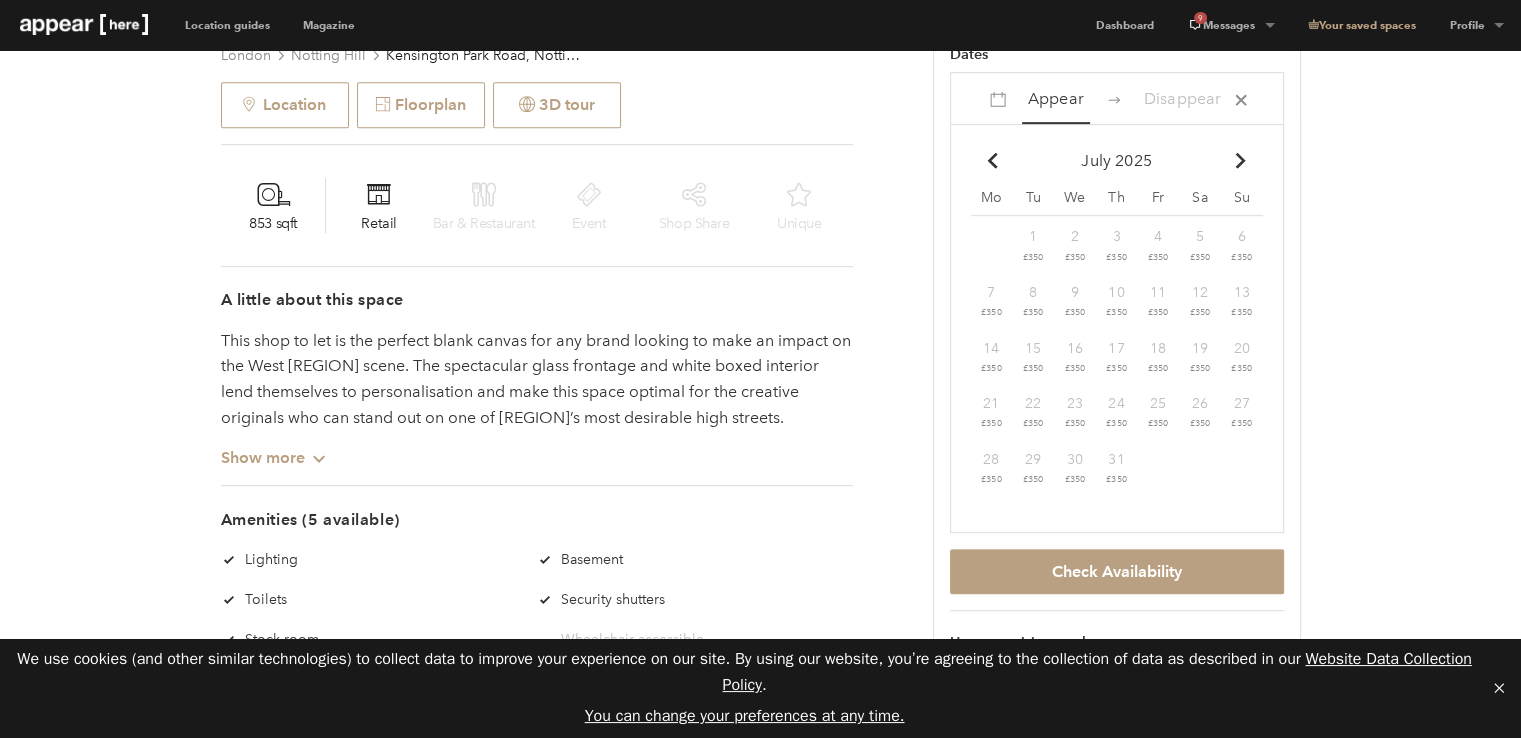 click on "Chevron-up" at bounding box center [1240, 161] 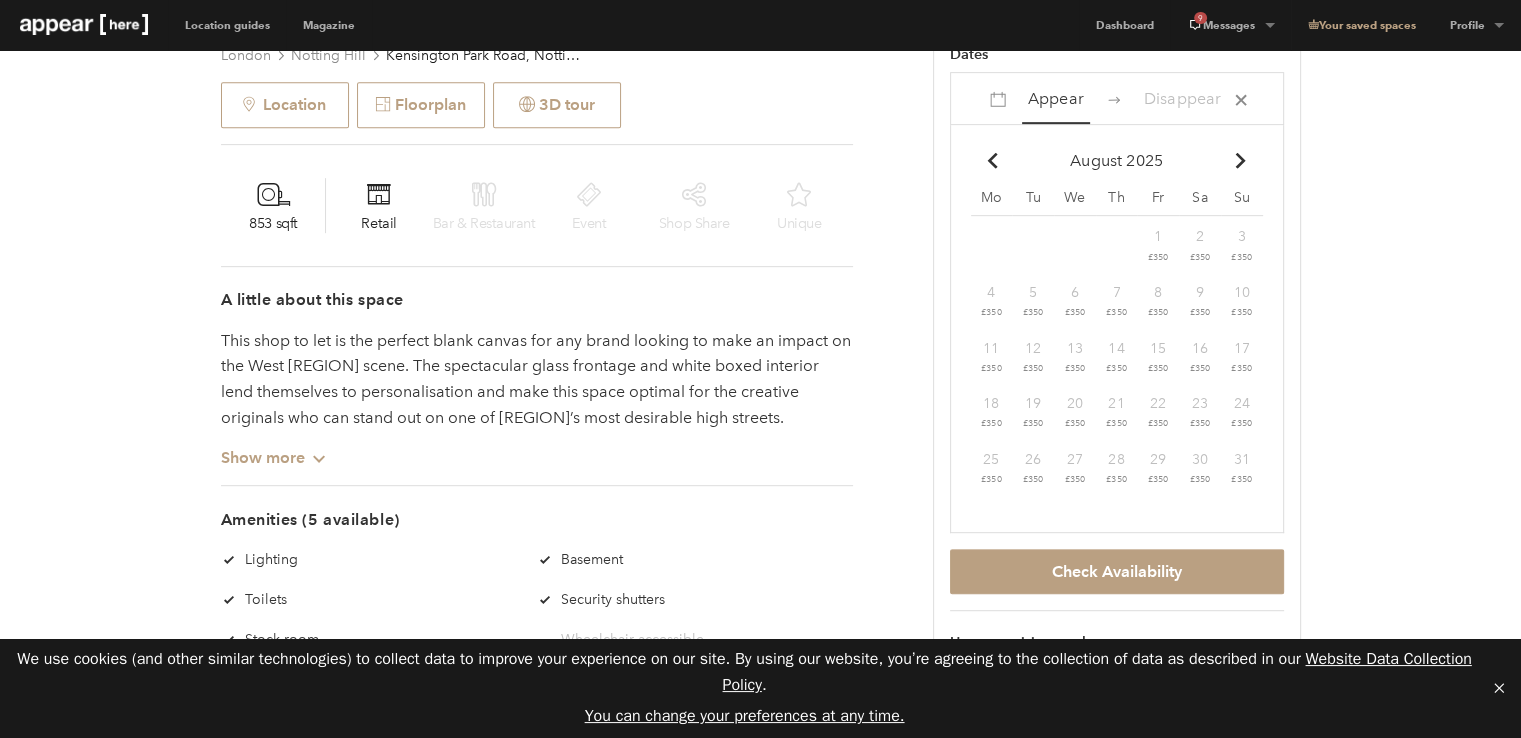 click on "Chevron-up" at bounding box center [1240, 161] 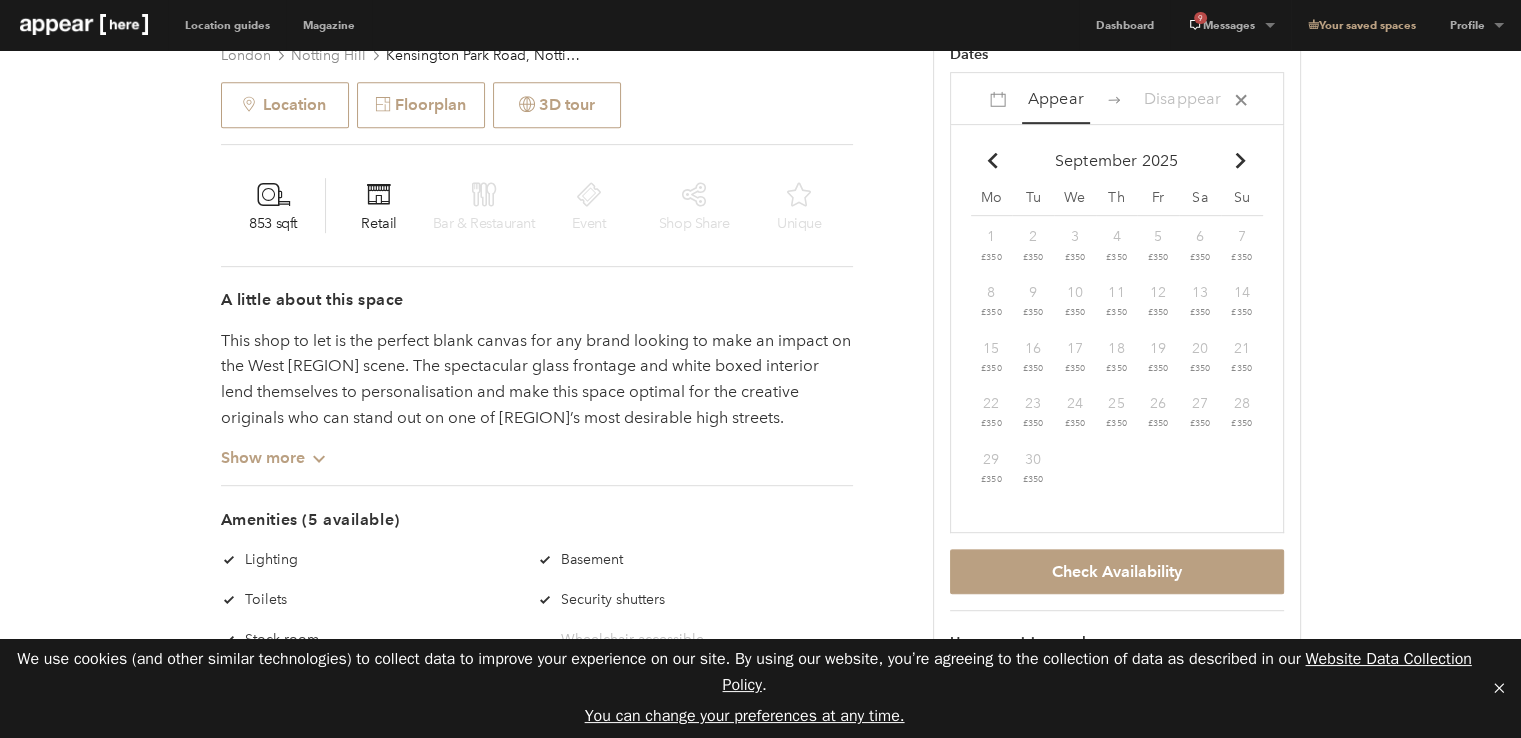 click on "Chevron-up" at bounding box center [1240, 161] 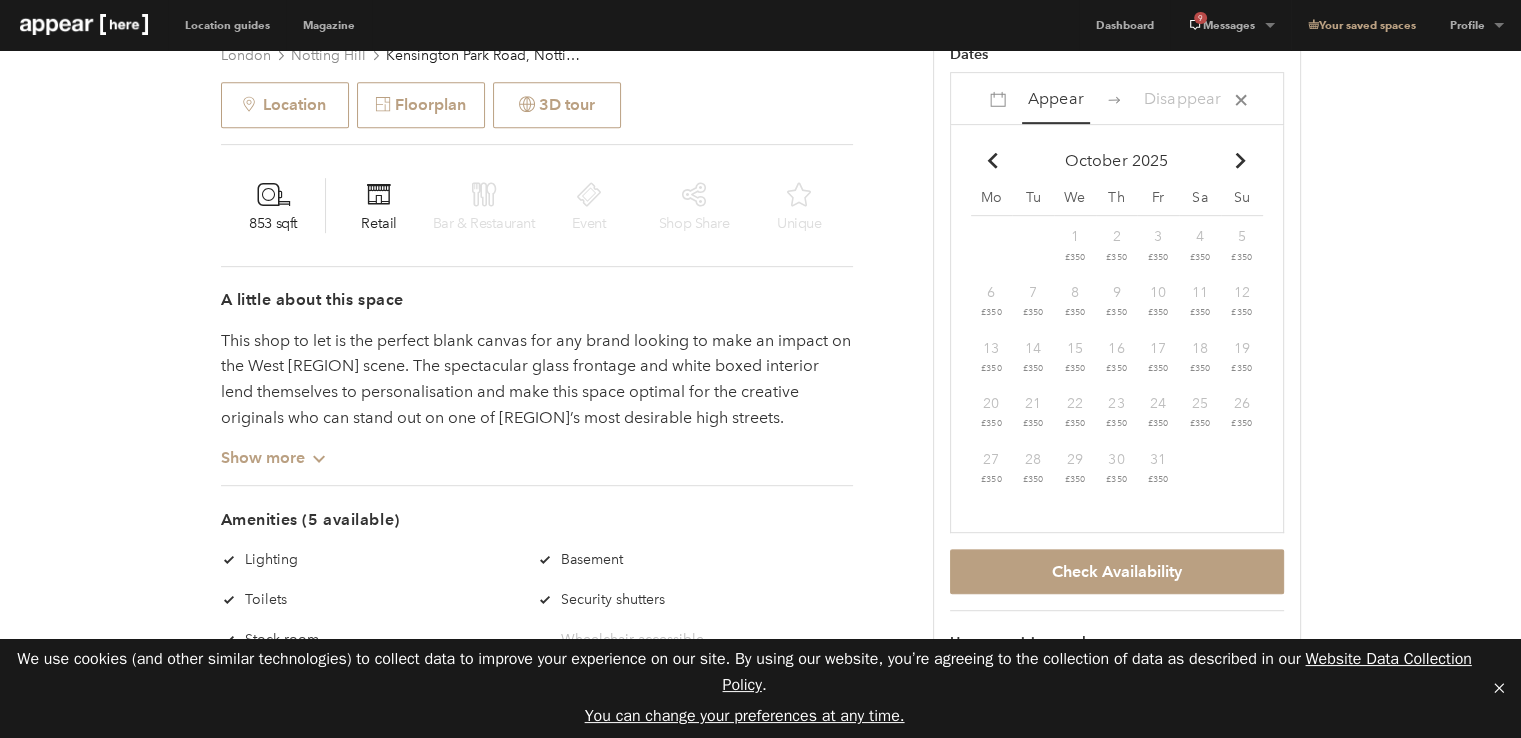 click on "Chevron-up" at bounding box center (1240, 161) 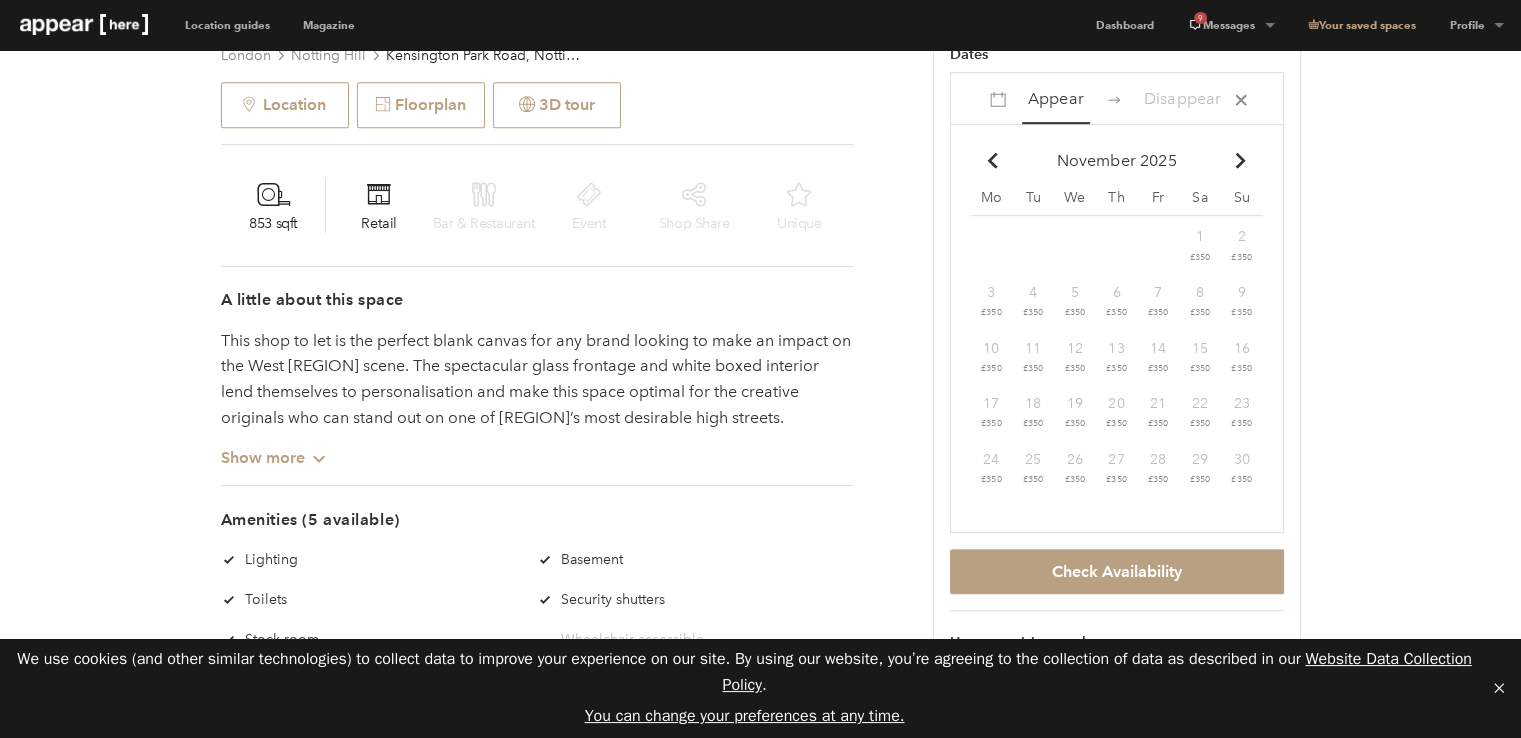 click on "Chevron-up" at bounding box center (1240, 161) 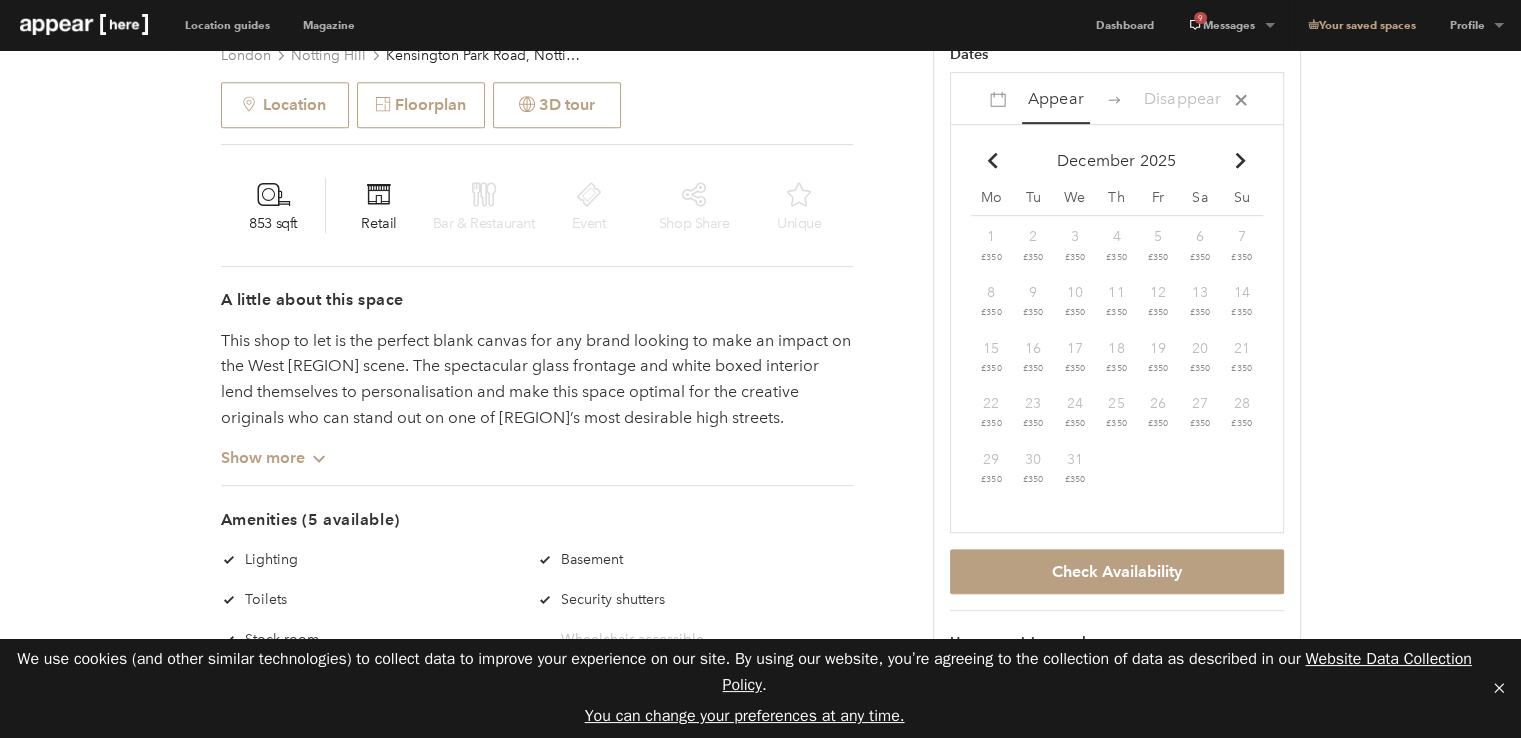 click on "Chevron-up" at bounding box center (1240, 161) 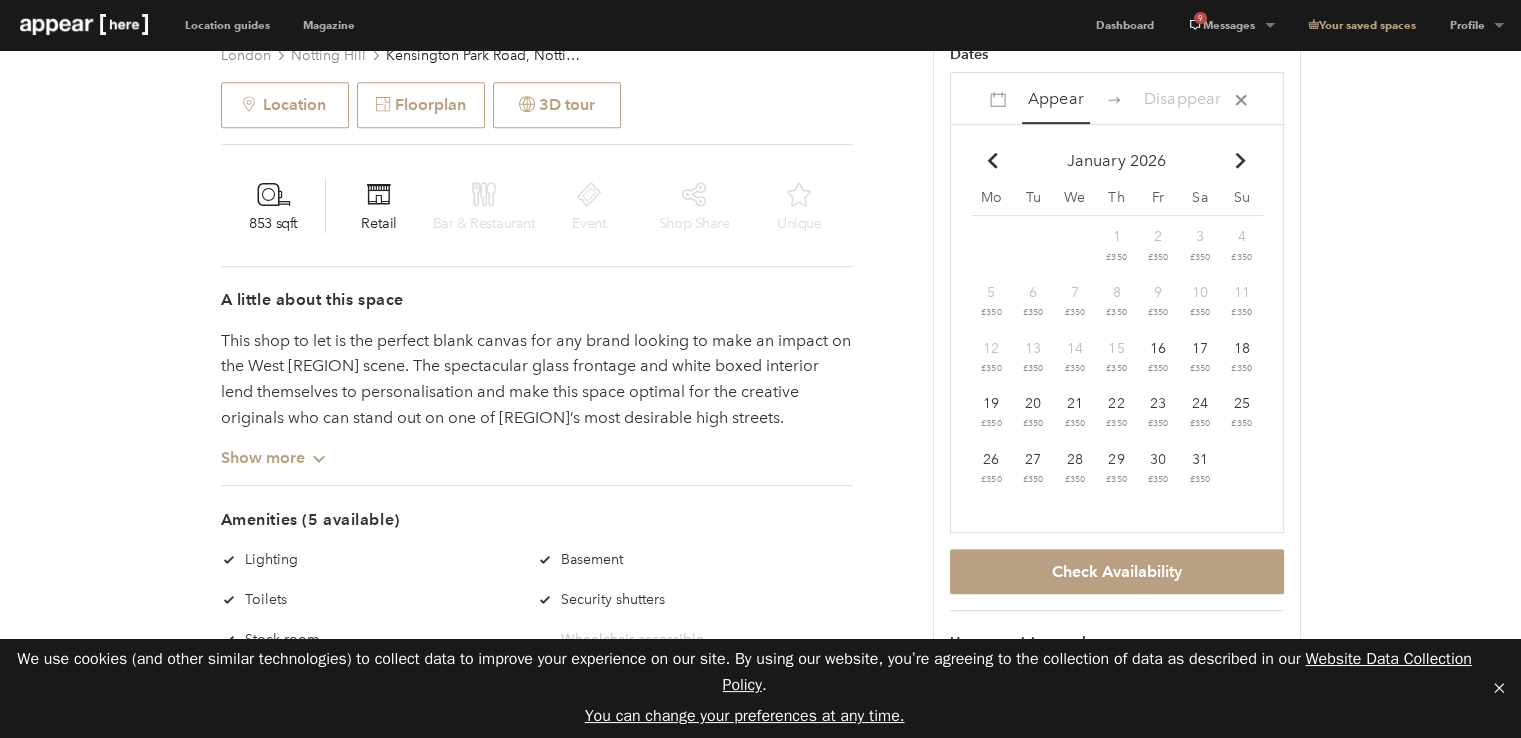 click on "Chevron-up" at bounding box center (1240, 161) 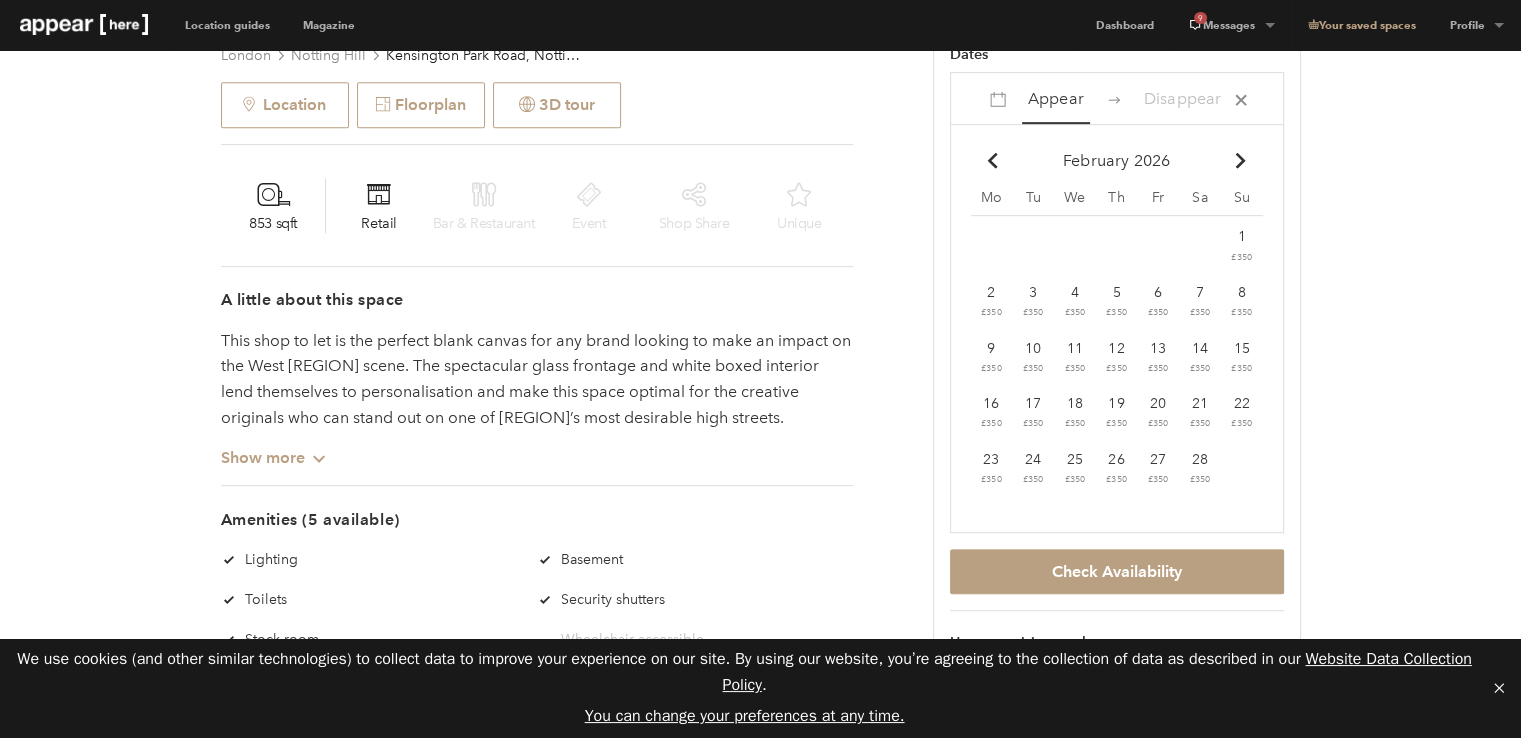 click on "Chevron-up" at bounding box center (1240, 161) 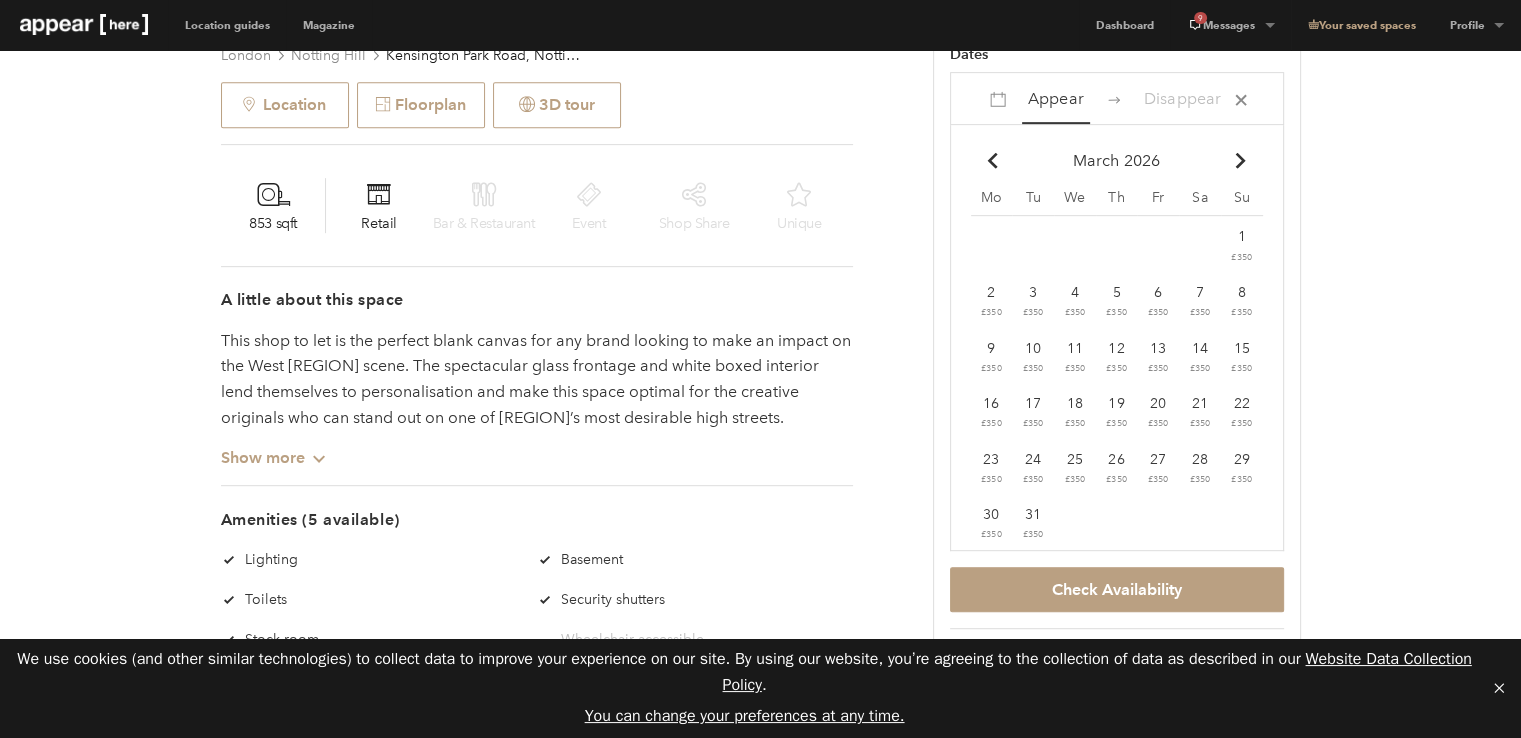 click on "Chevron-up" at bounding box center (1240, 161) 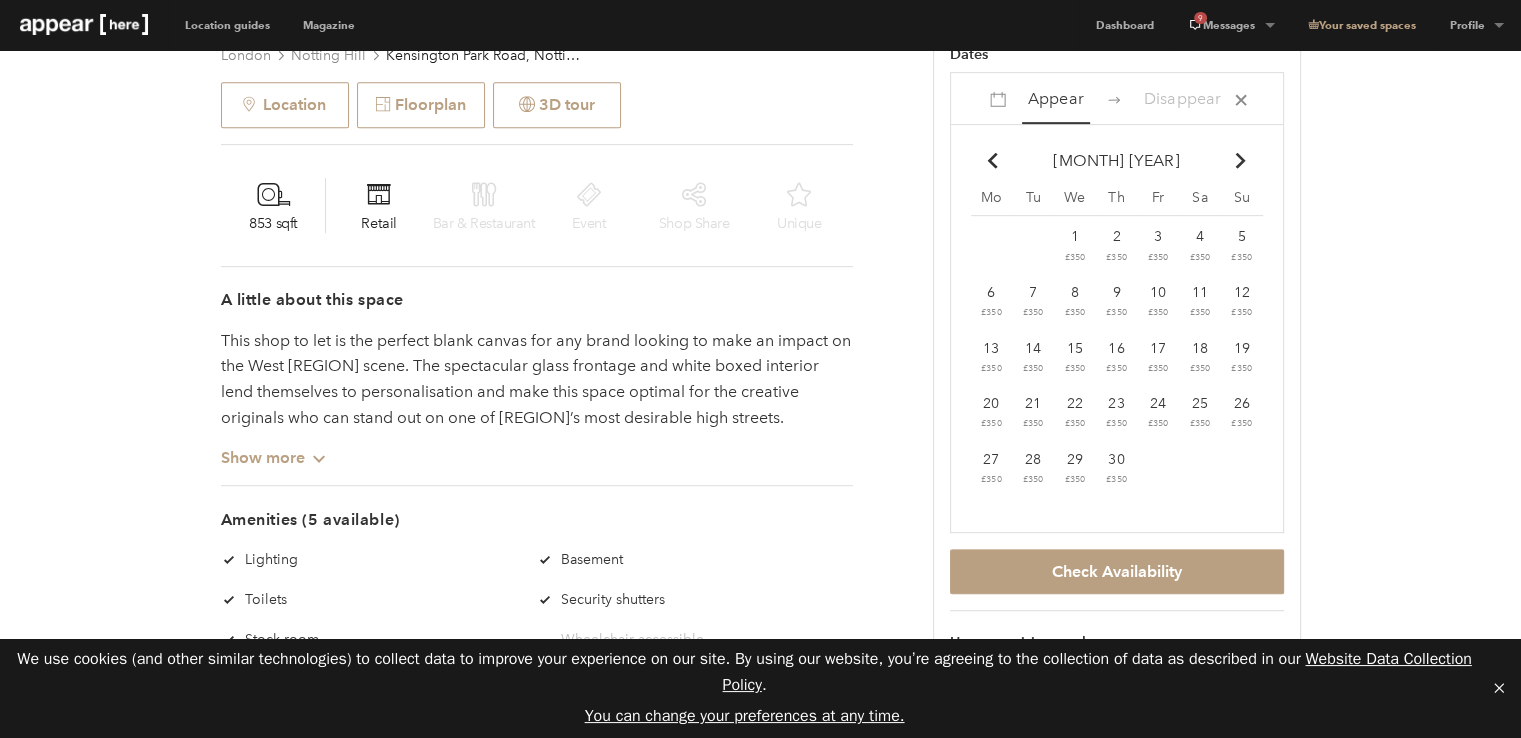click on "Chevron-up" at bounding box center (1240, 161) 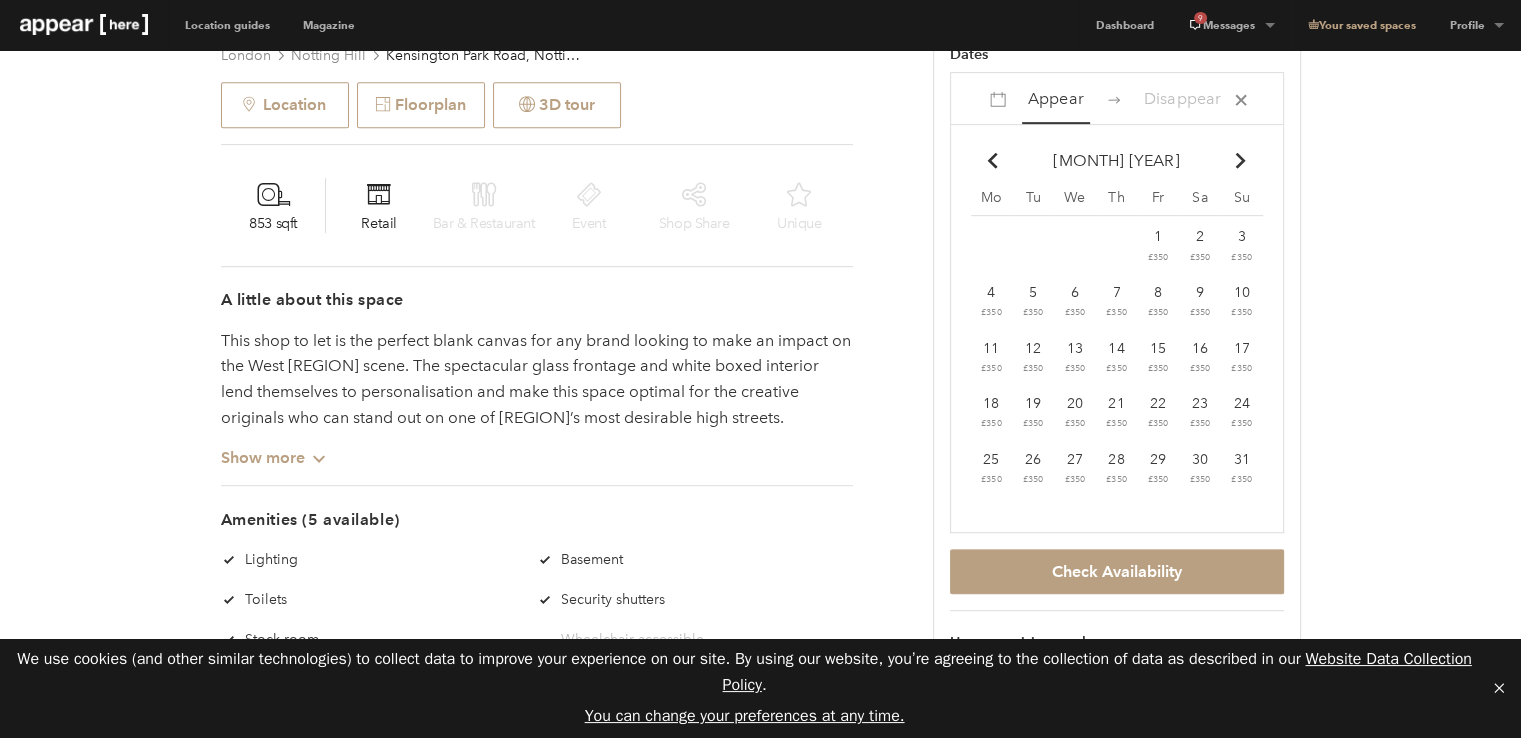 click on "Chevron-up" at bounding box center [1240, 161] 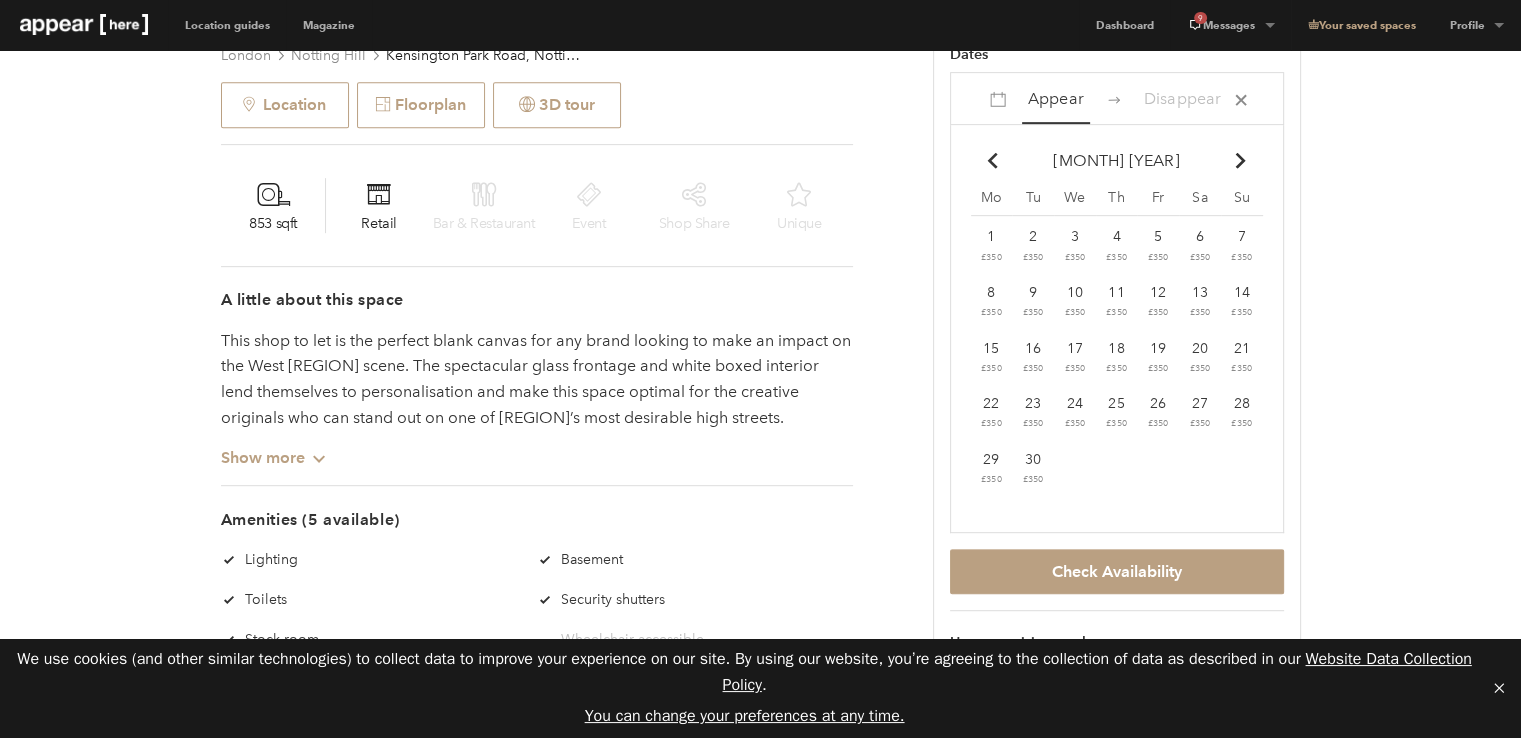click at bounding box center [993, 161] 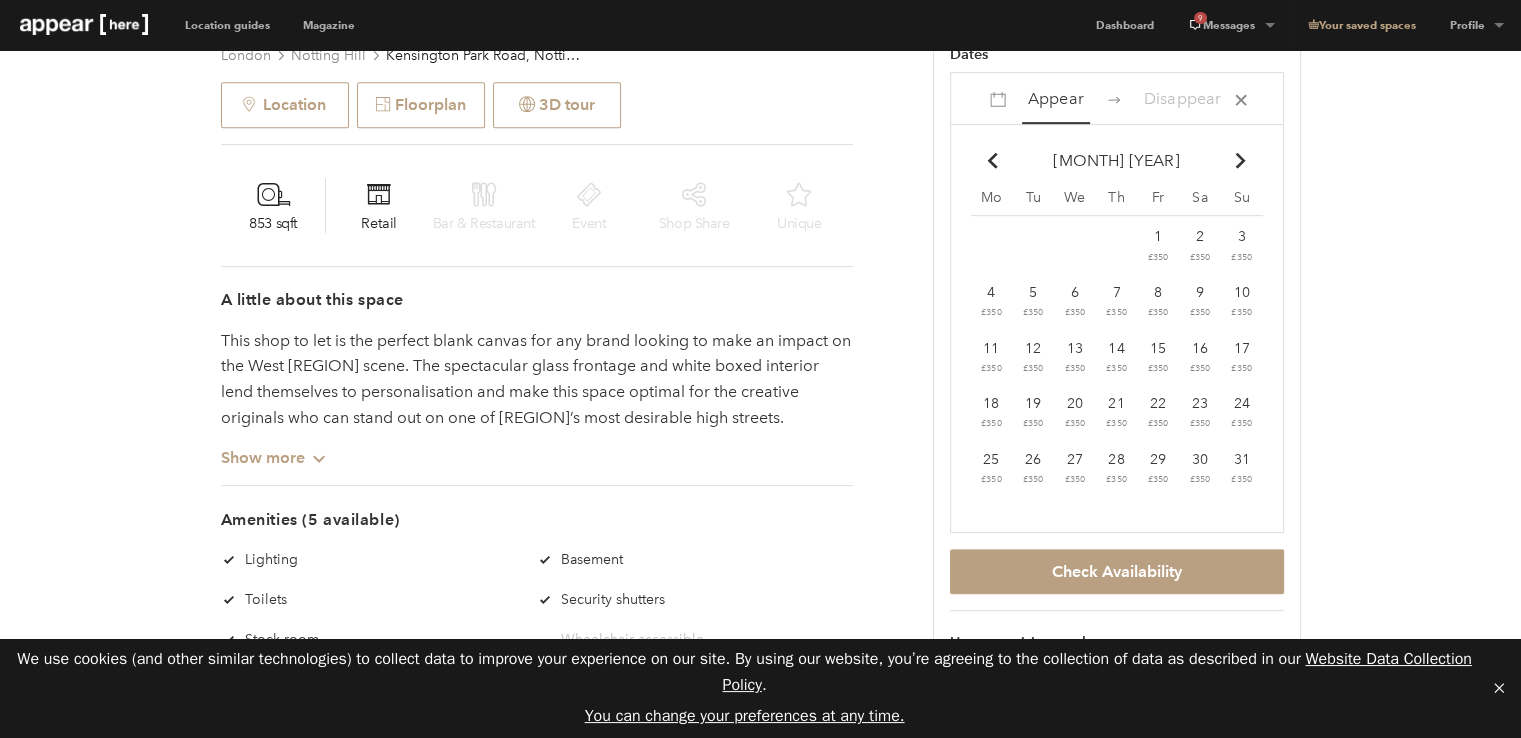 click on "Chevron-up" at bounding box center (1240, 161) 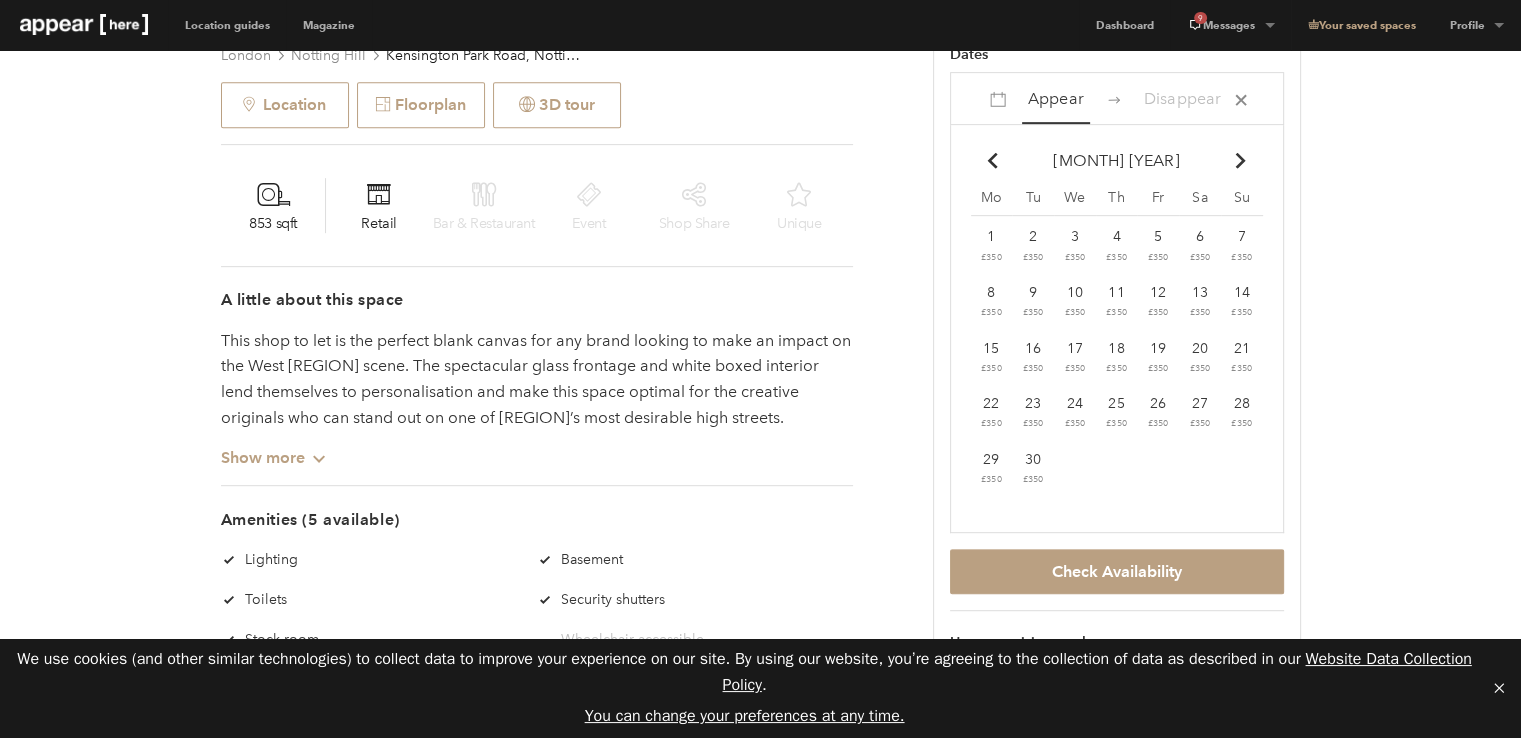 click on "Chevron-up" at bounding box center (1240, 161) 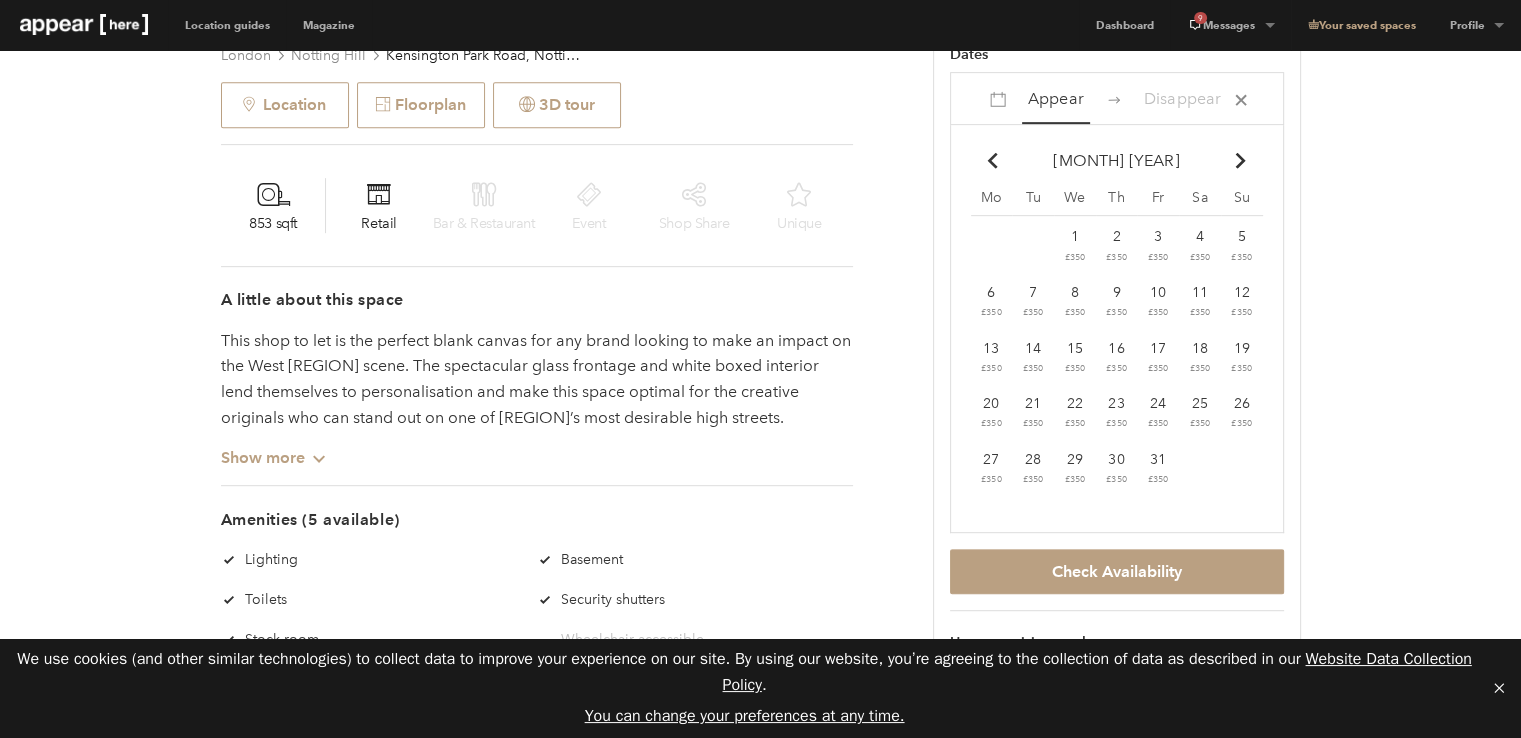 click on "Chevron-up" at bounding box center (993, 161) 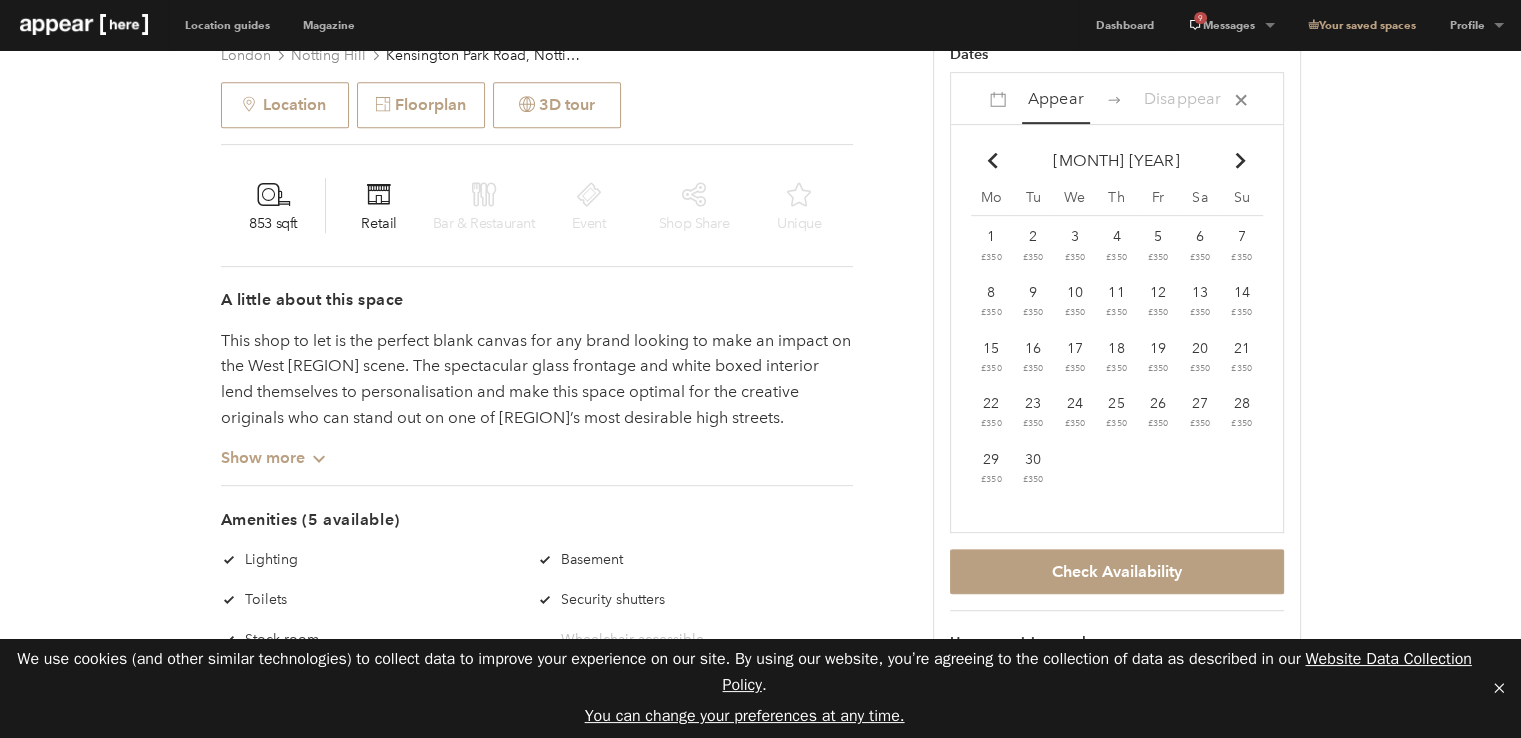 click on "Chevron-up" at bounding box center [993, 161] 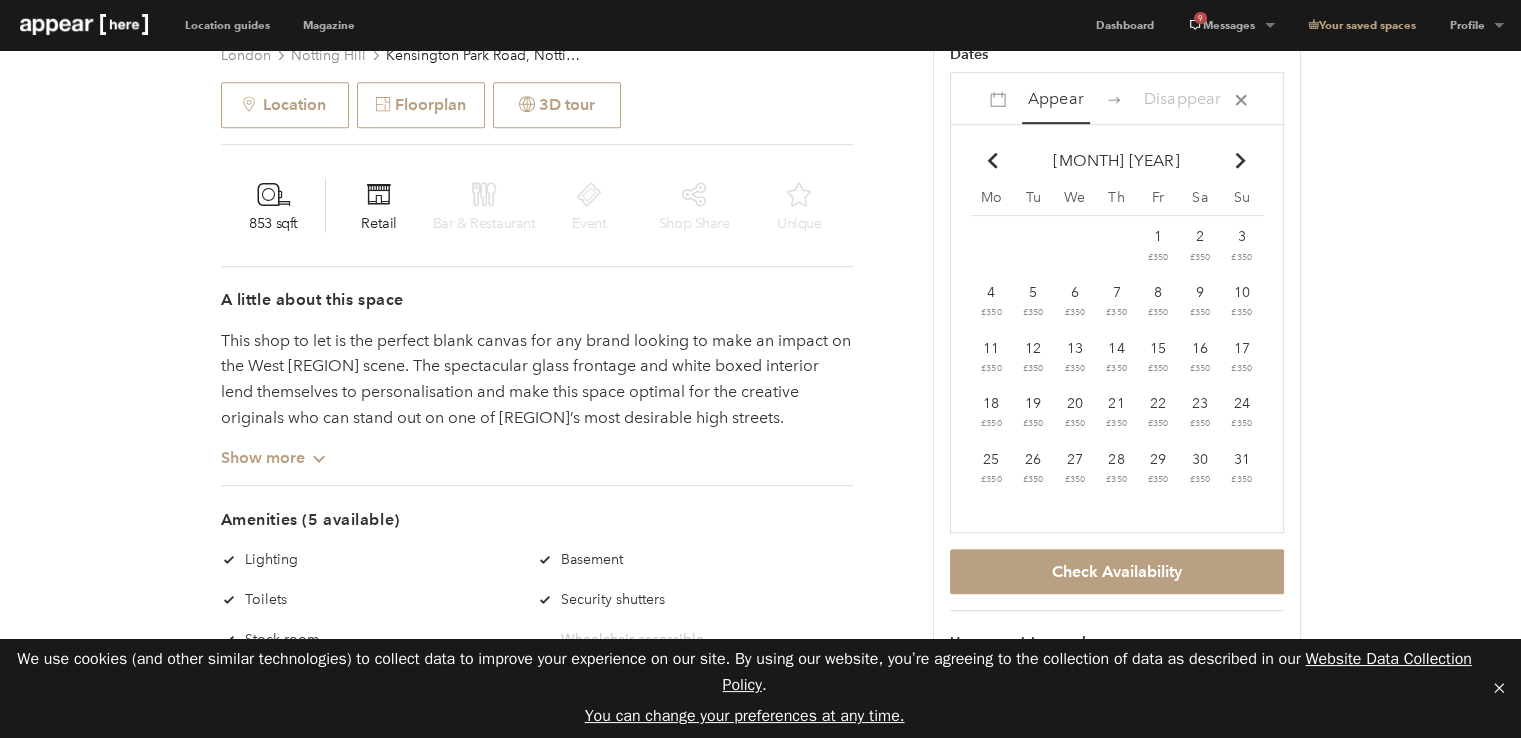 click on "Chevron-up Go to next month" at bounding box center [1242, 161] 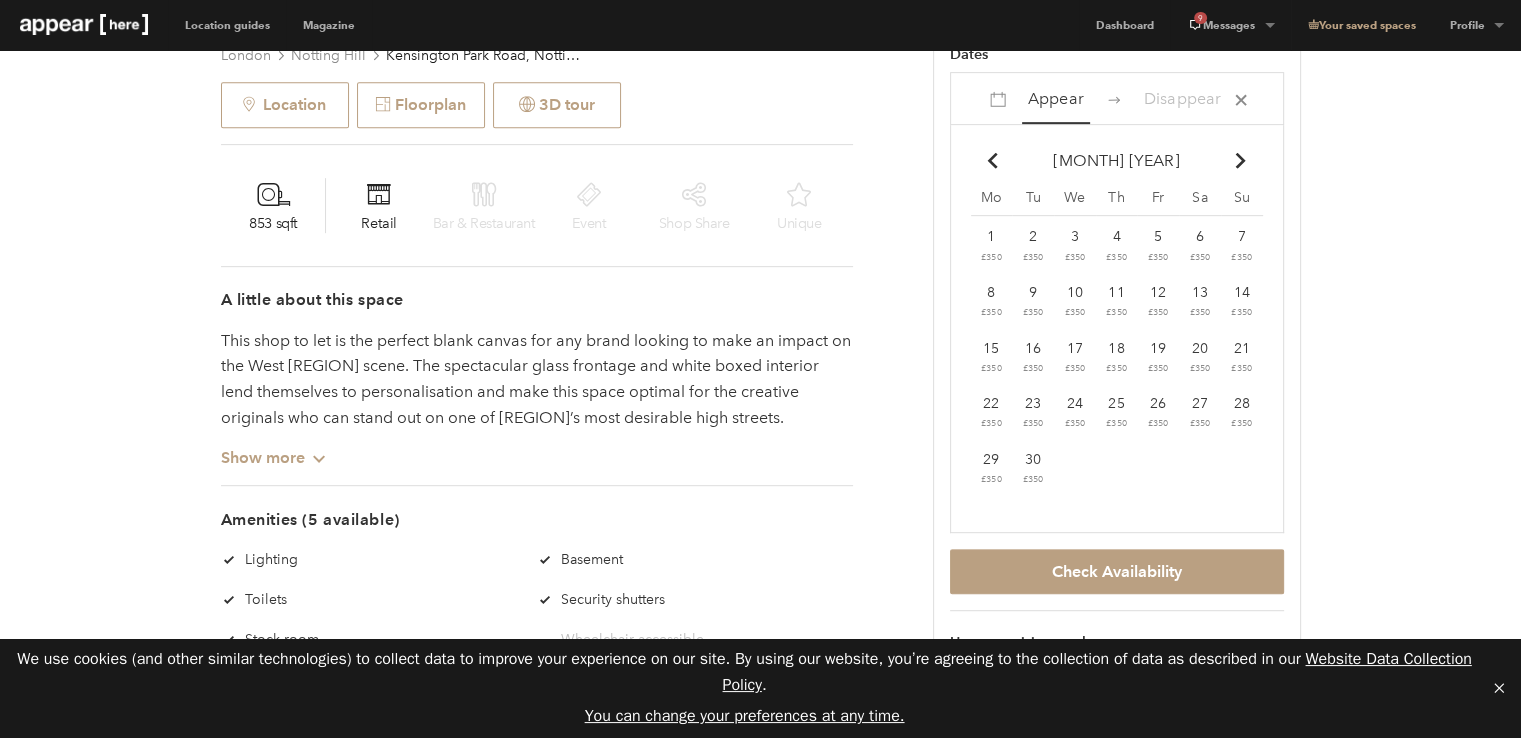 click on "24" at bounding box center (991, 236) 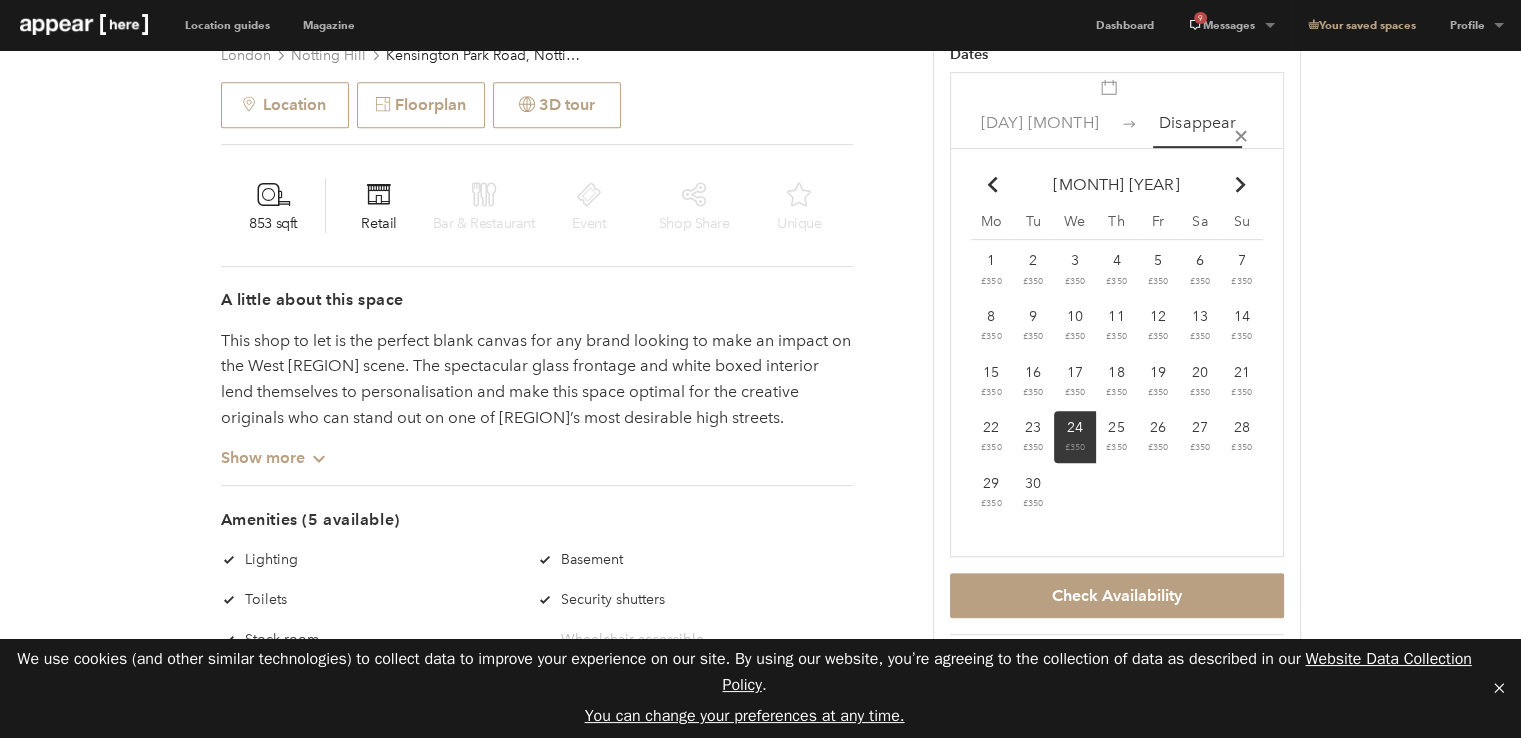 click at bounding box center [1240, 185] 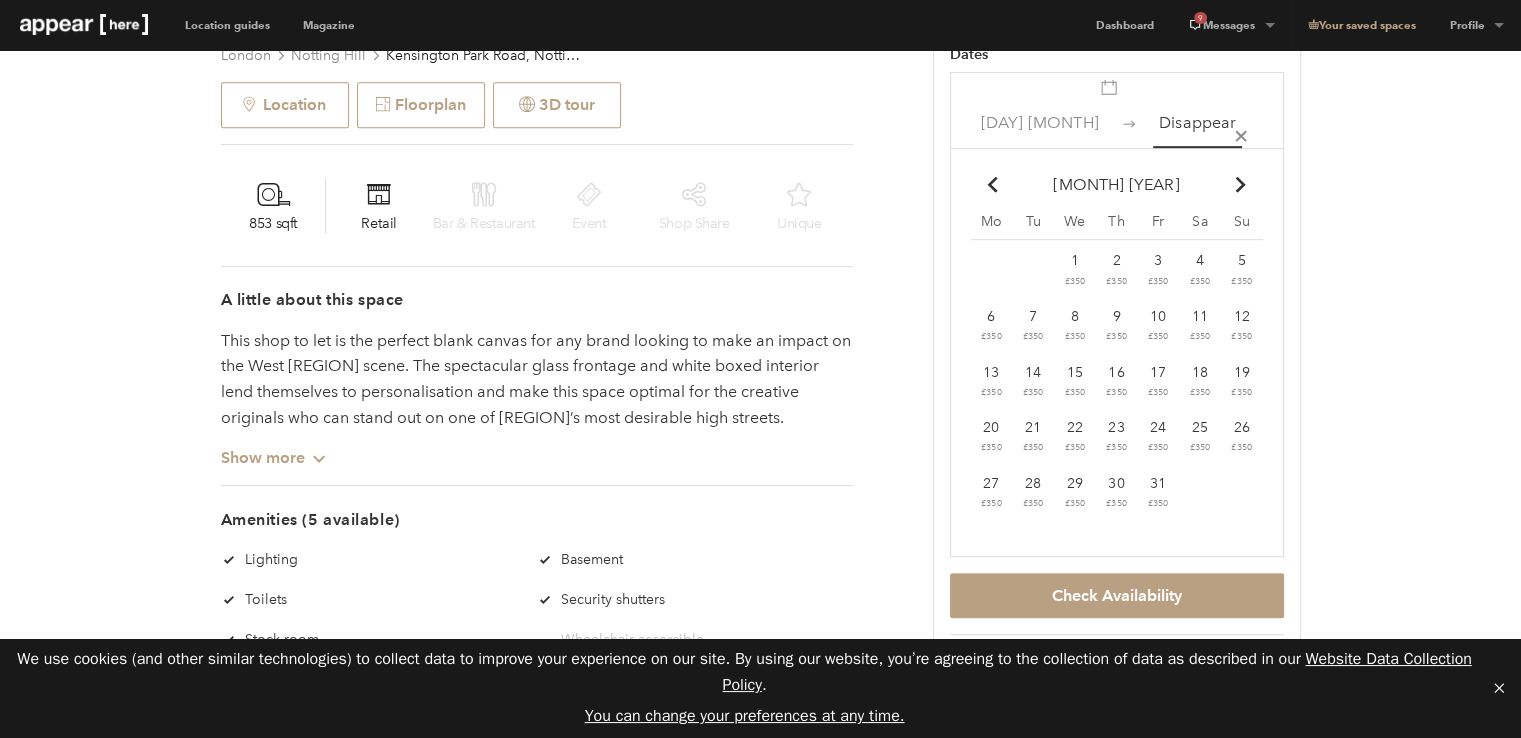 click on "19 £350" at bounding box center [1075, 270] 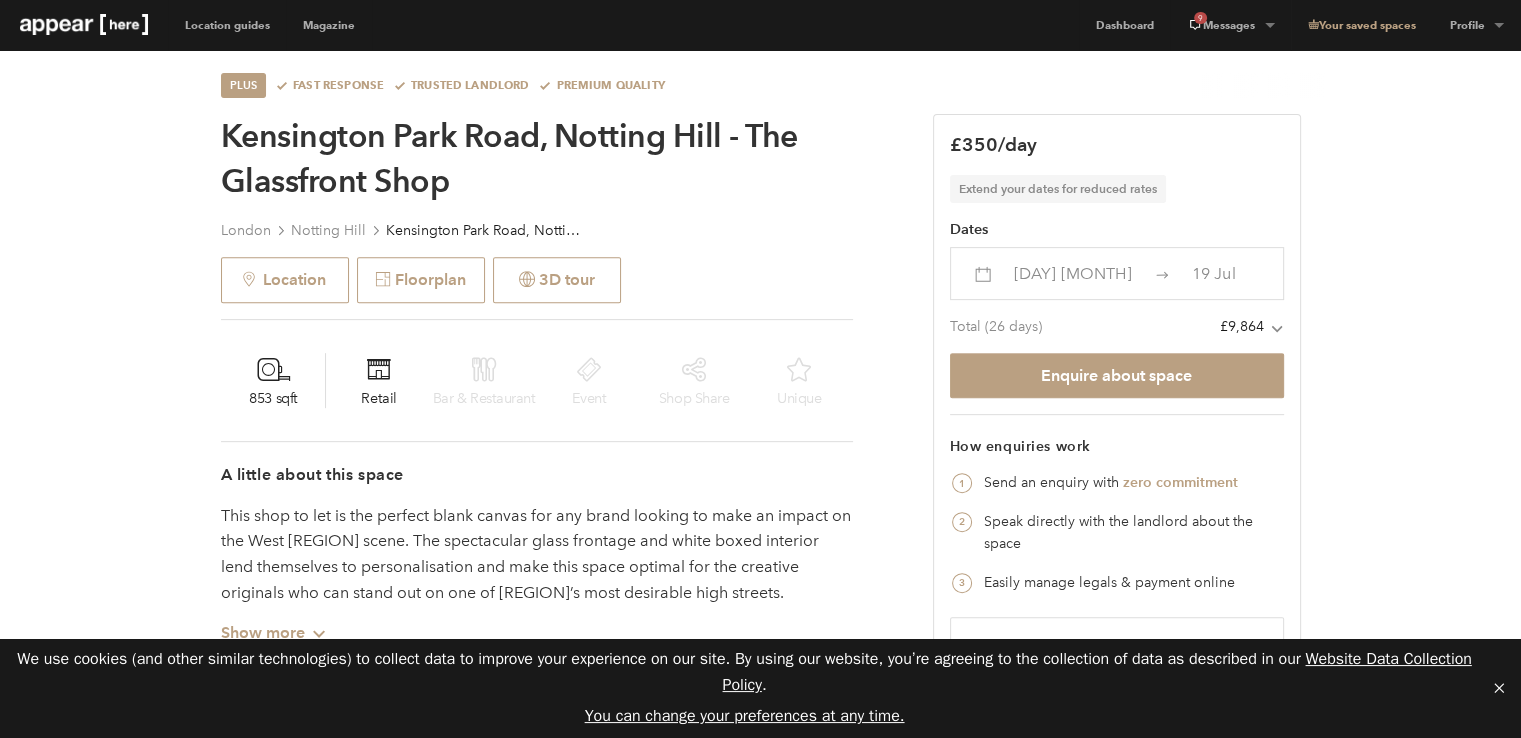 scroll, scrollTop: 700, scrollLeft: 0, axis: vertical 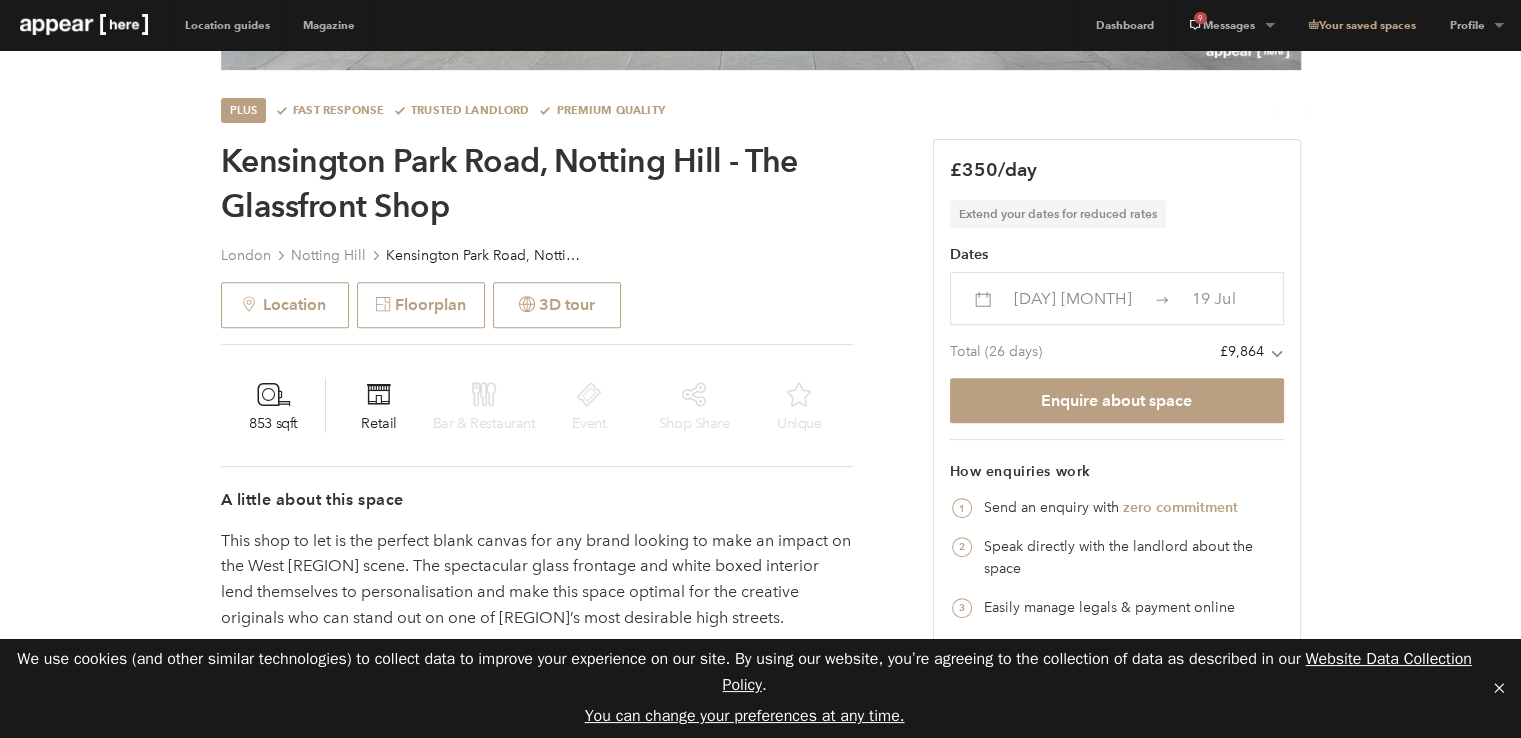 drag, startPoint x: 1008, startPoint y: 222, endPoint x: 1102, endPoint y: 223, distance: 94.00532 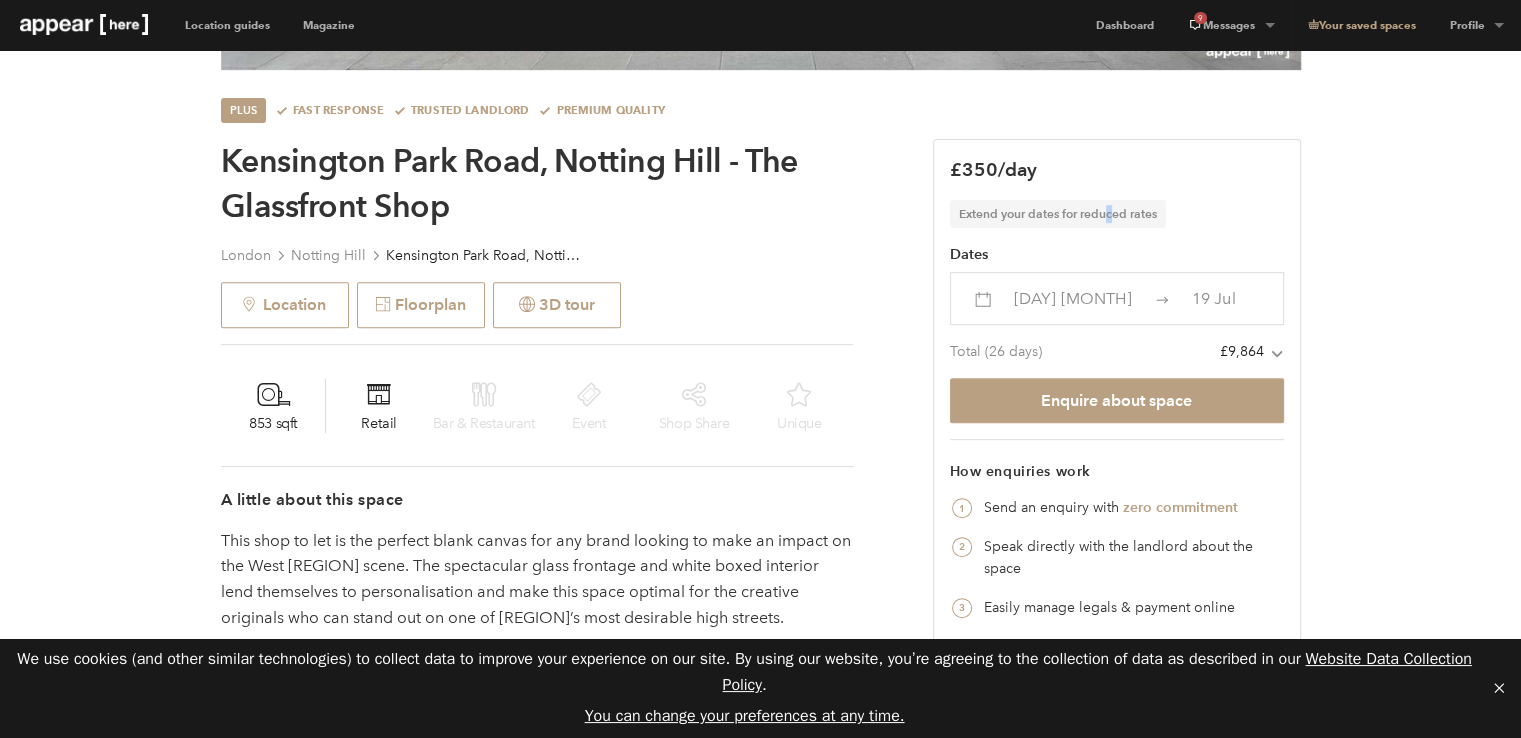 drag, startPoint x: 1105, startPoint y: 223, endPoint x: 1119, endPoint y: 224, distance: 14.035668 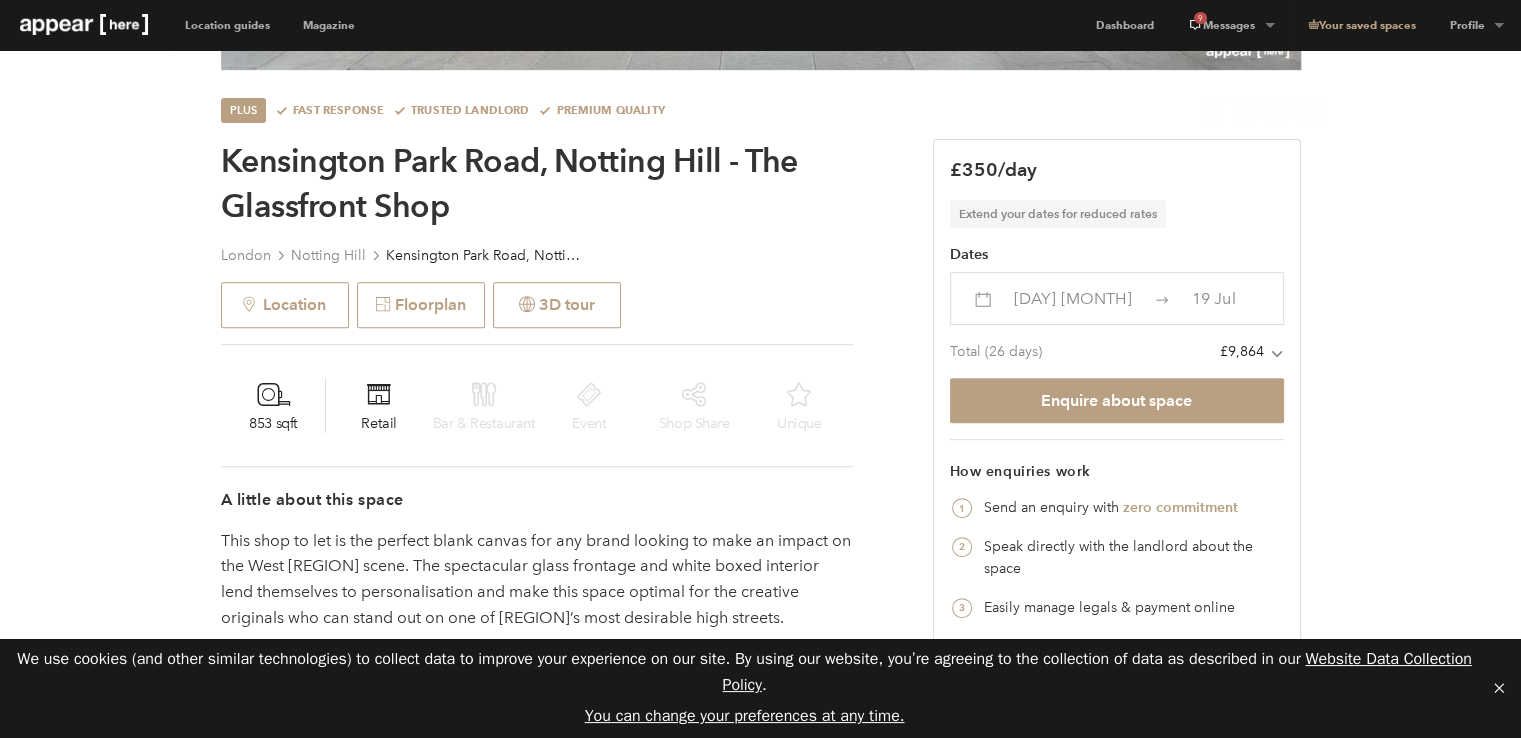 click on "Extend your dates for reduced rates" at bounding box center [1058, 214] 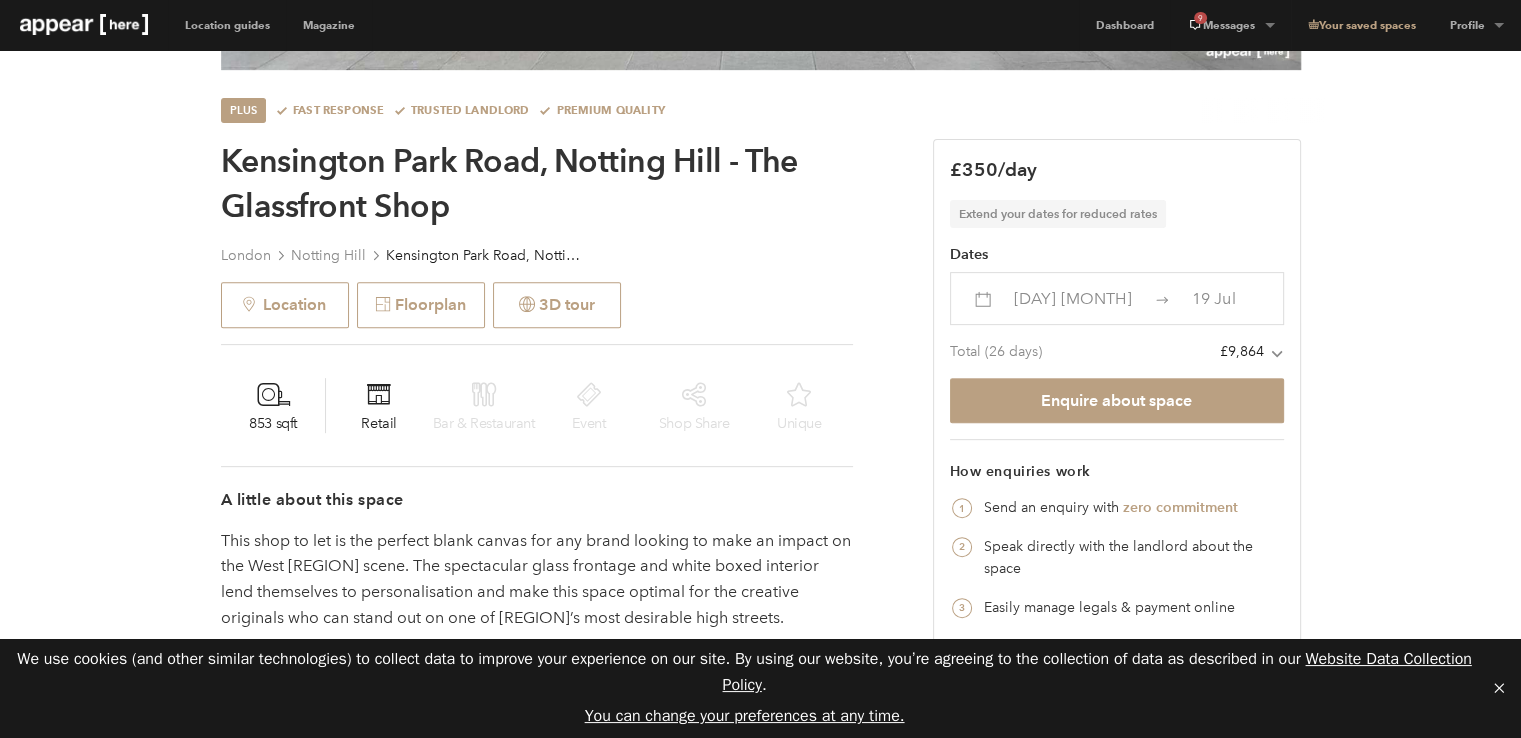 click on "24 Jun" at bounding box center (1072, 298) 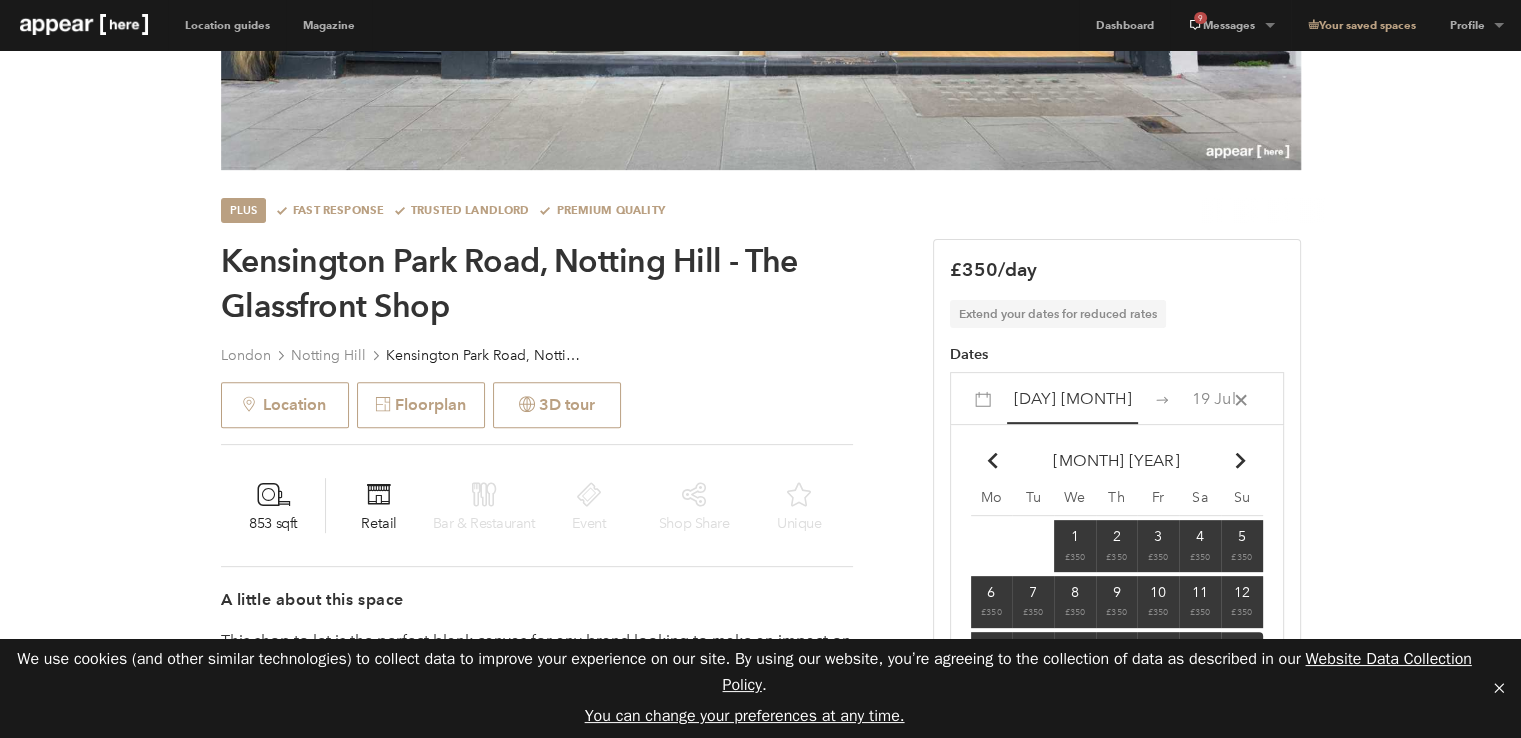 scroll, scrollTop: 700, scrollLeft: 0, axis: vertical 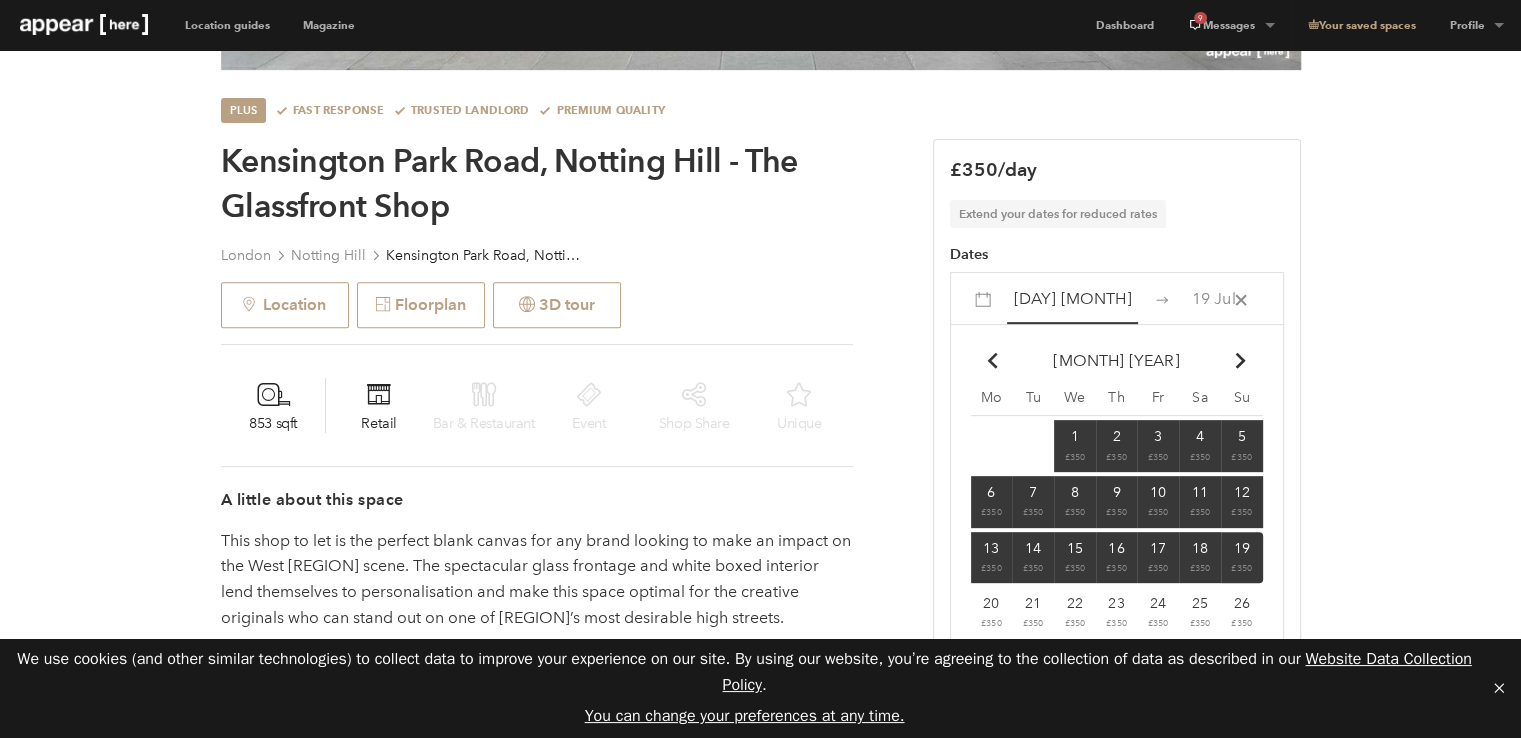 click on "Chevron-up" at bounding box center [993, 361] 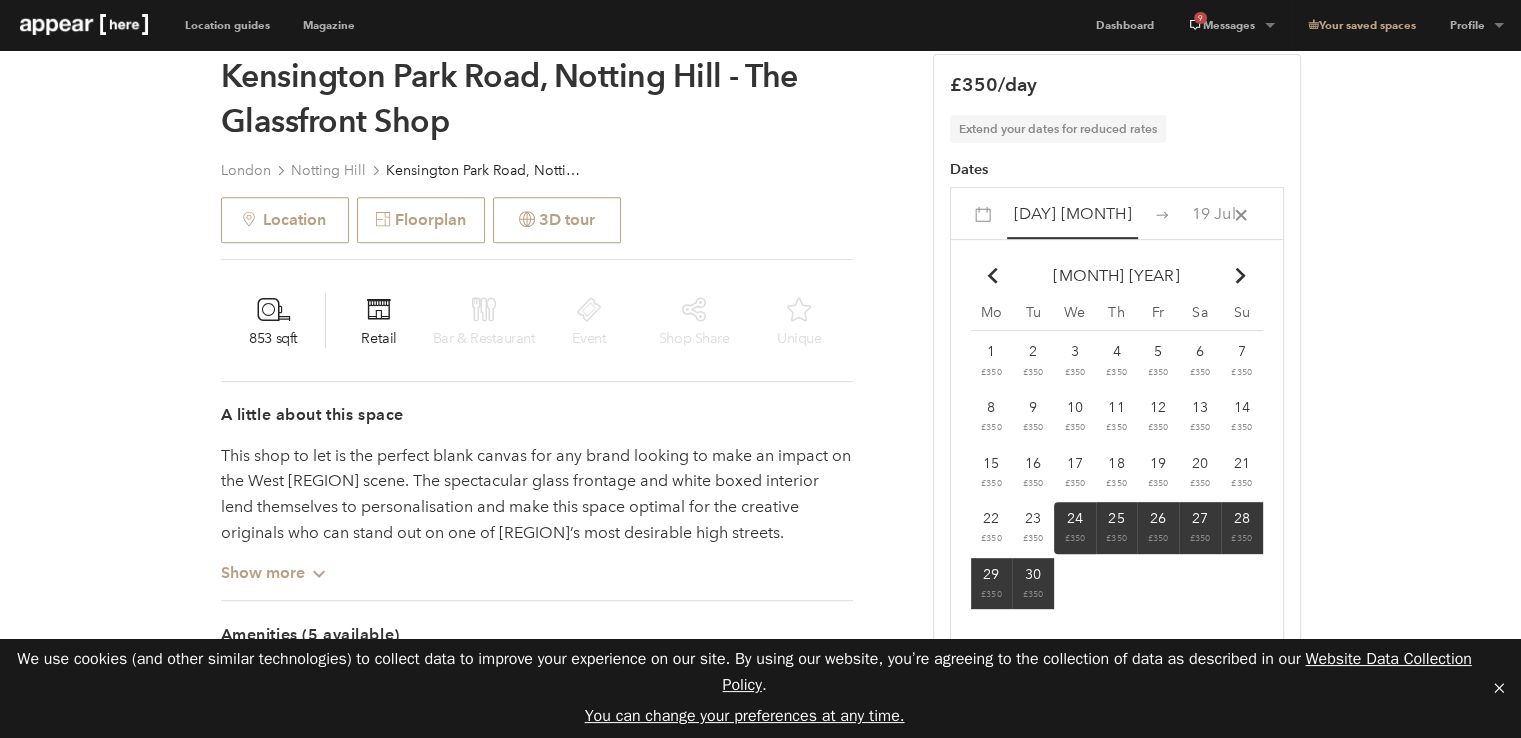 scroll, scrollTop: 900, scrollLeft: 0, axis: vertical 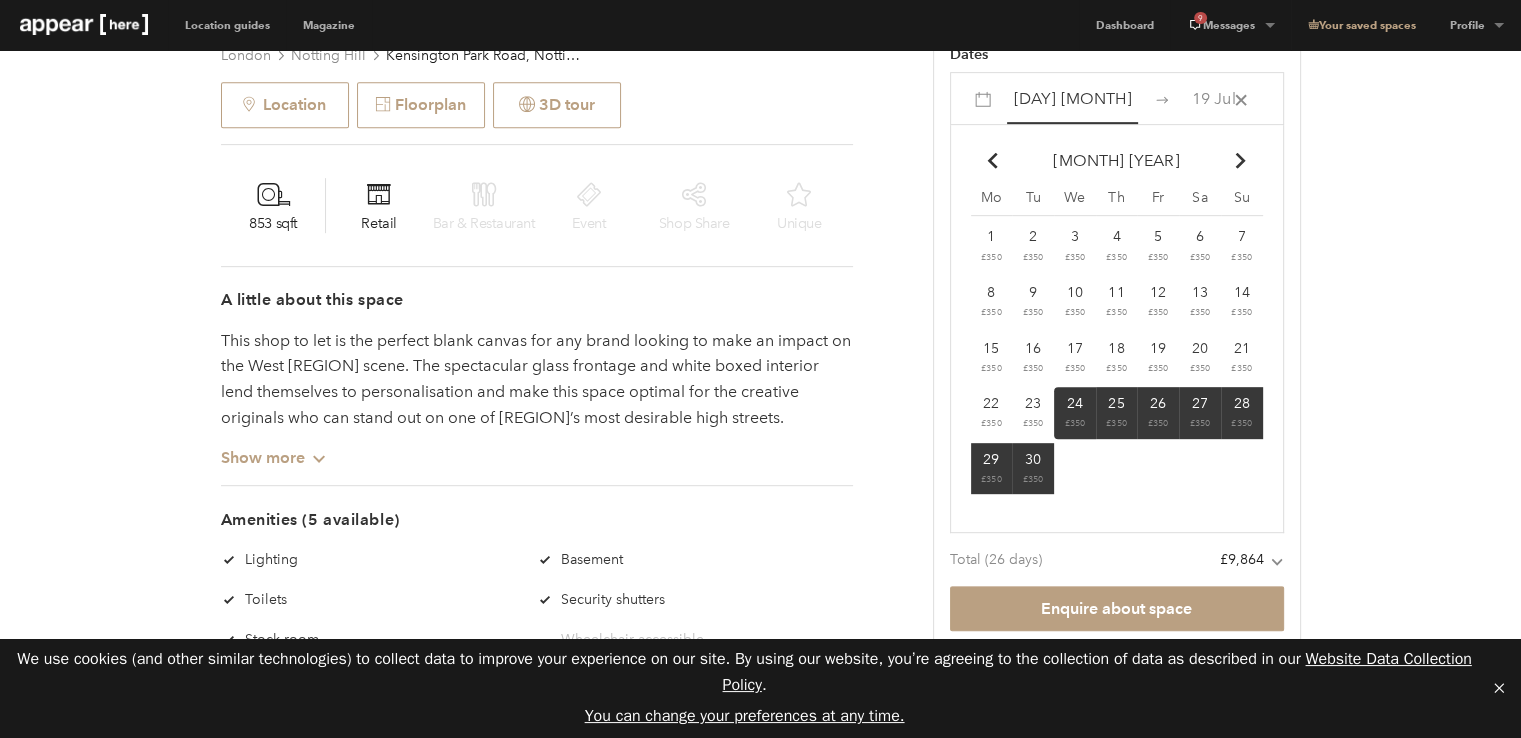 click on "Chevron-up" at bounding box center [1241, 161] 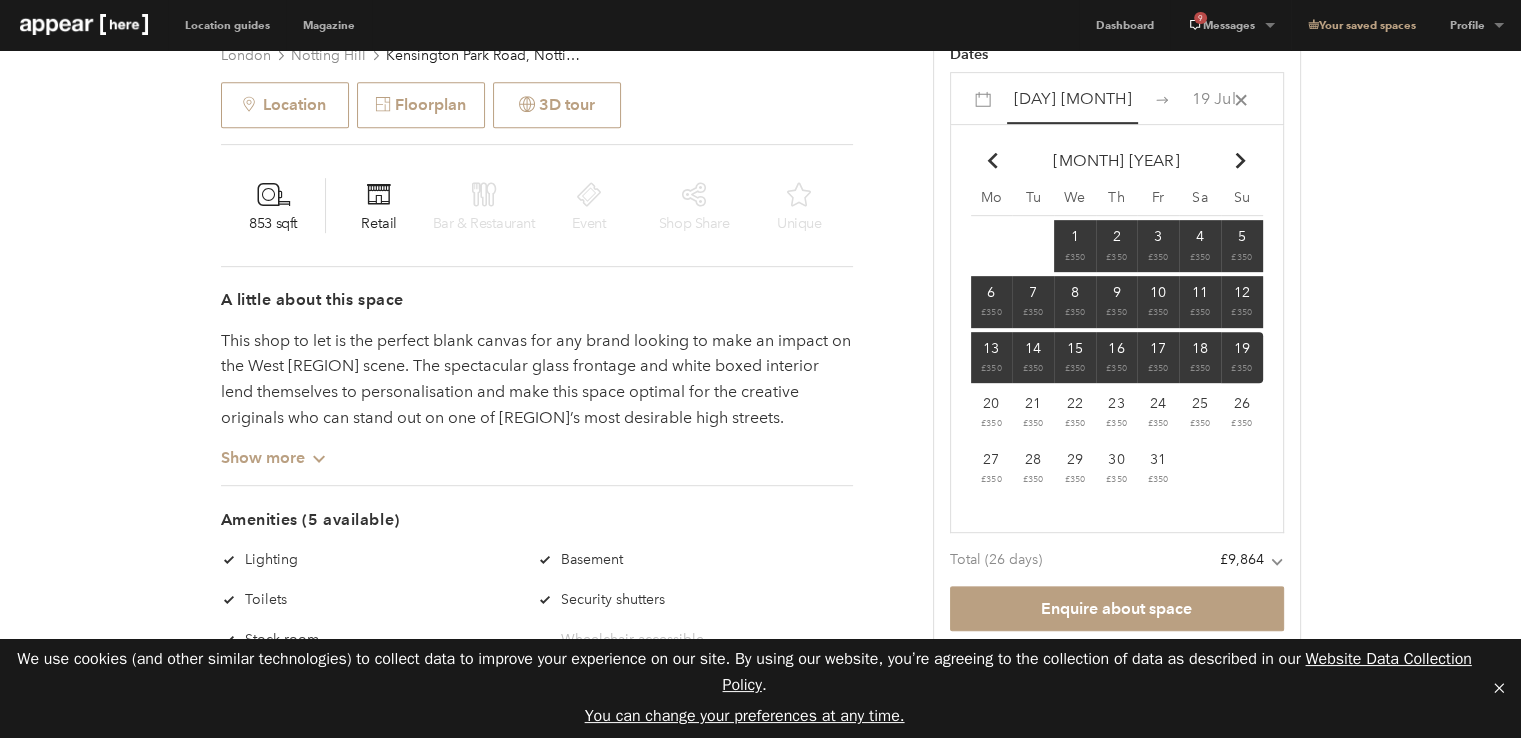 click on "Chevron-up" at bounding box center (993, 161) 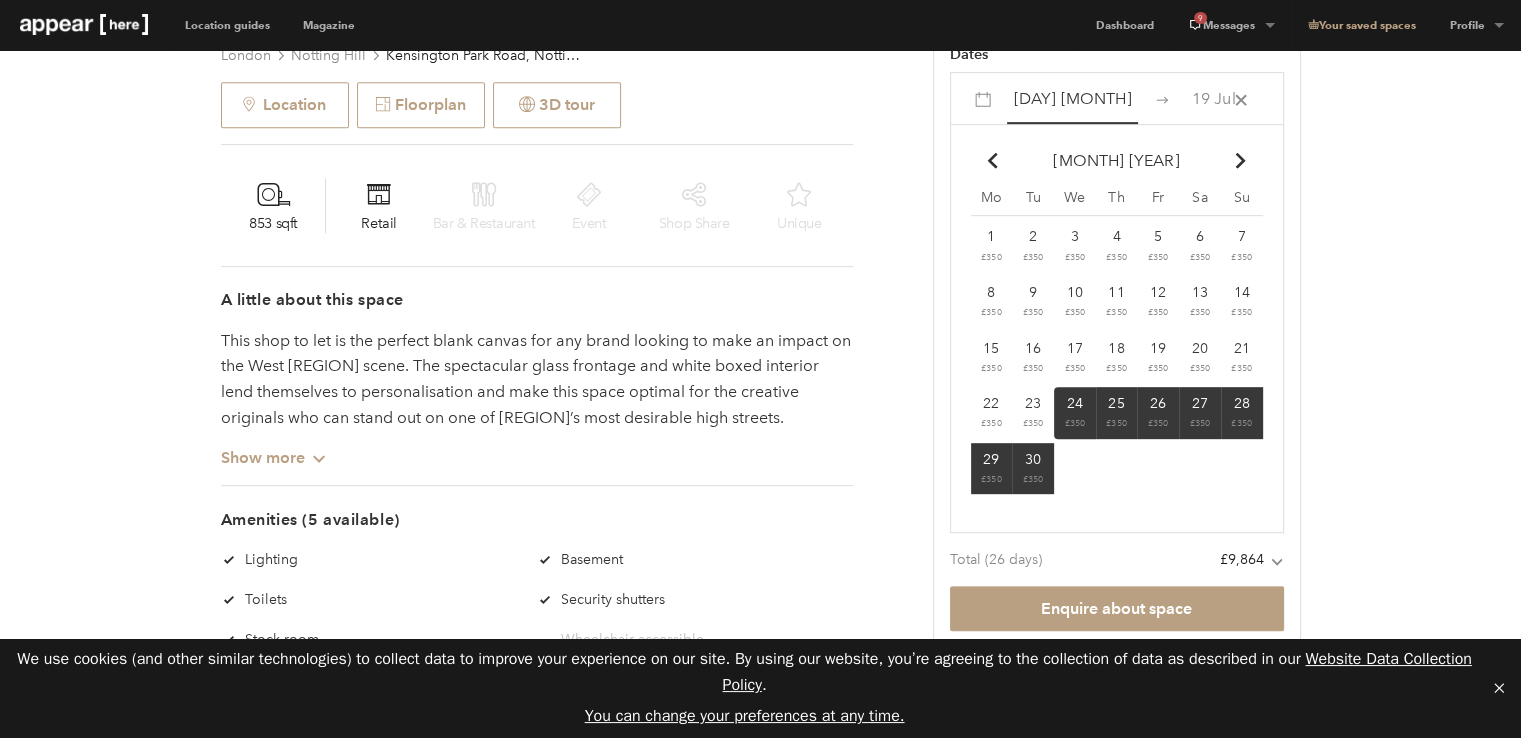 click on "23 £350" at bounding box center (992, 246) 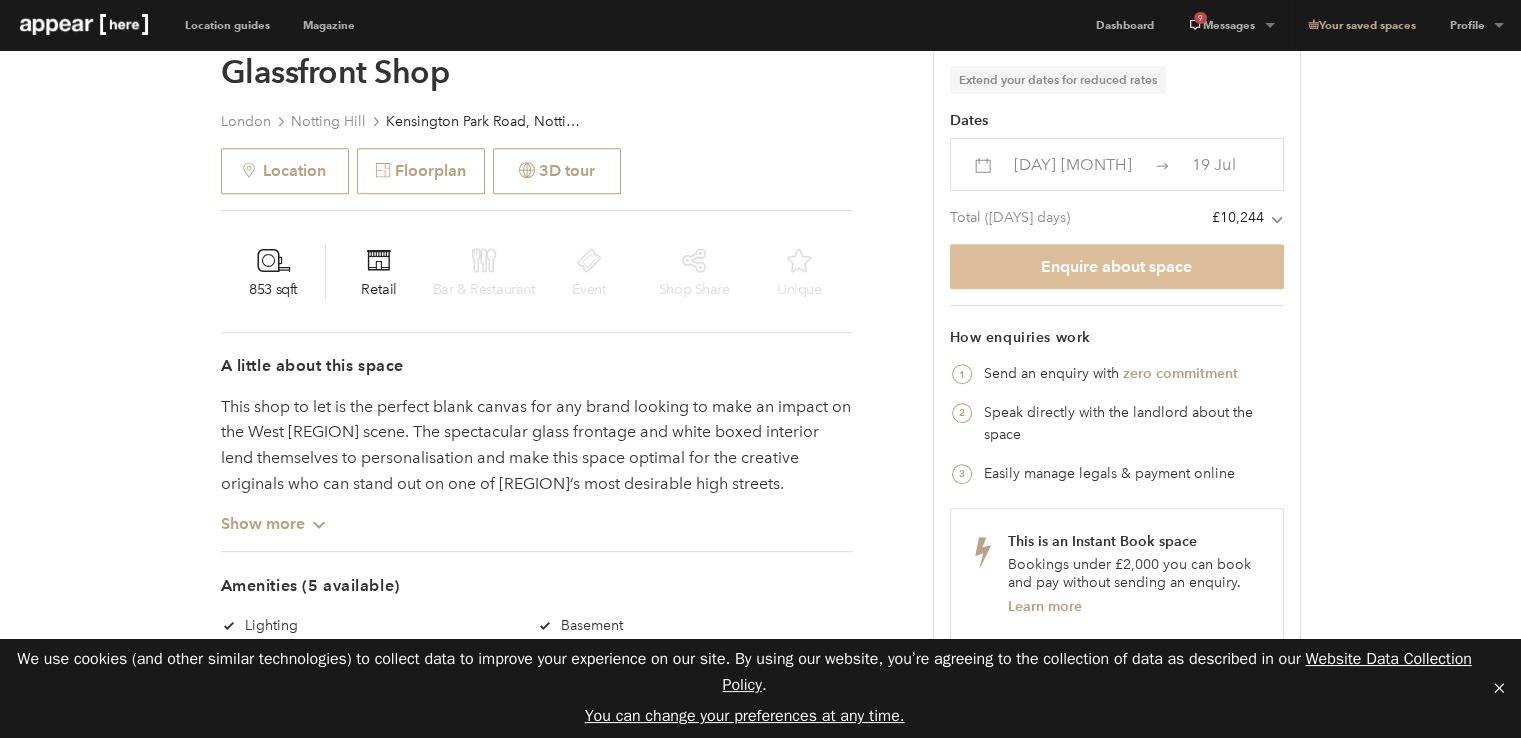 scroll, scrollTop: 800, scrollLeft: 0, axis: vertical 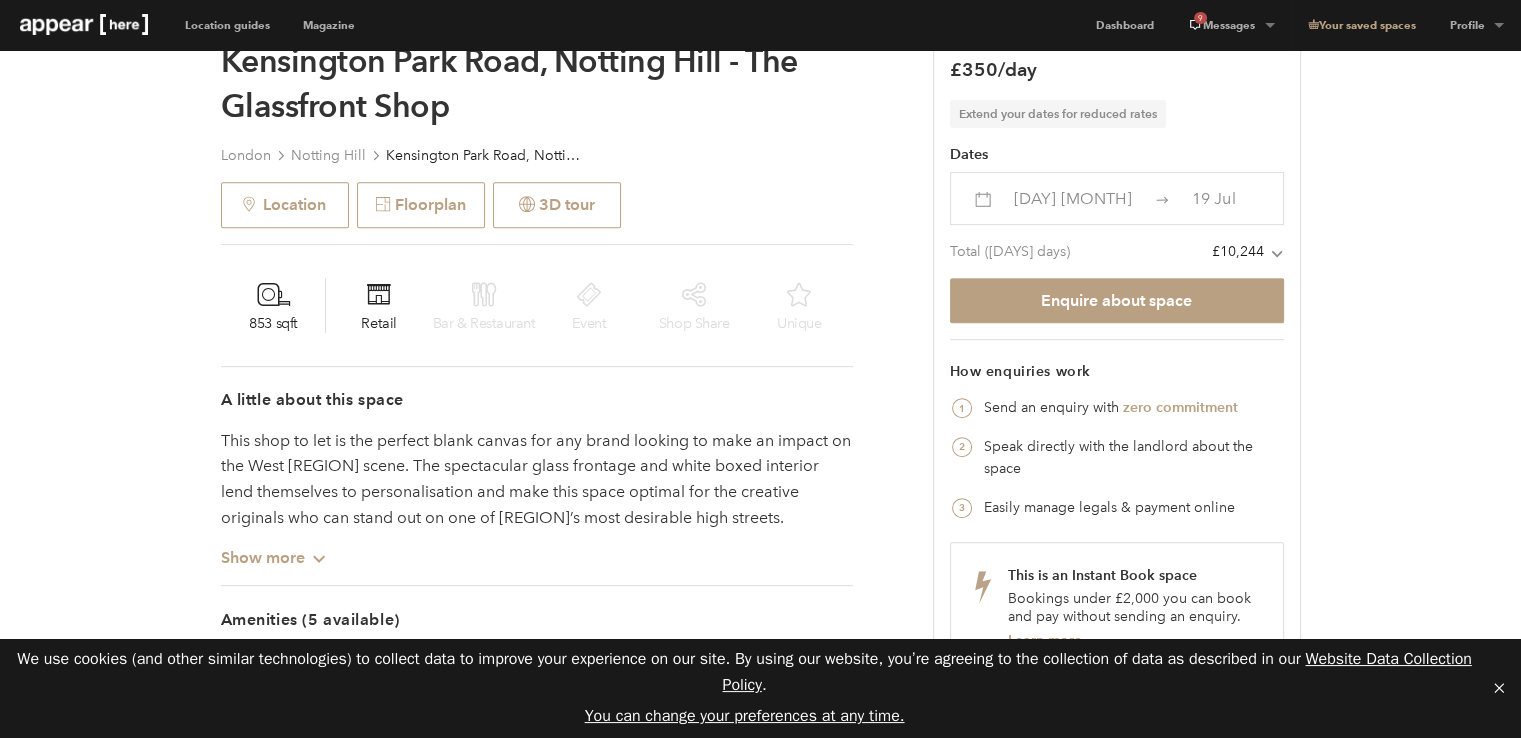 click on "23 Jun" at bounding box center (1072, 198) 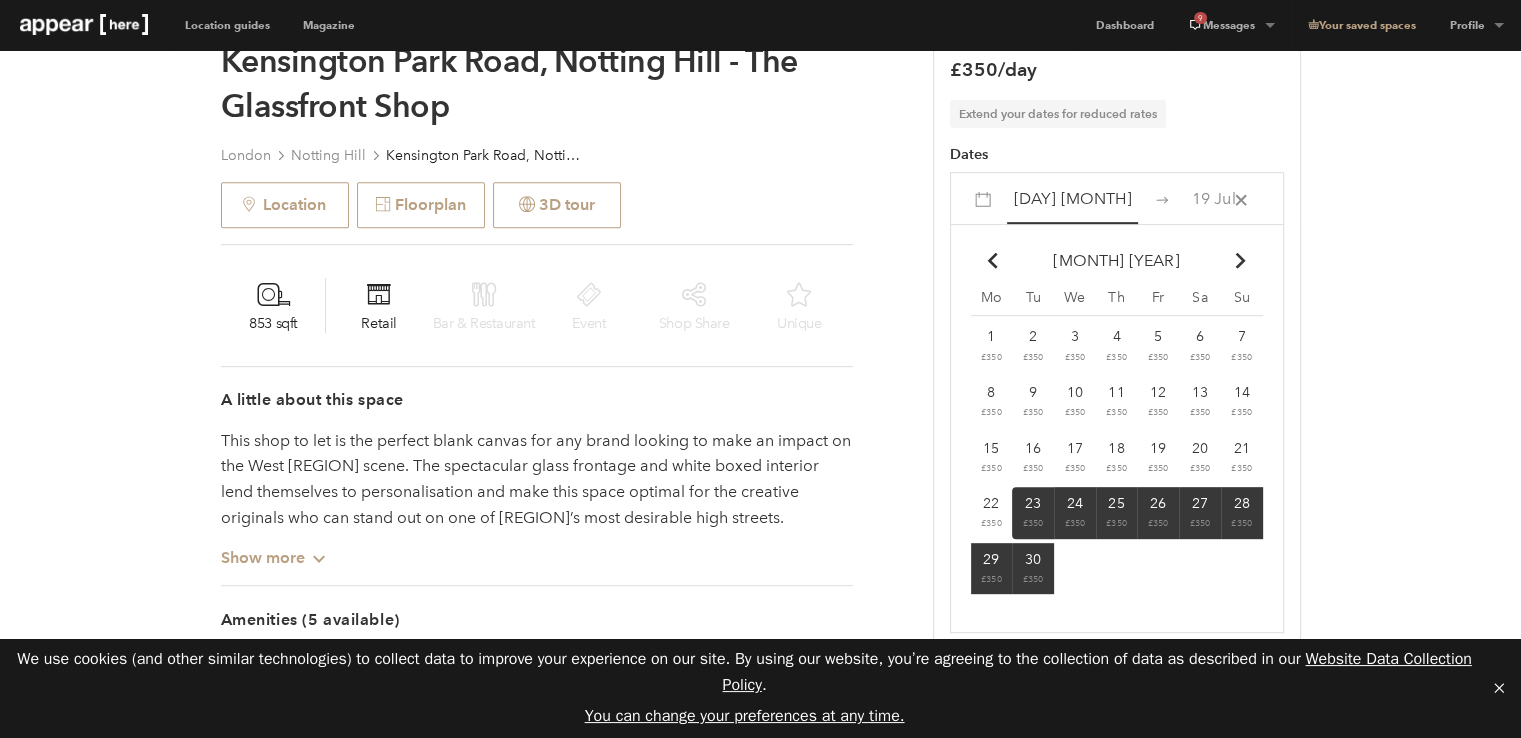 click at bounding box center [1240, 261] 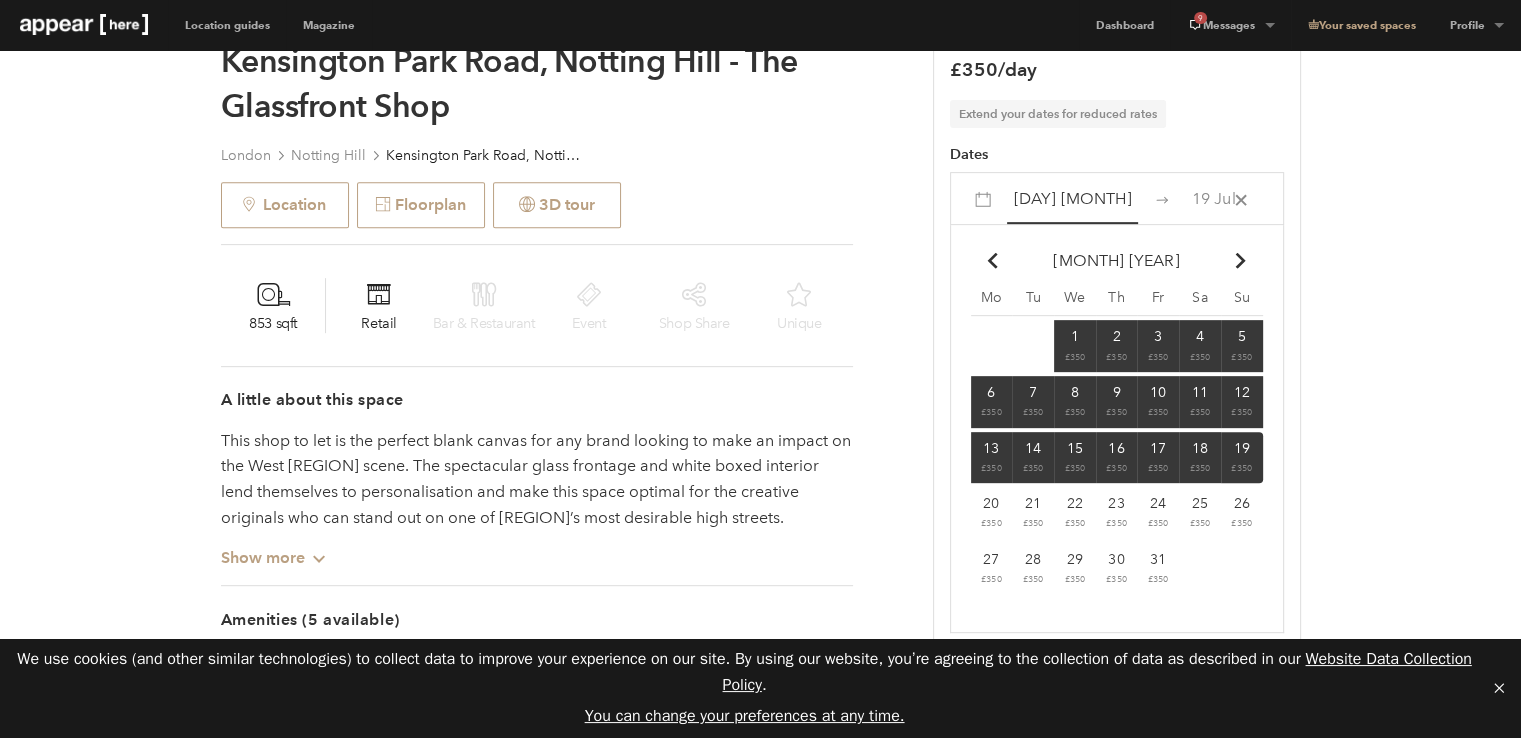 scroll, scrollTop: 900, scrollLeft: 0, axis: vertical 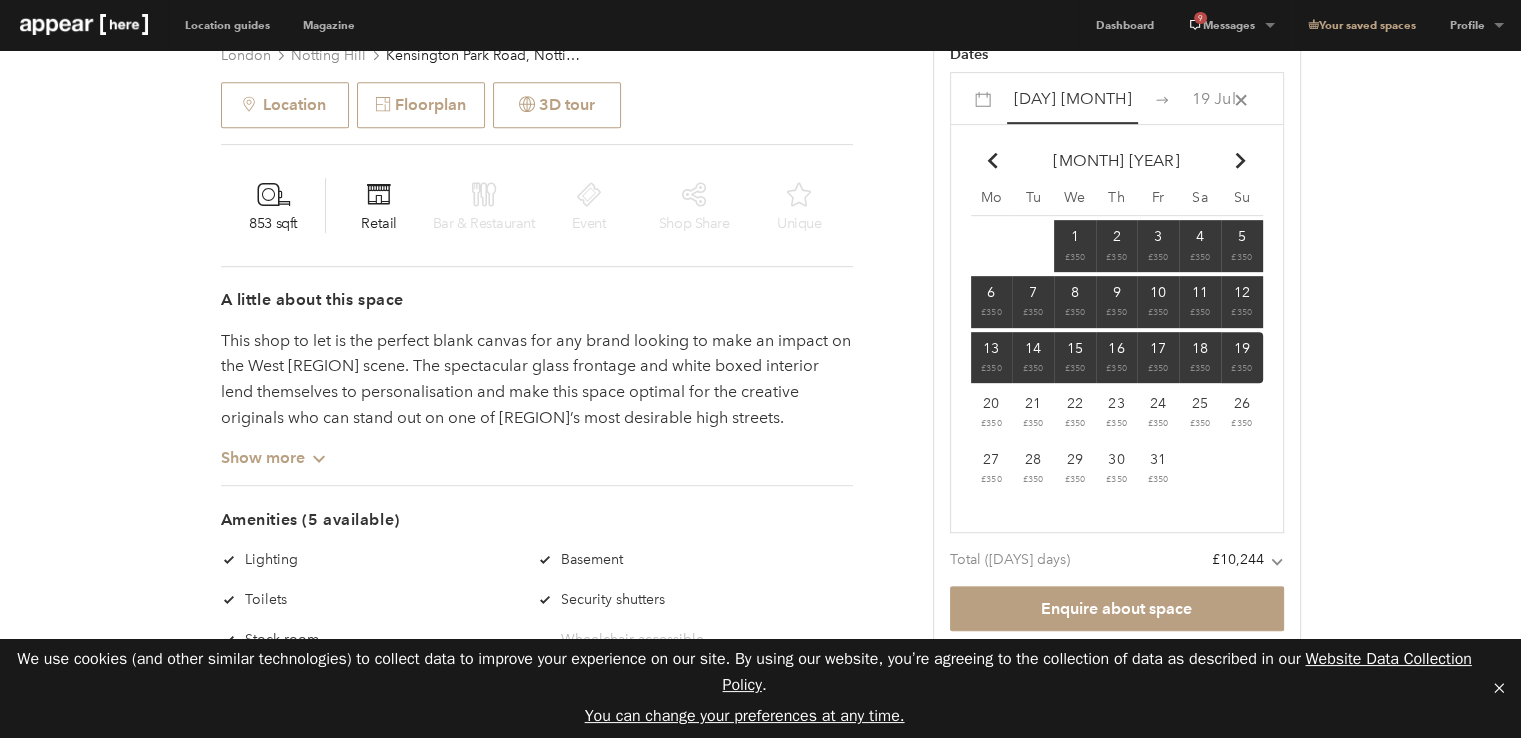 click on "20" at bounding box center (1075, 236) 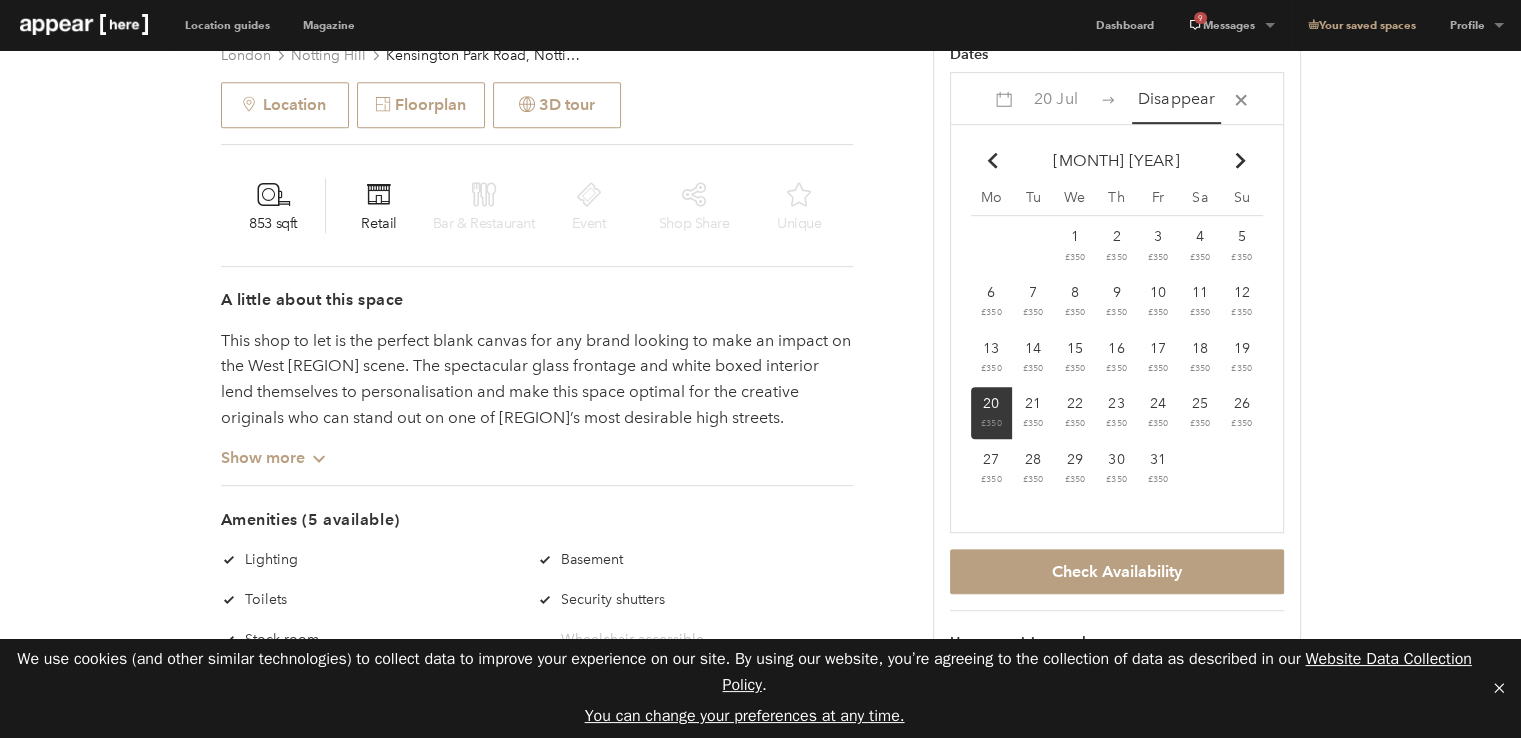 click at bounding box center (993, 161) 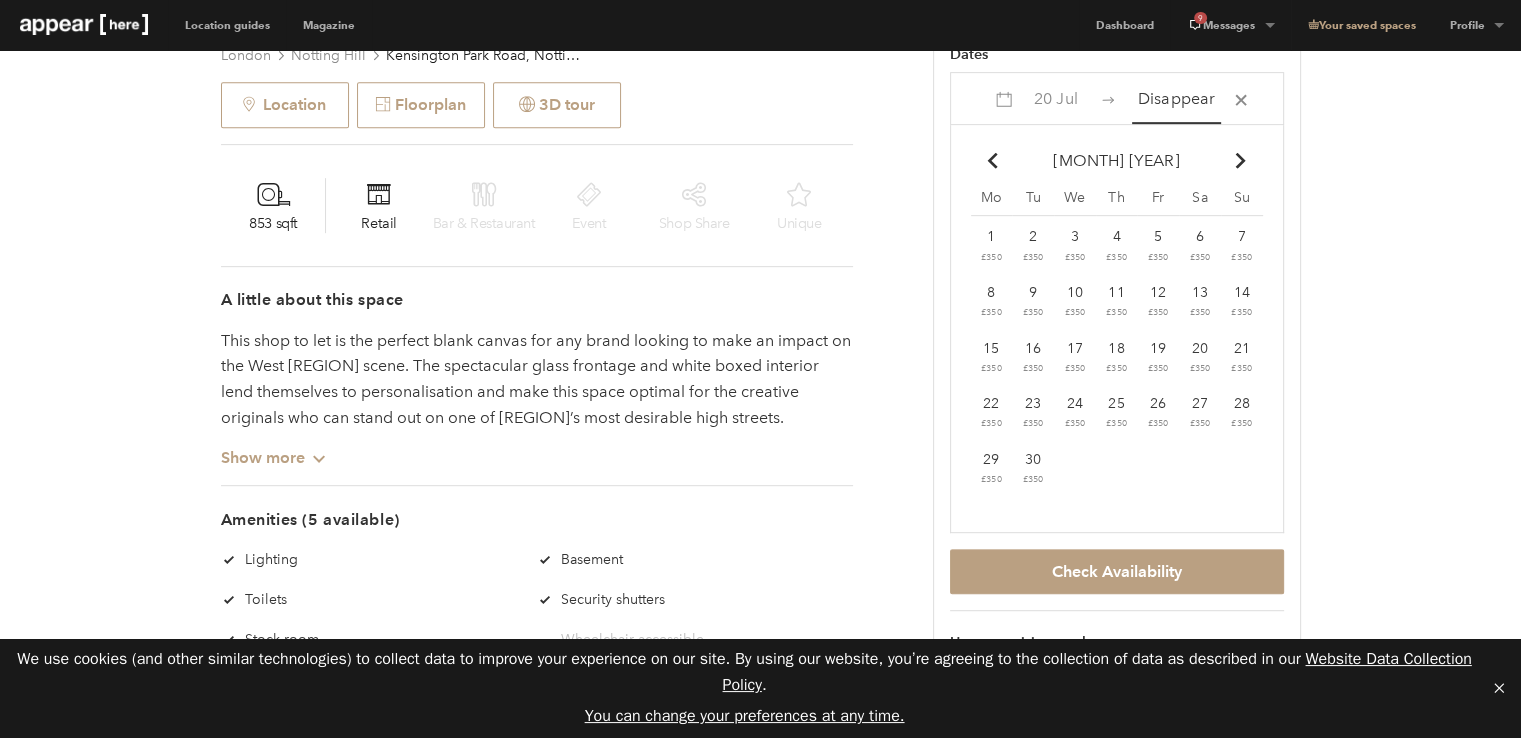 click on "23" at bounding box center (991, 236) 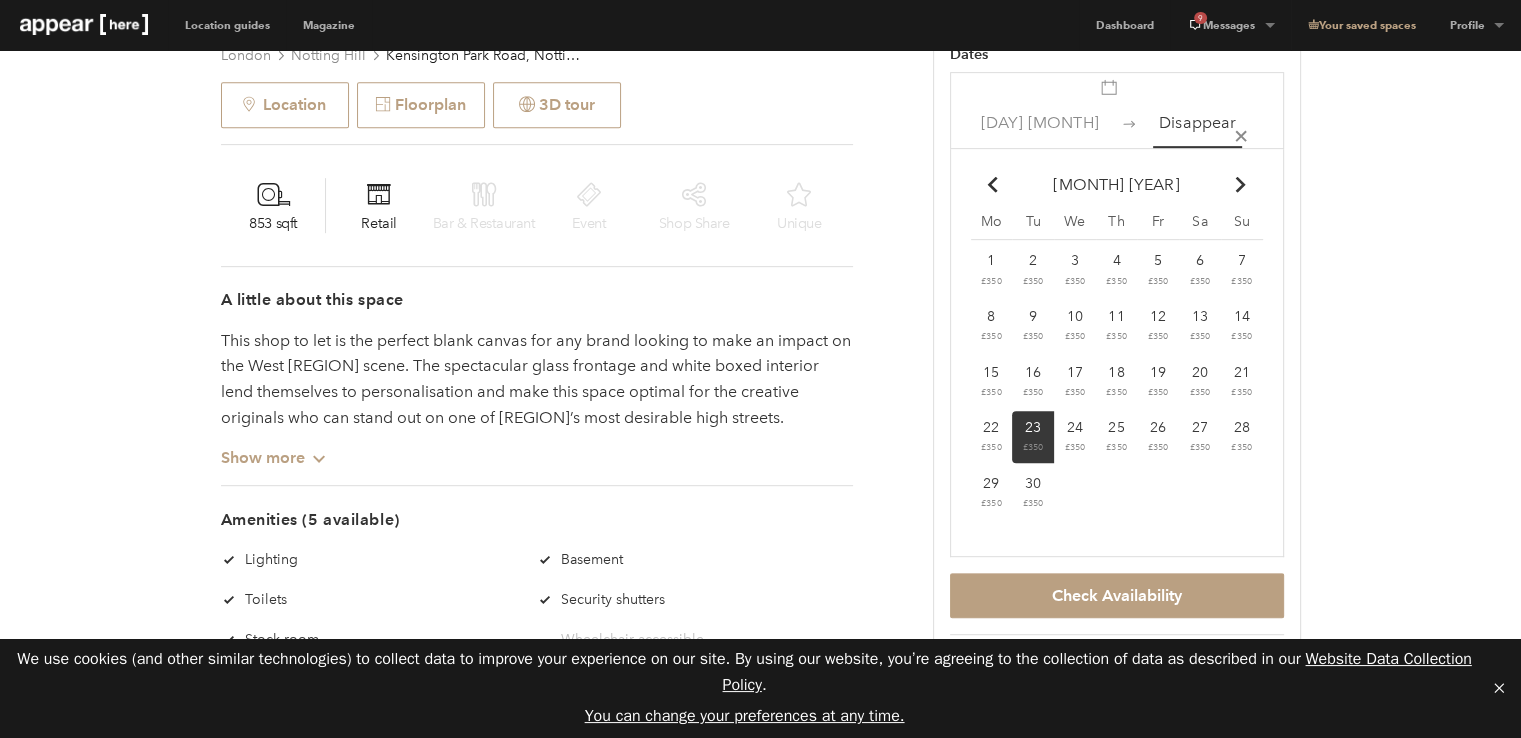 click on "Chevron-up" at bounding box center (1240, 185) 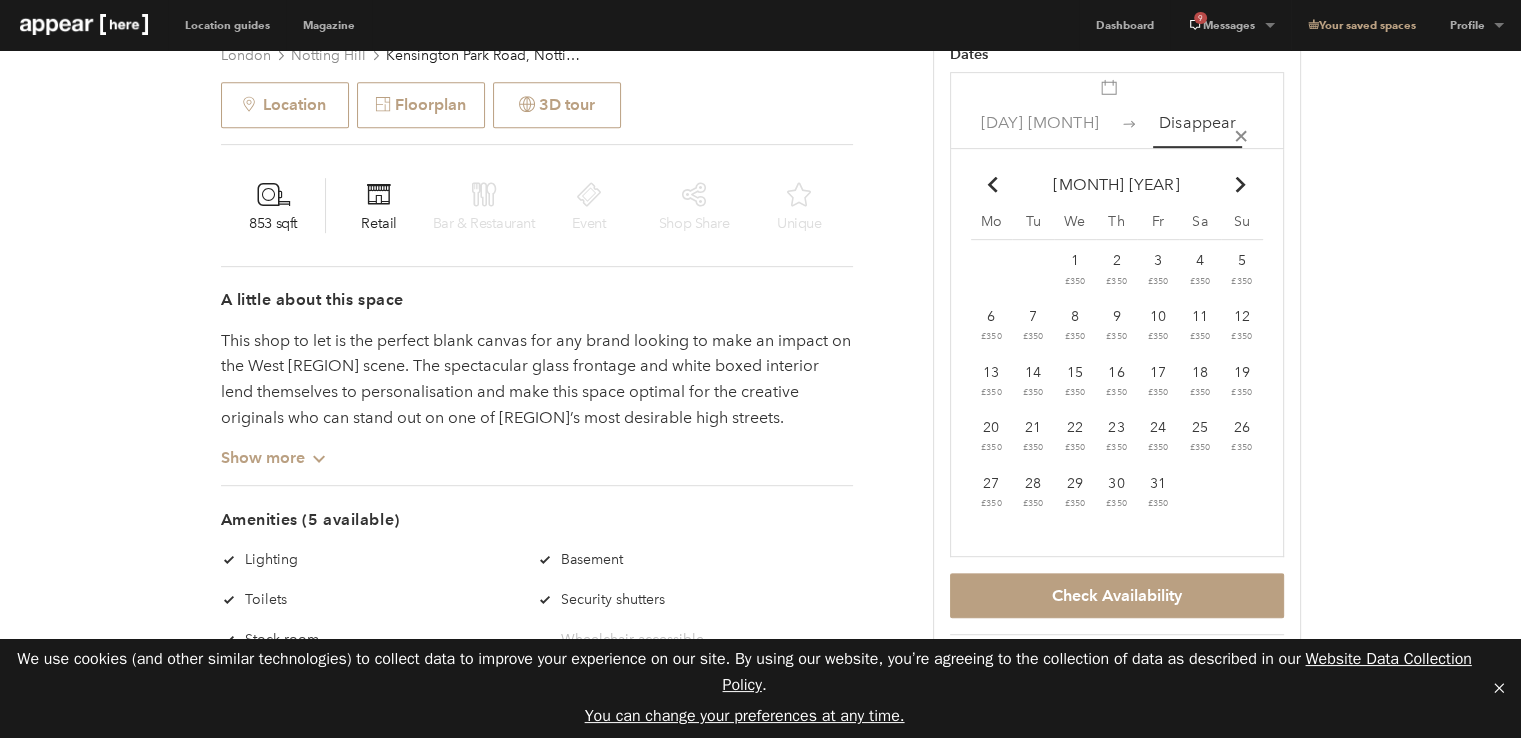 click on "21" at bounding box center (1075, 260) 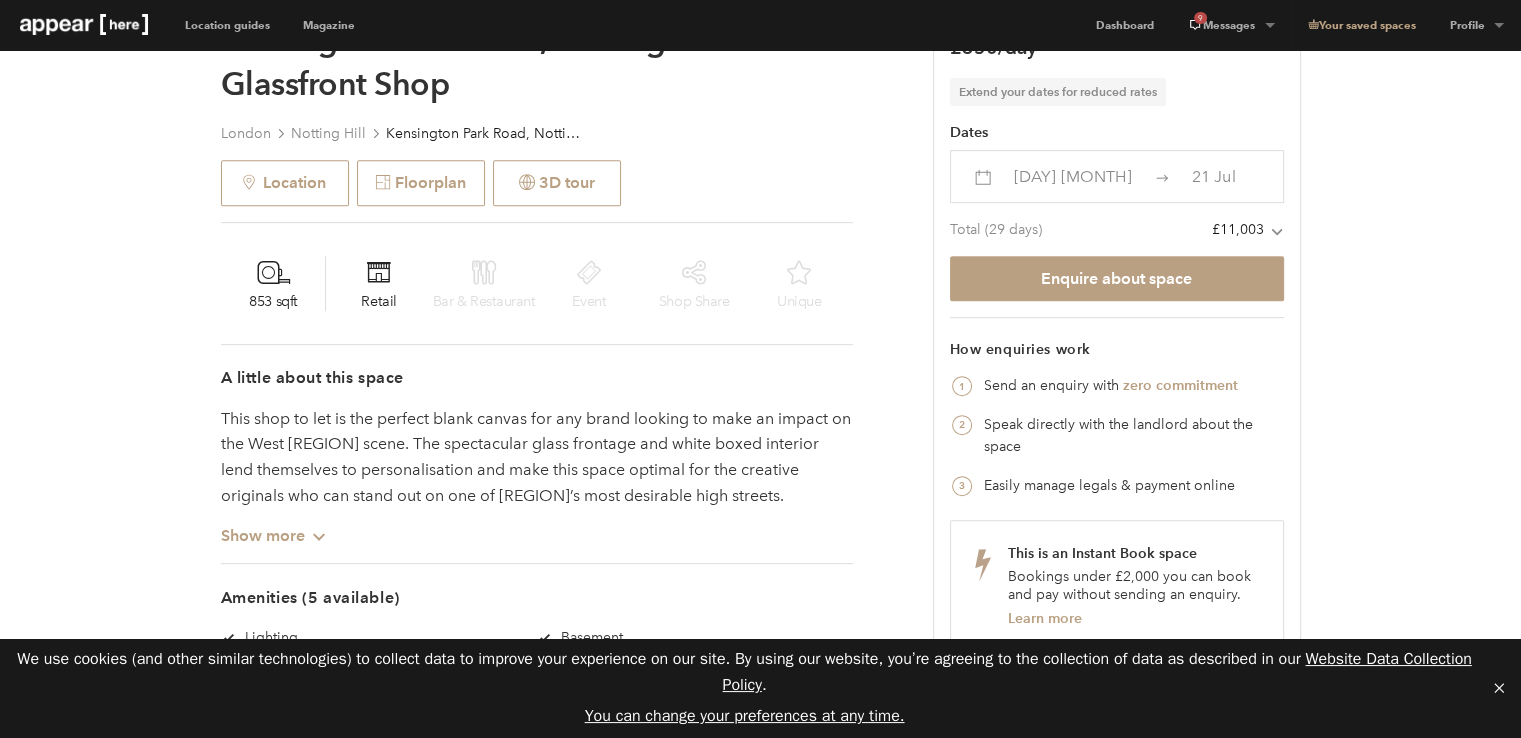 scroll, scrollTop: 800, scrollLeft: 0, axis: vertical 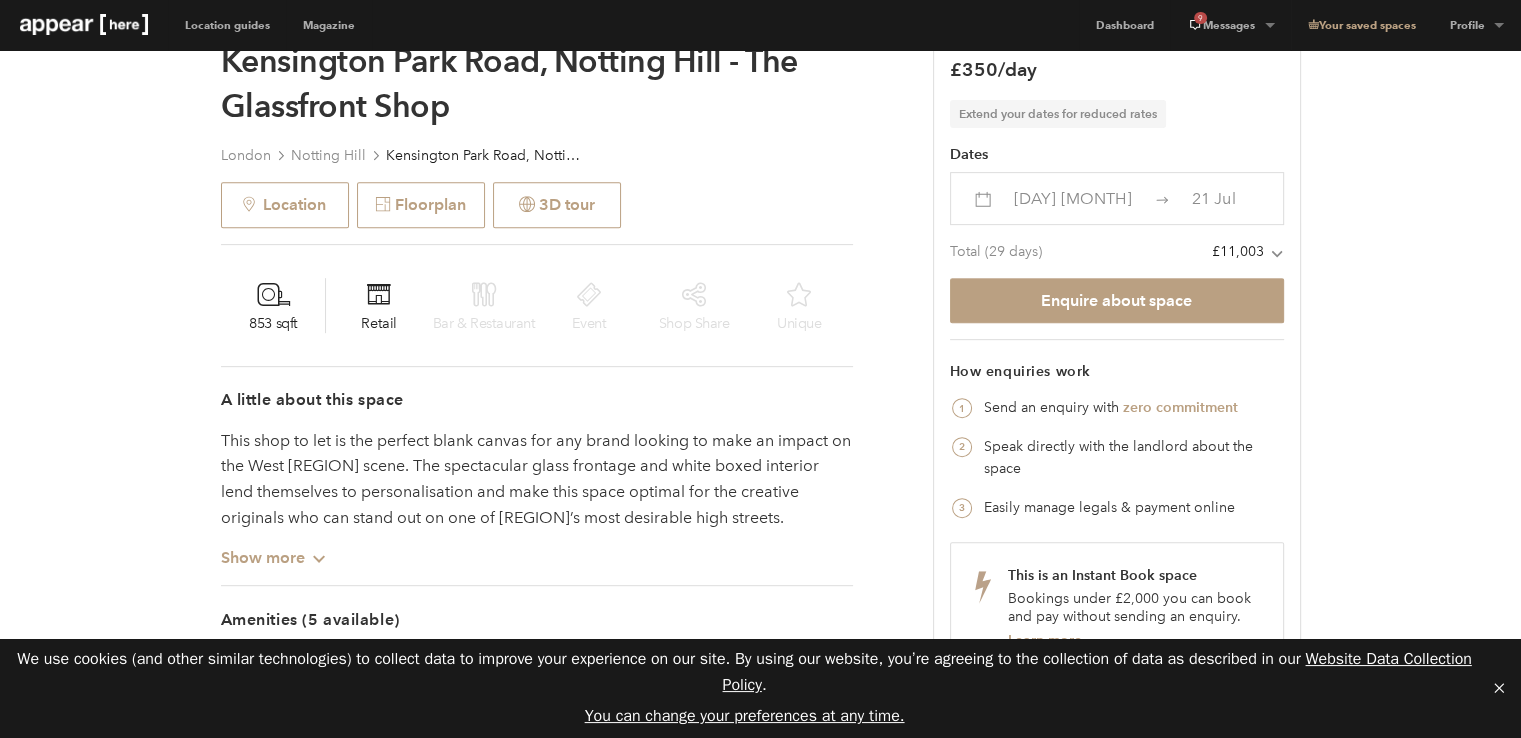 click on "£11,003" at bounding box center (1238, 251) 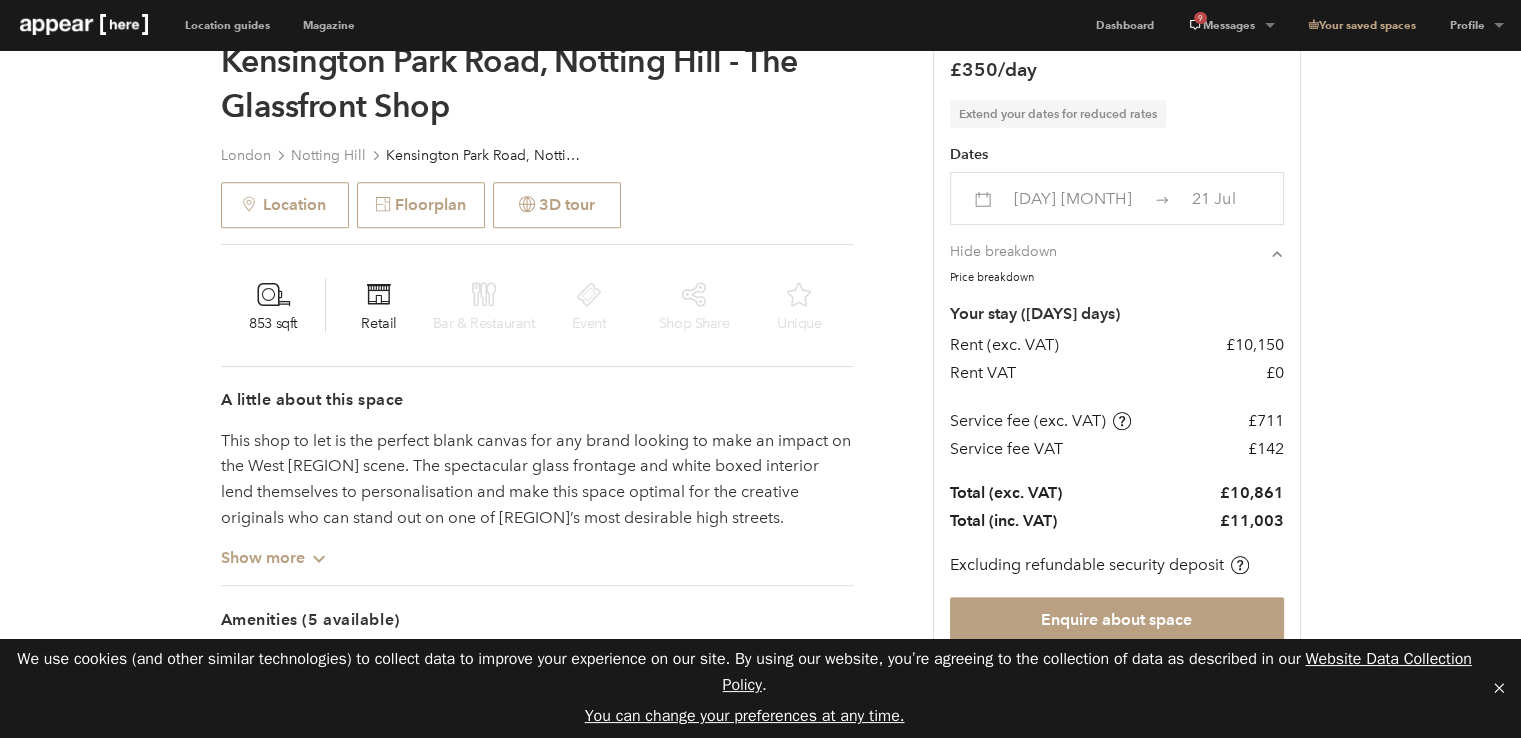click on "23 Jun" at bounding box center [1072, 198] 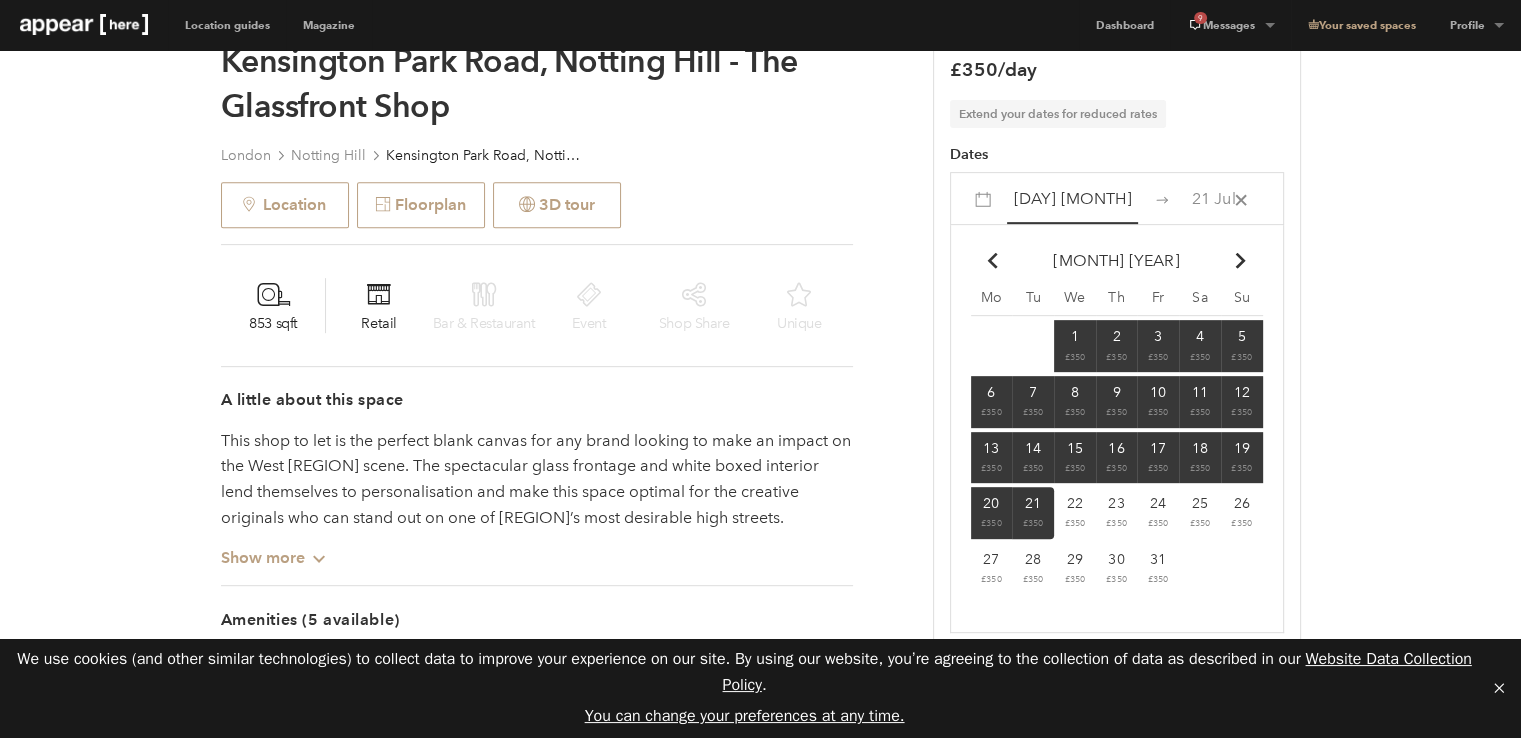 click on "Chevron-up Go to previous month" at bounding box center [992, 261] 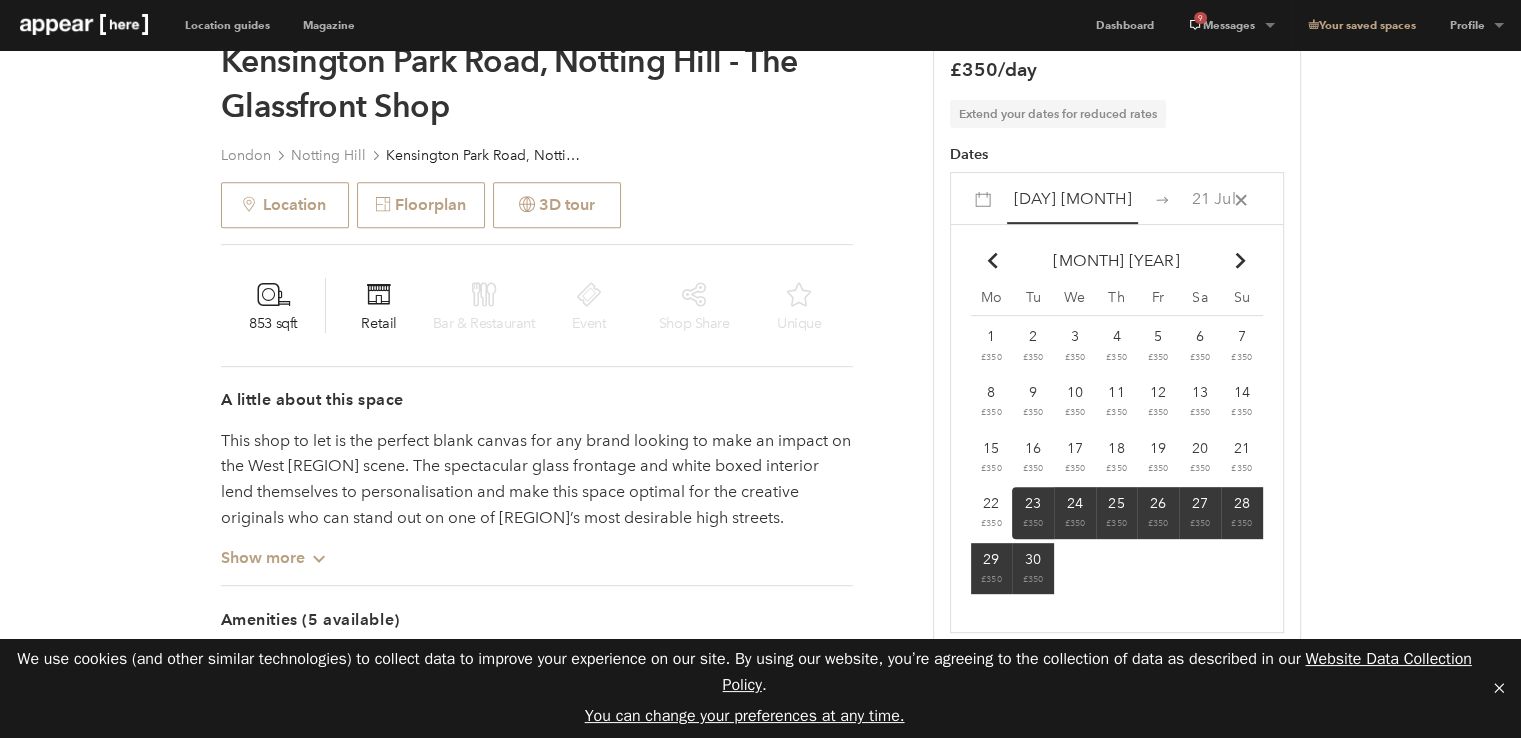 click on "£350" at bounding box center (1033, 523) 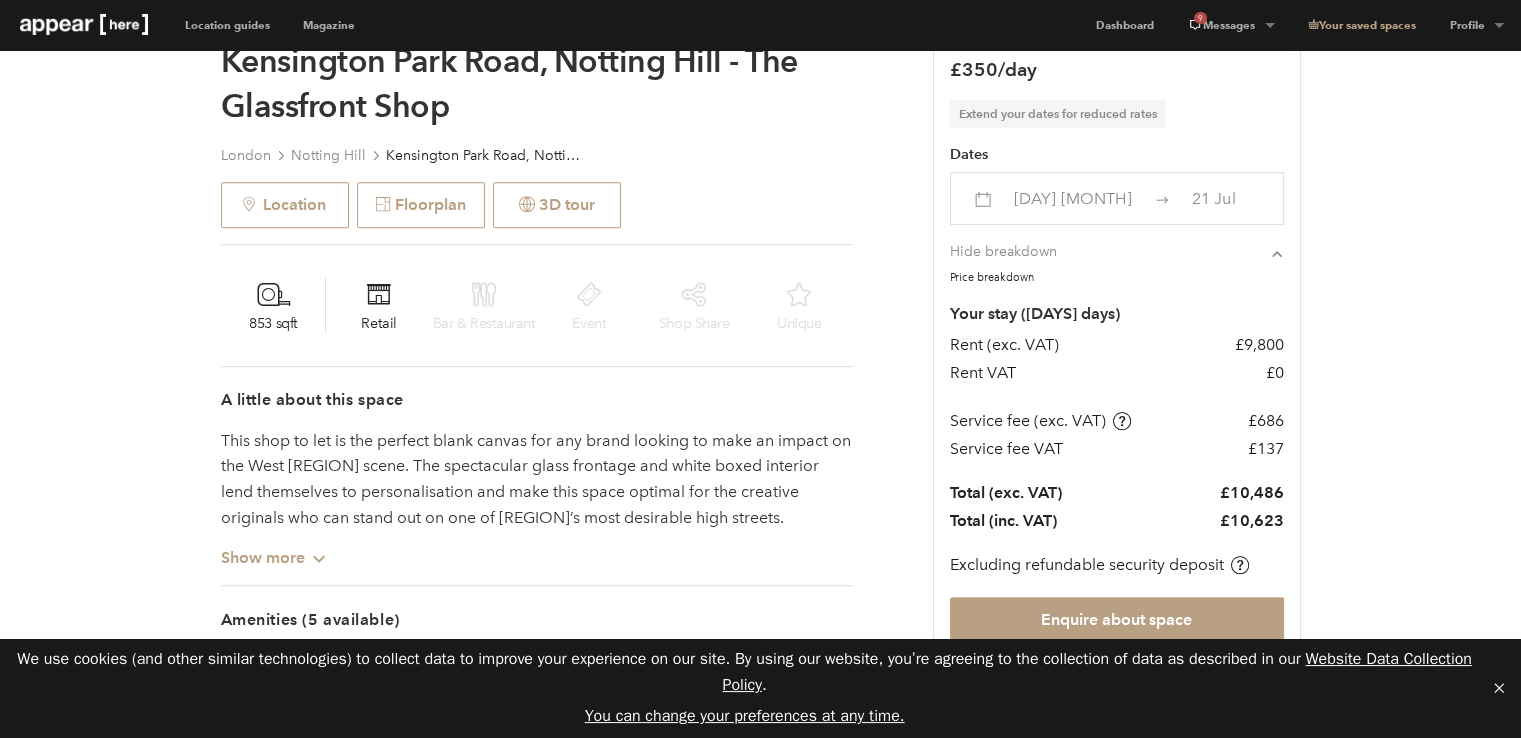 click at bounding box center (991, 198) 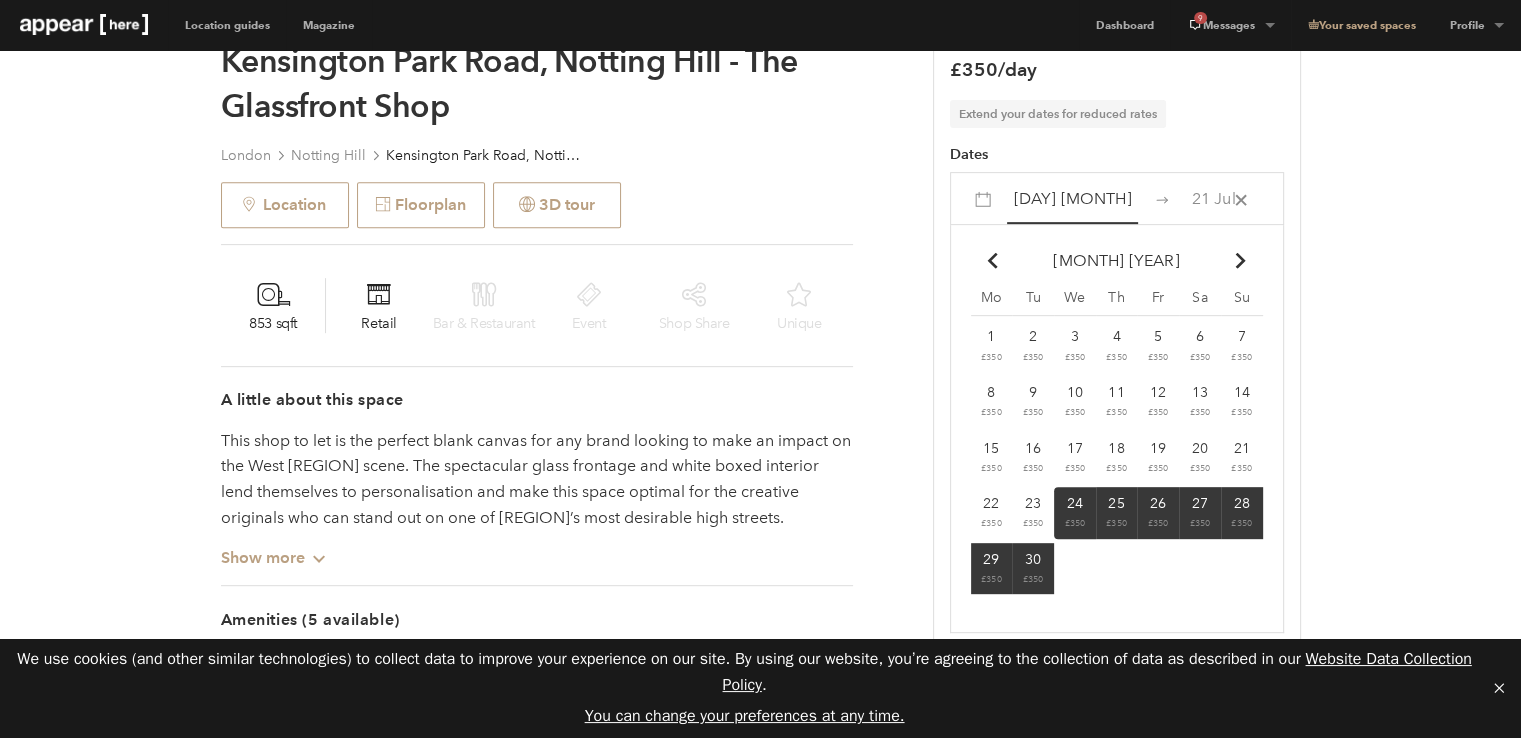 click on "23" at bounding box center [991, 336] 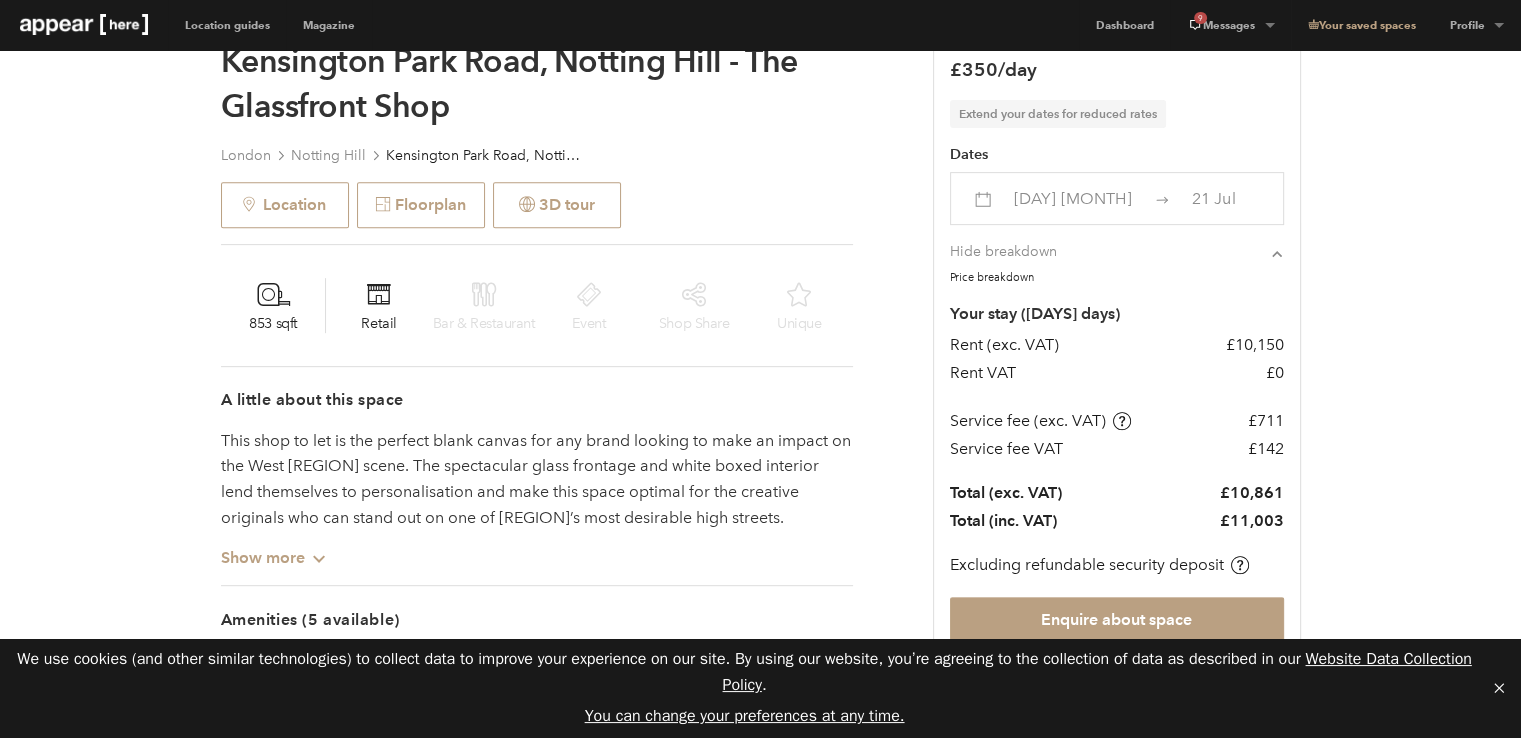 click on "Dates 23 Jun 21 Jul" at bounding box center [1117, 184] 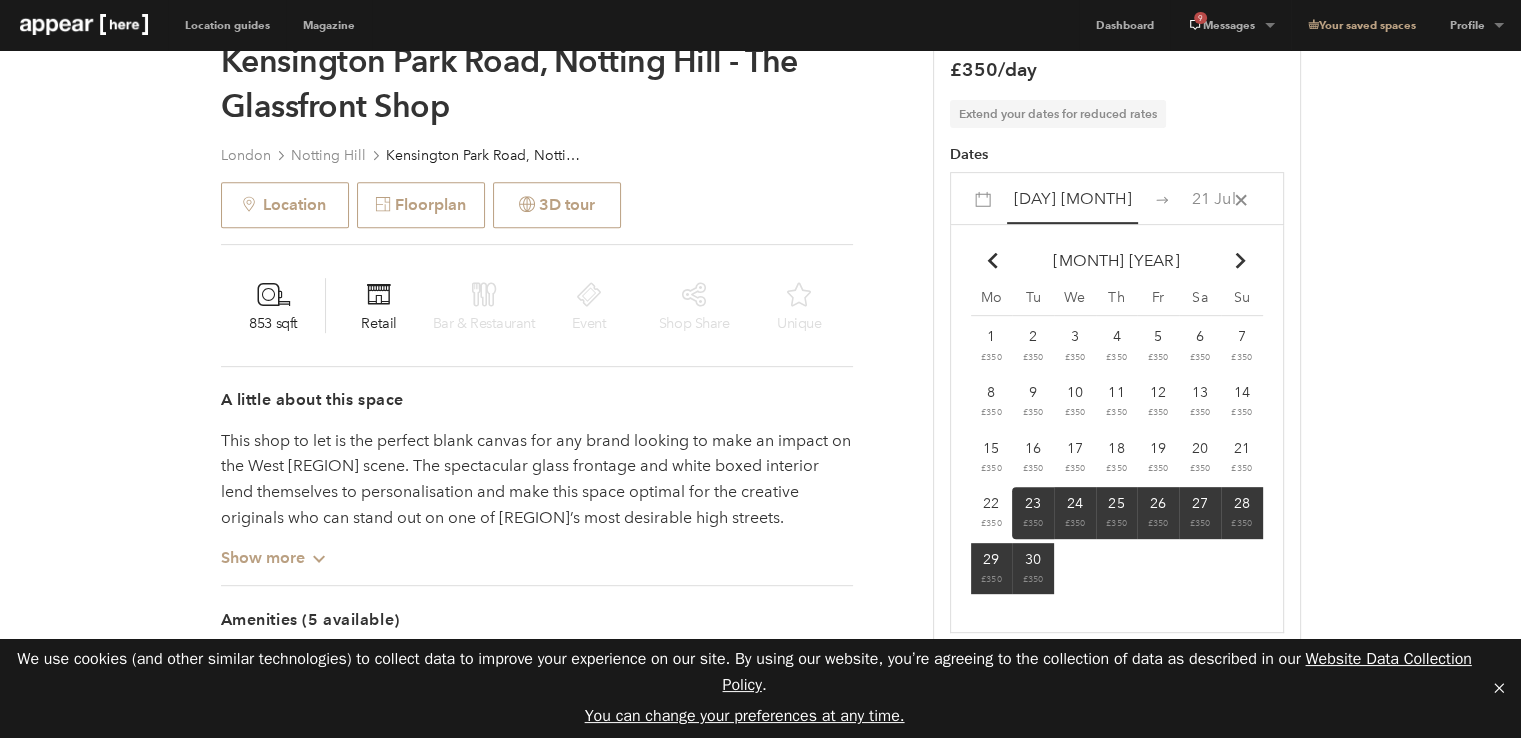click on "Chevron-up" at bounding box center [1240, 261] 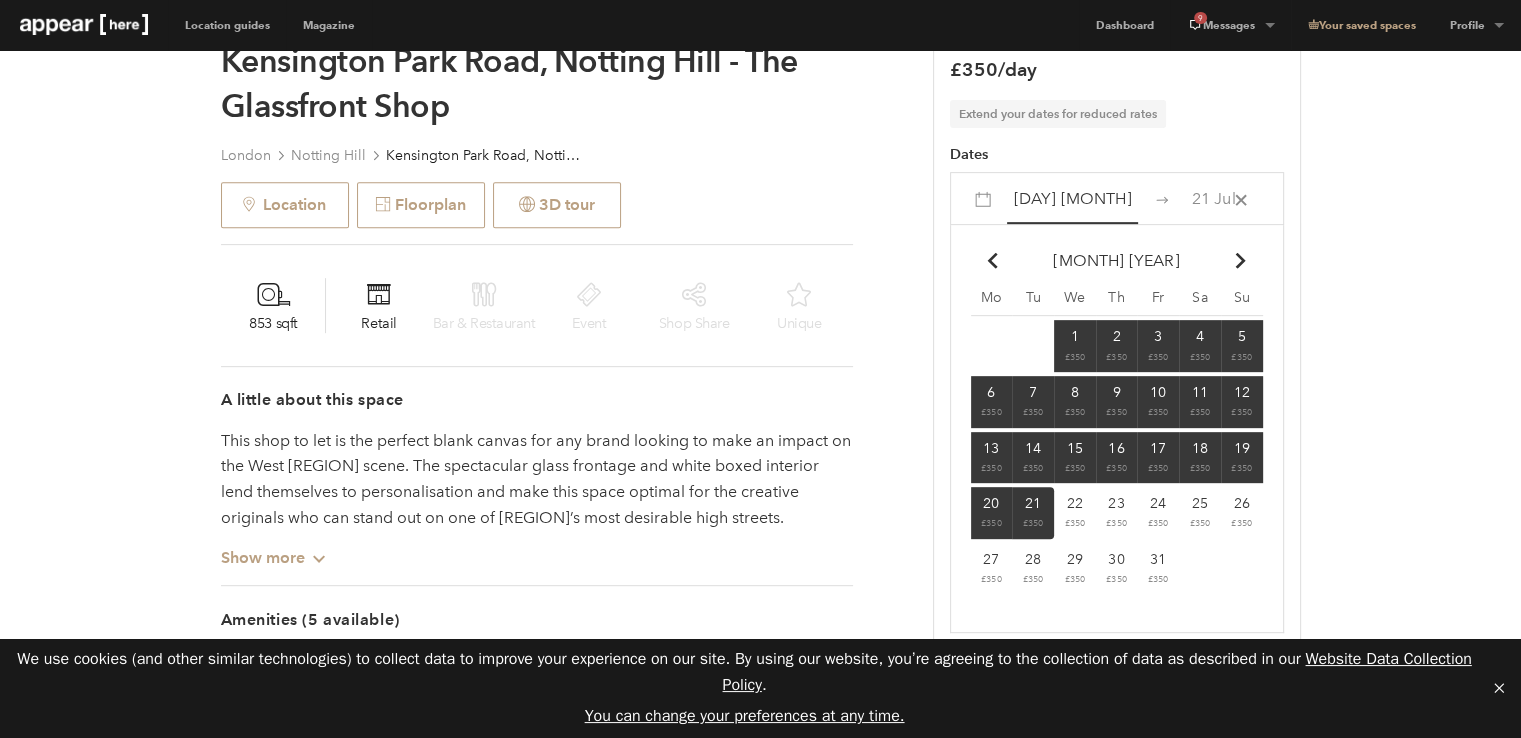 click on "19 £350" at bounding box center (1075, 346) 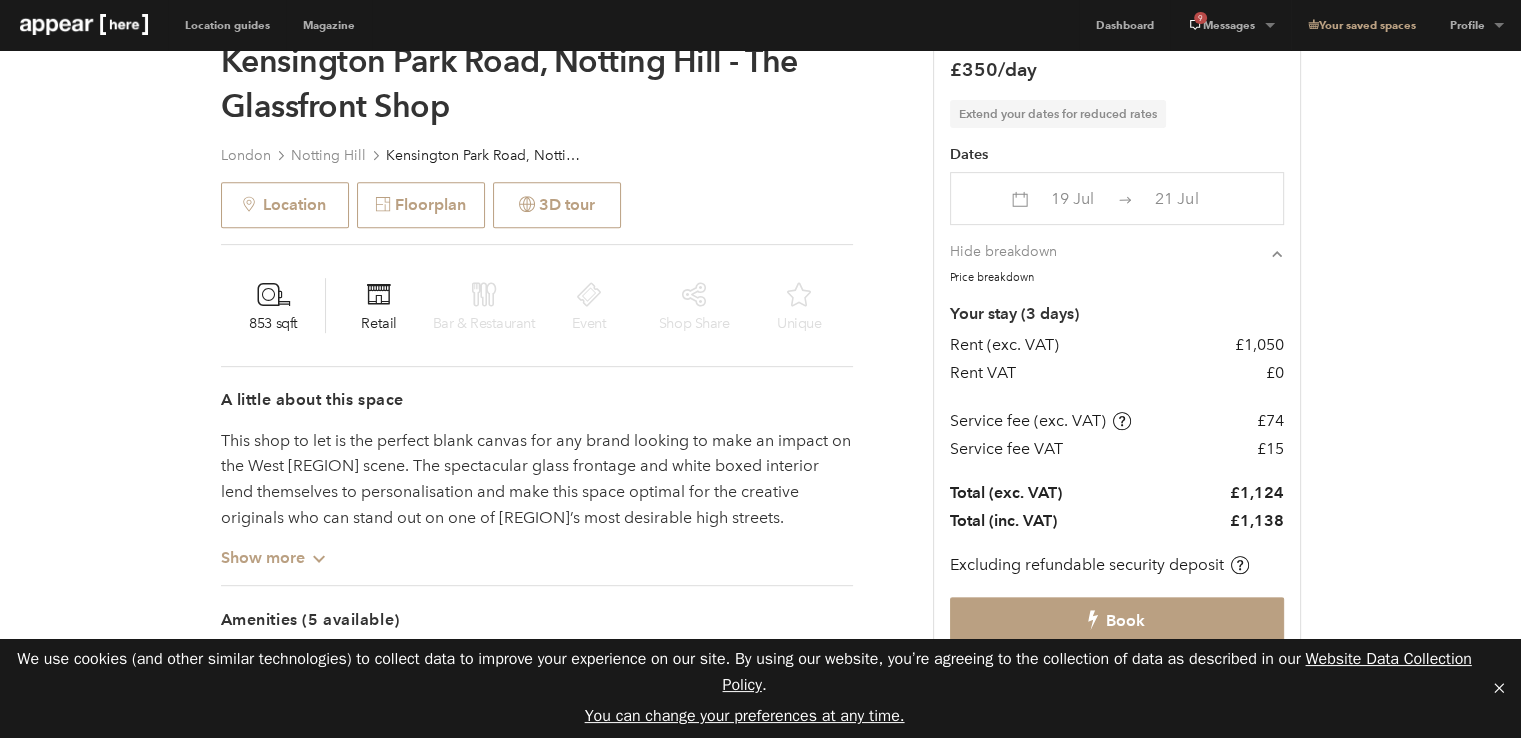 click on "19 Jul 21 Jul" at bounding box center [1117, 198] 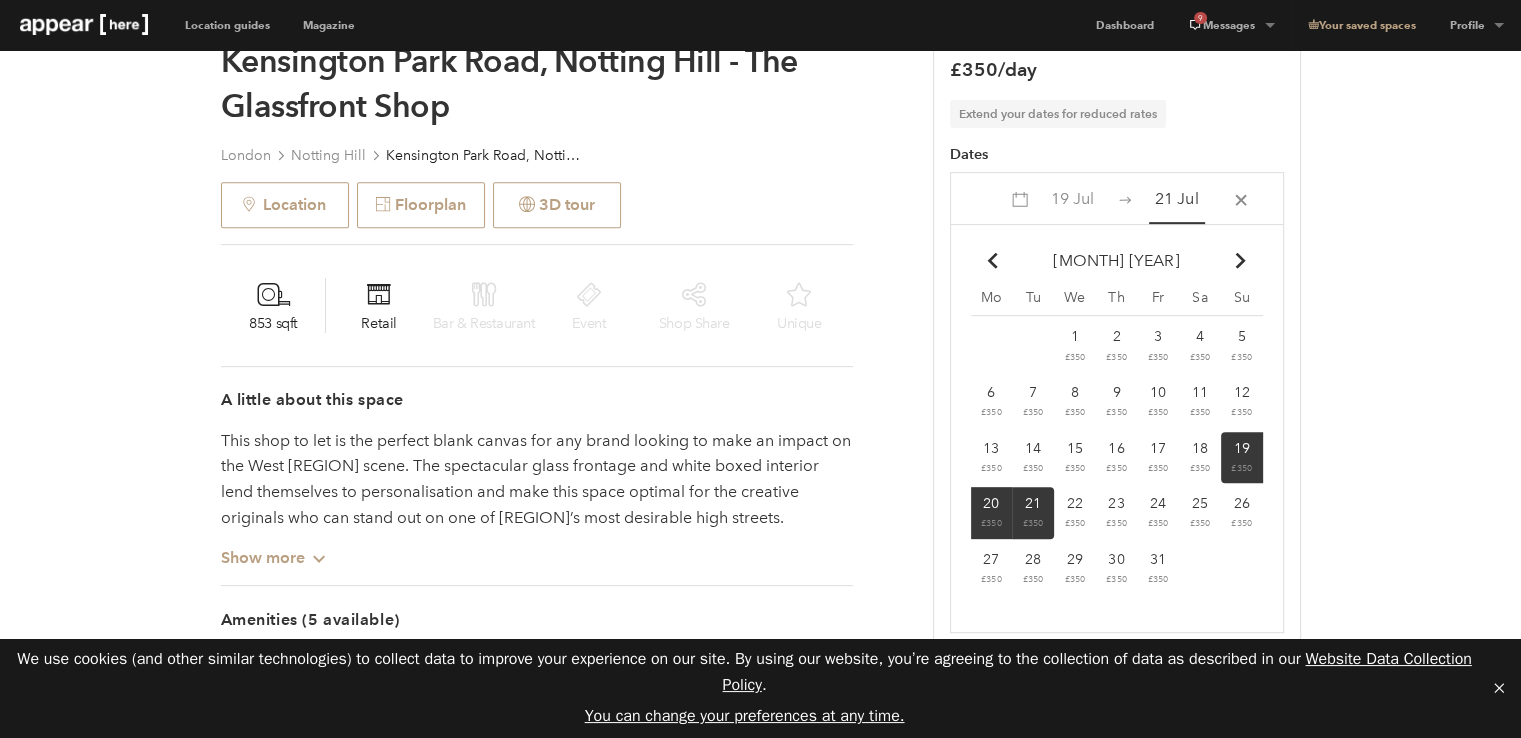 click on "Chevron-up Go to previous month July 2026 Chevron-up Go to next month" at bounding box center [1117, 261] 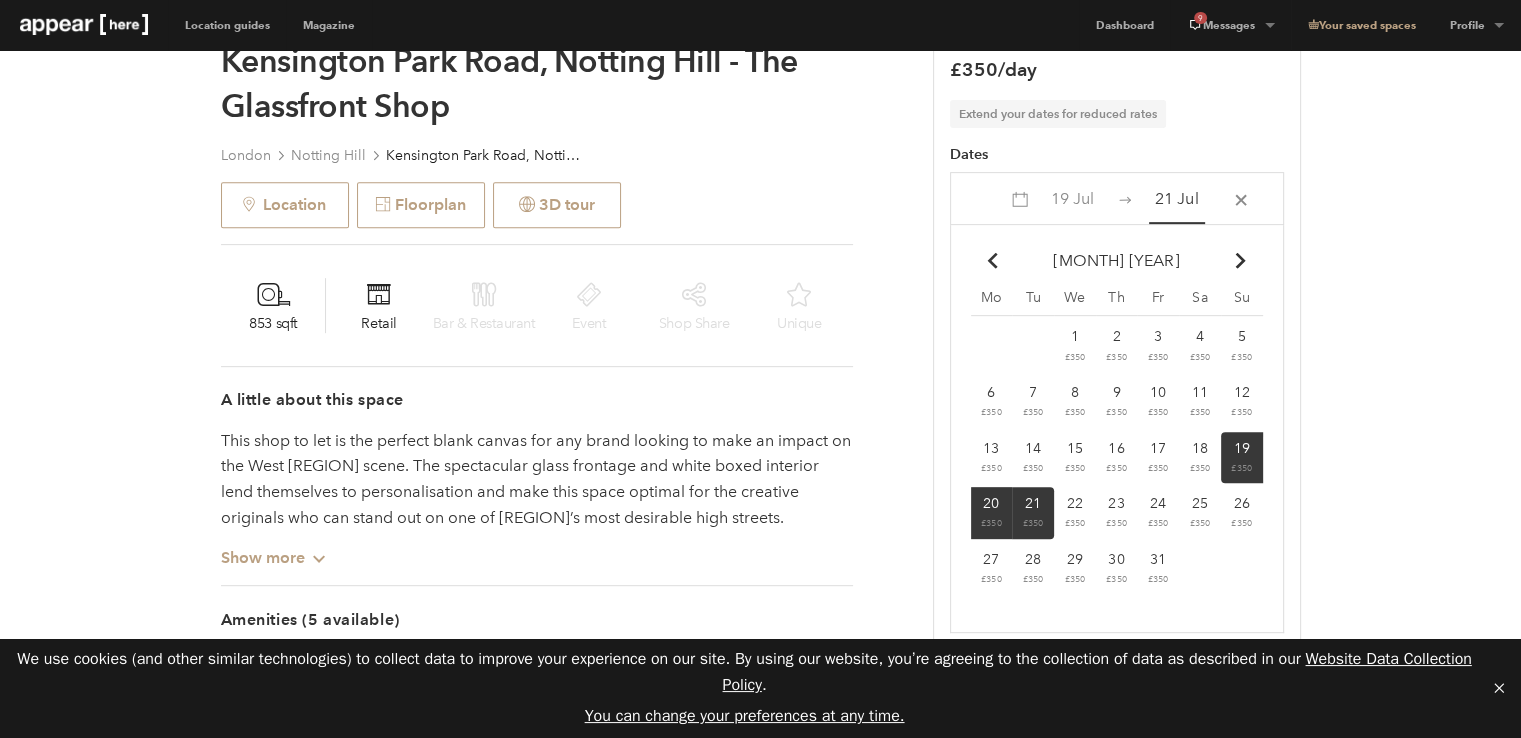 click at bounding box center [993, 261] 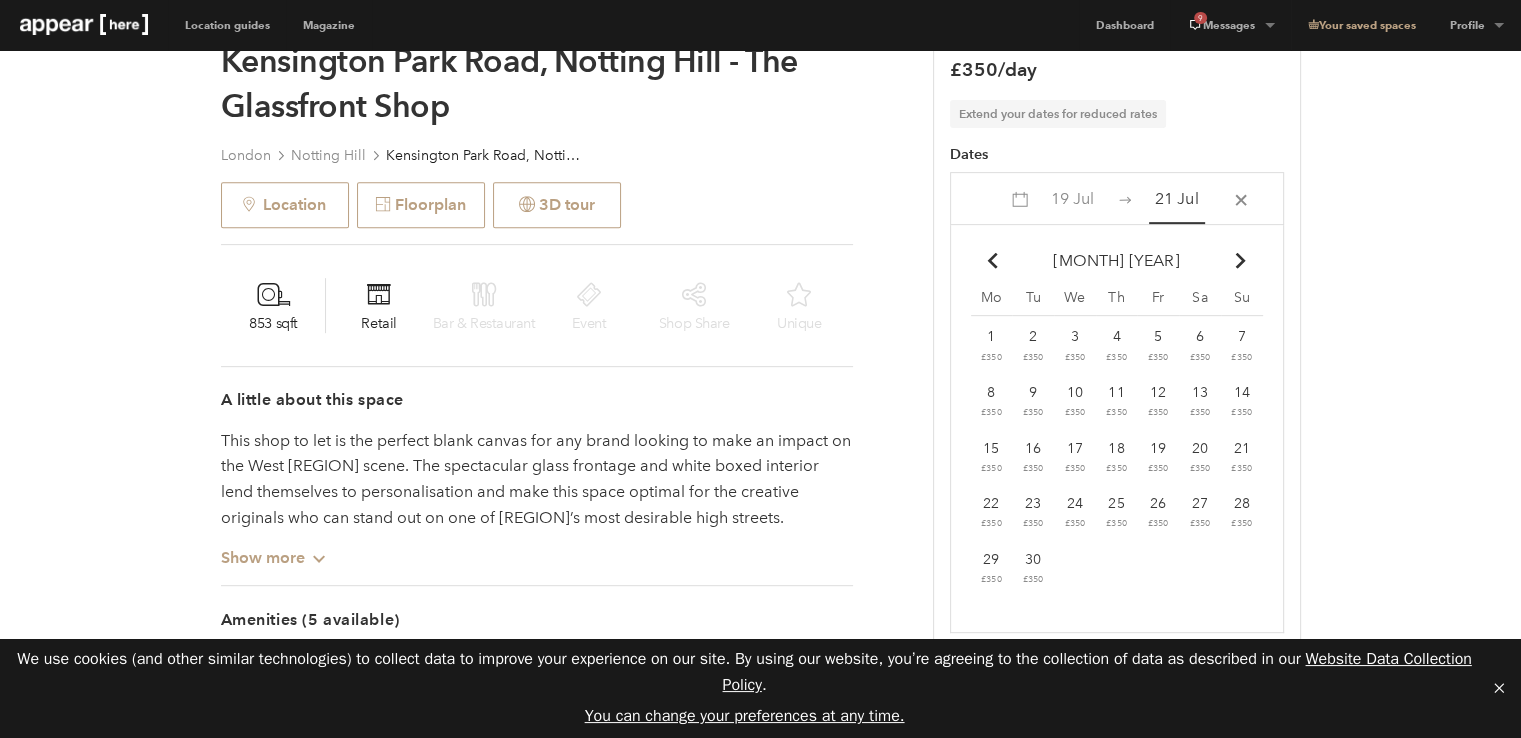 click on "23" at bounding box center (991, 336) 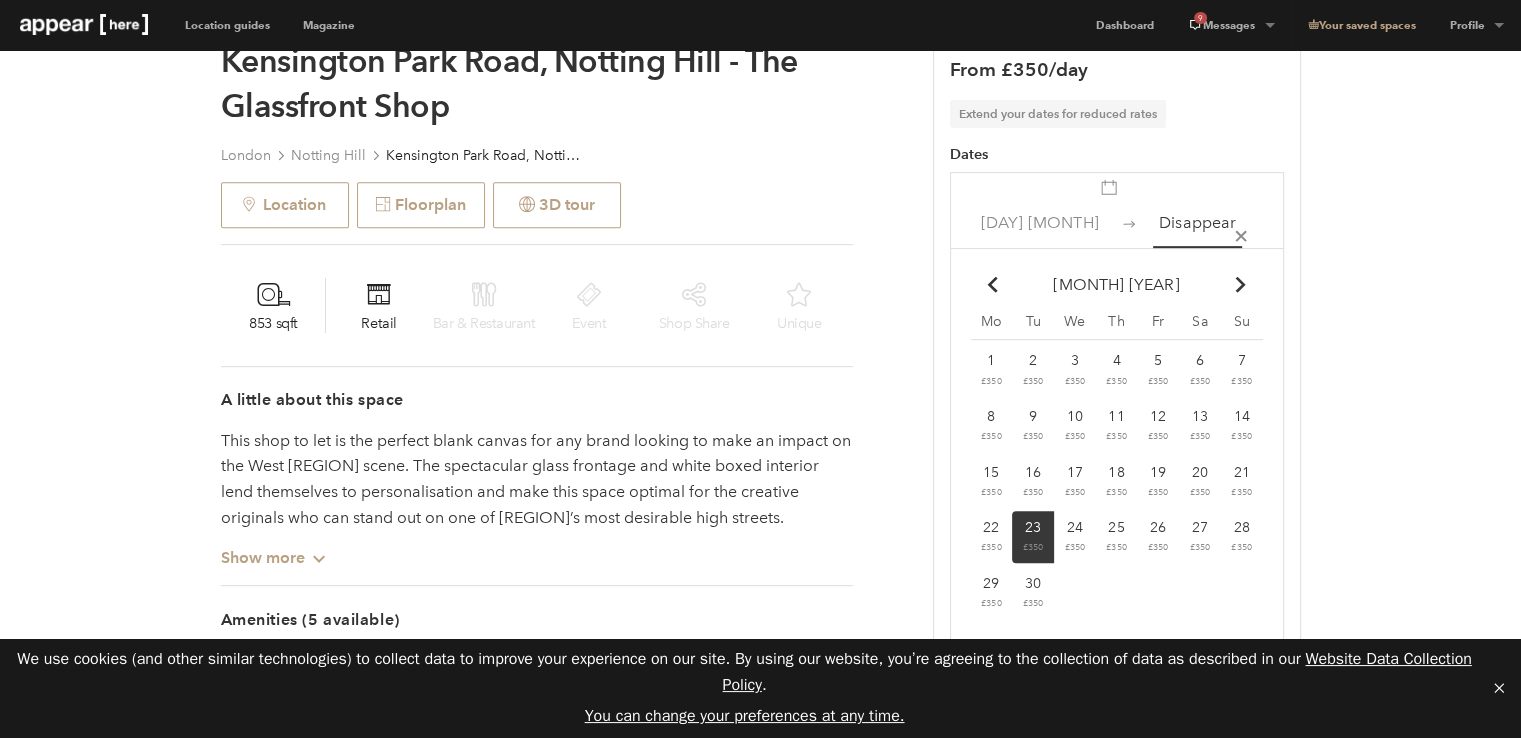 click on "Chevron-up" at bounding box center [1240, 285] 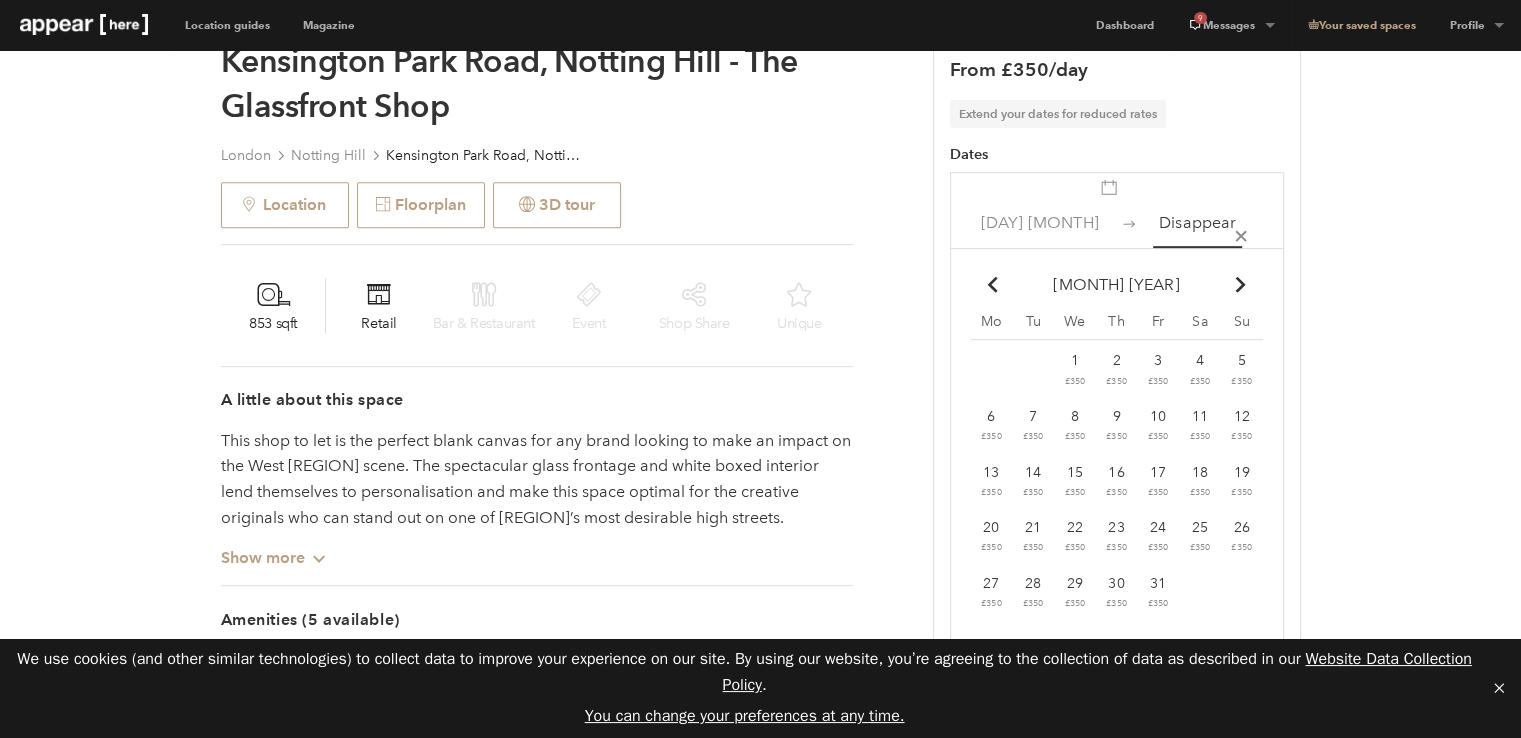 click on "19" at bounding box center [1075, 360] 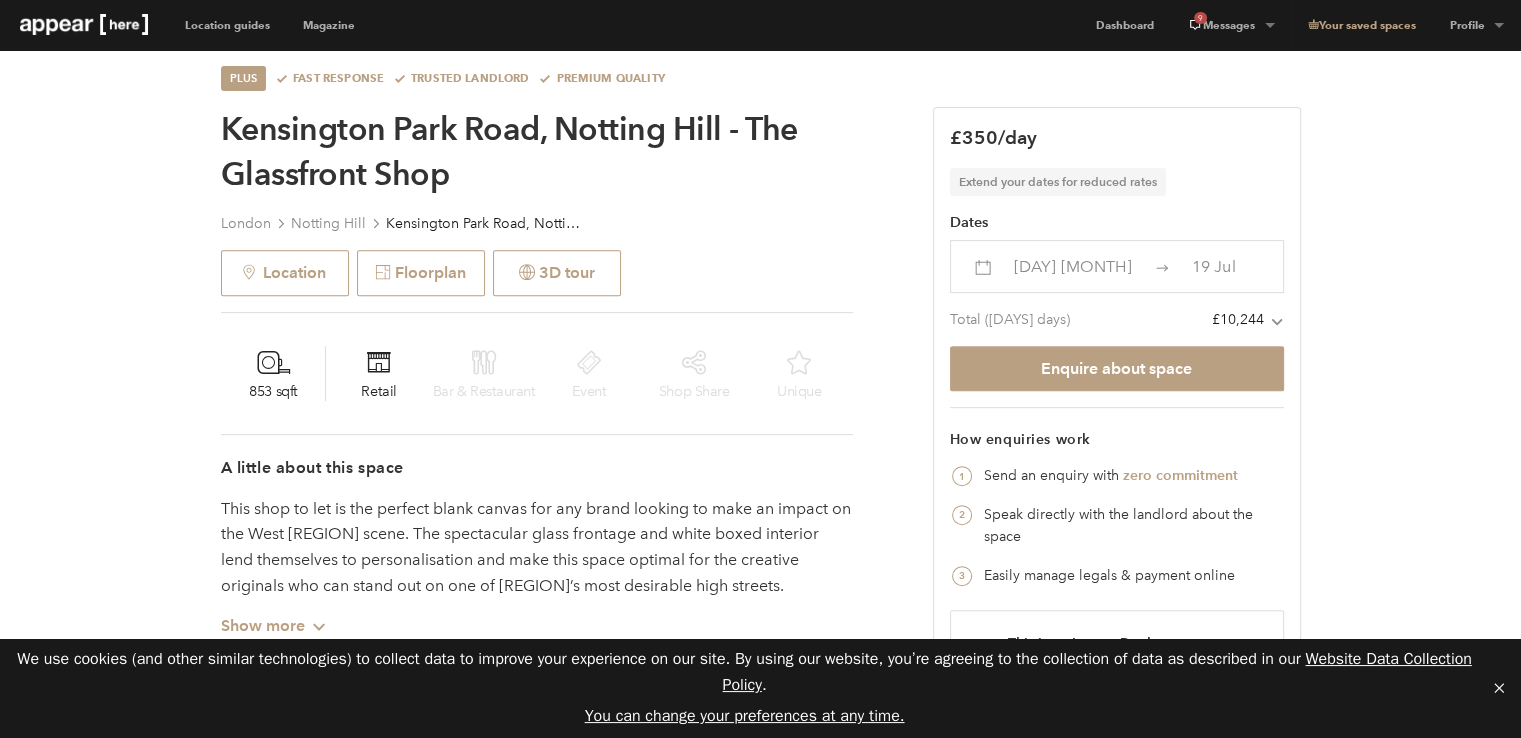 scroll, scrollTop: 700, scrollLeft: 0, axis: vertical 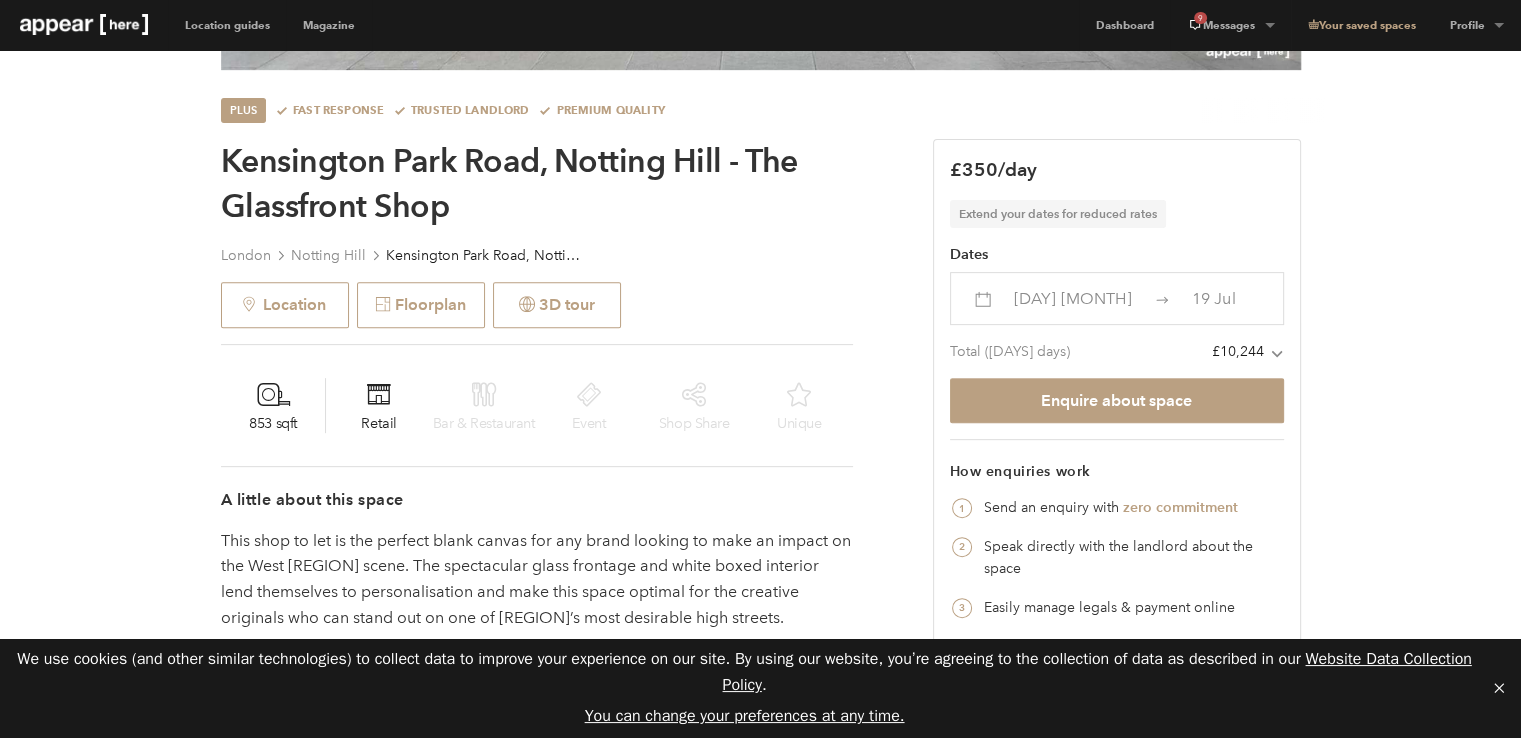 click on "23 Jun" at bounding box center (1072, 298) 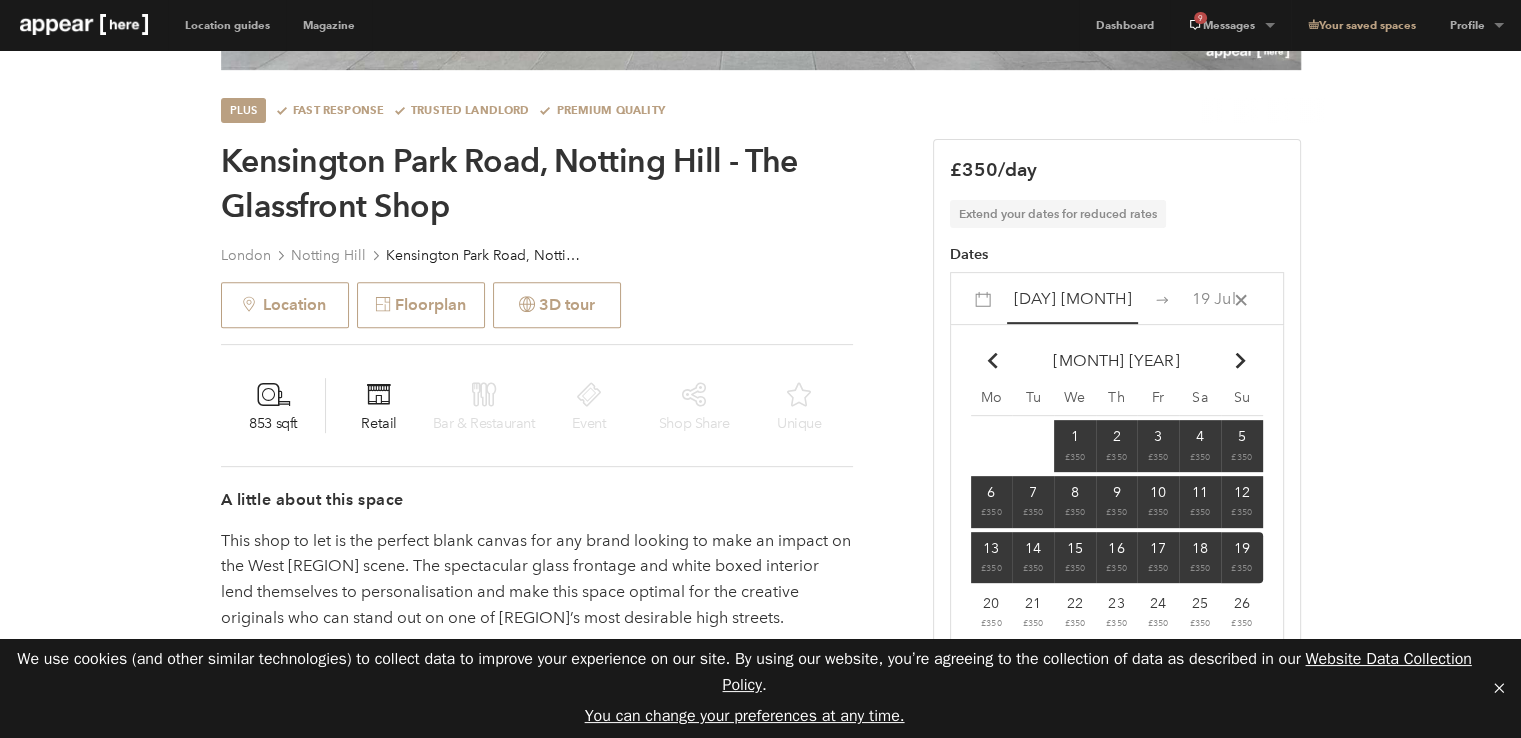 click on "Chevron-up" at bounding box center (993, 361) 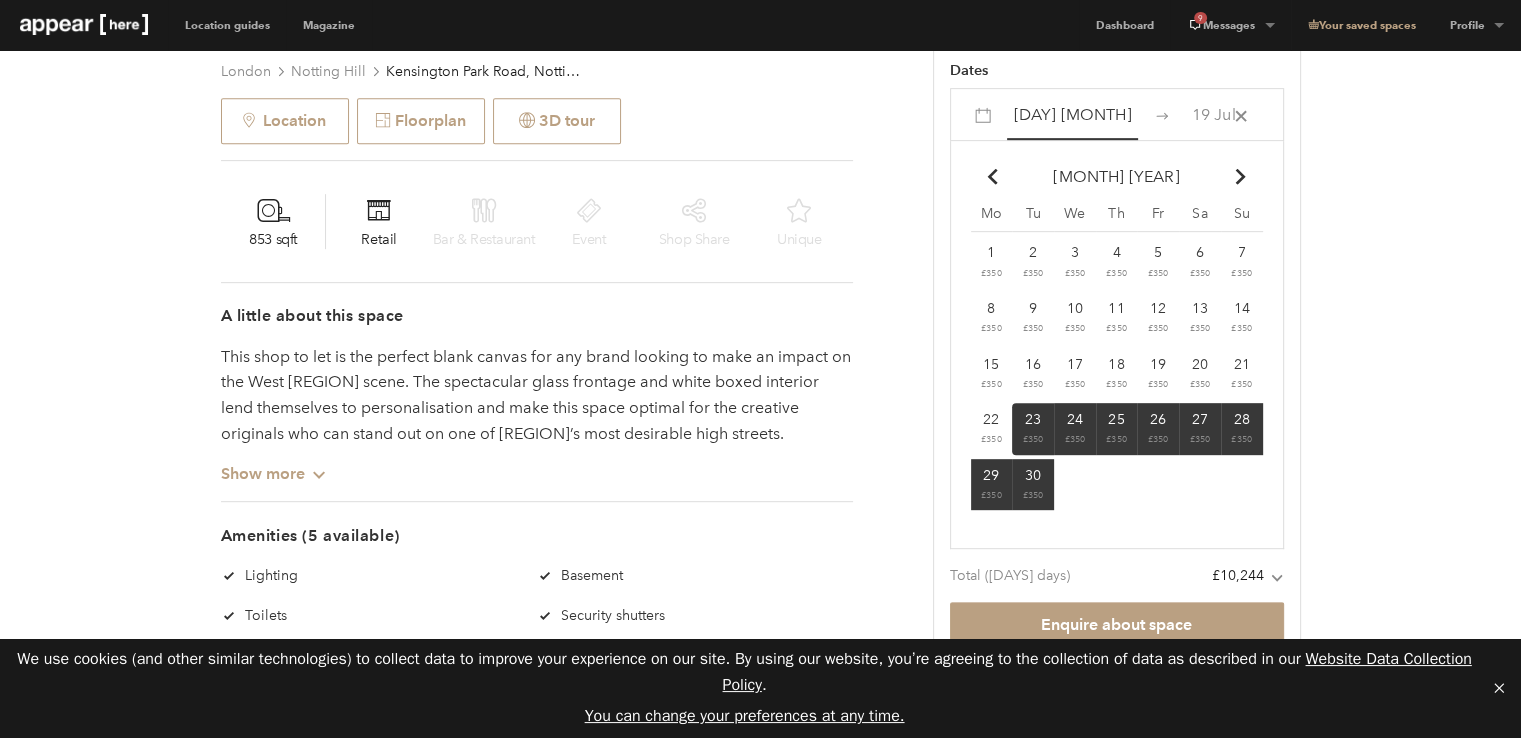 scroll, scrollTop: 900, scrollLeft: 0, axis: vertical 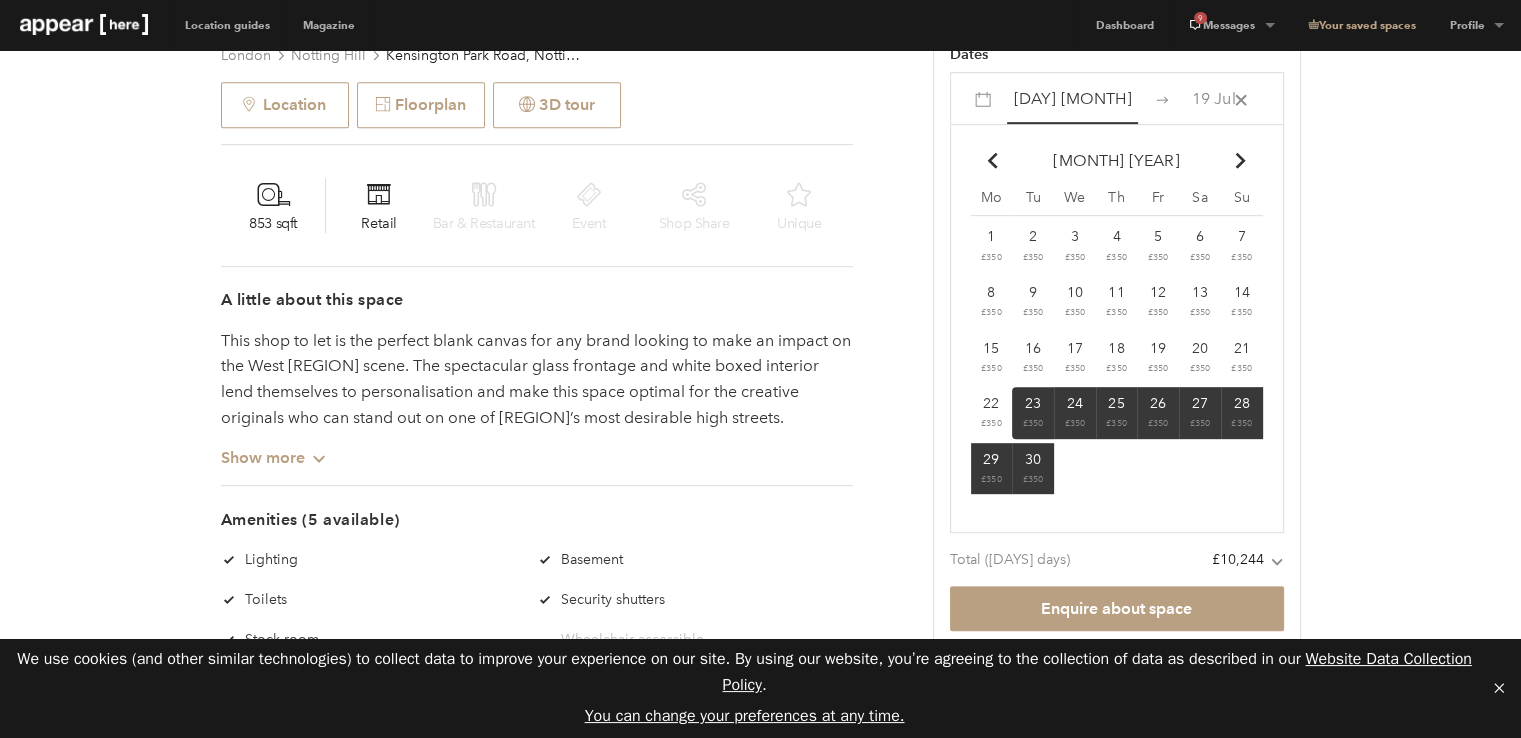 click on "Chevron-up Go to previous month June 2026 Chevron-up Go to next month" at bounding box center [1117, 161] 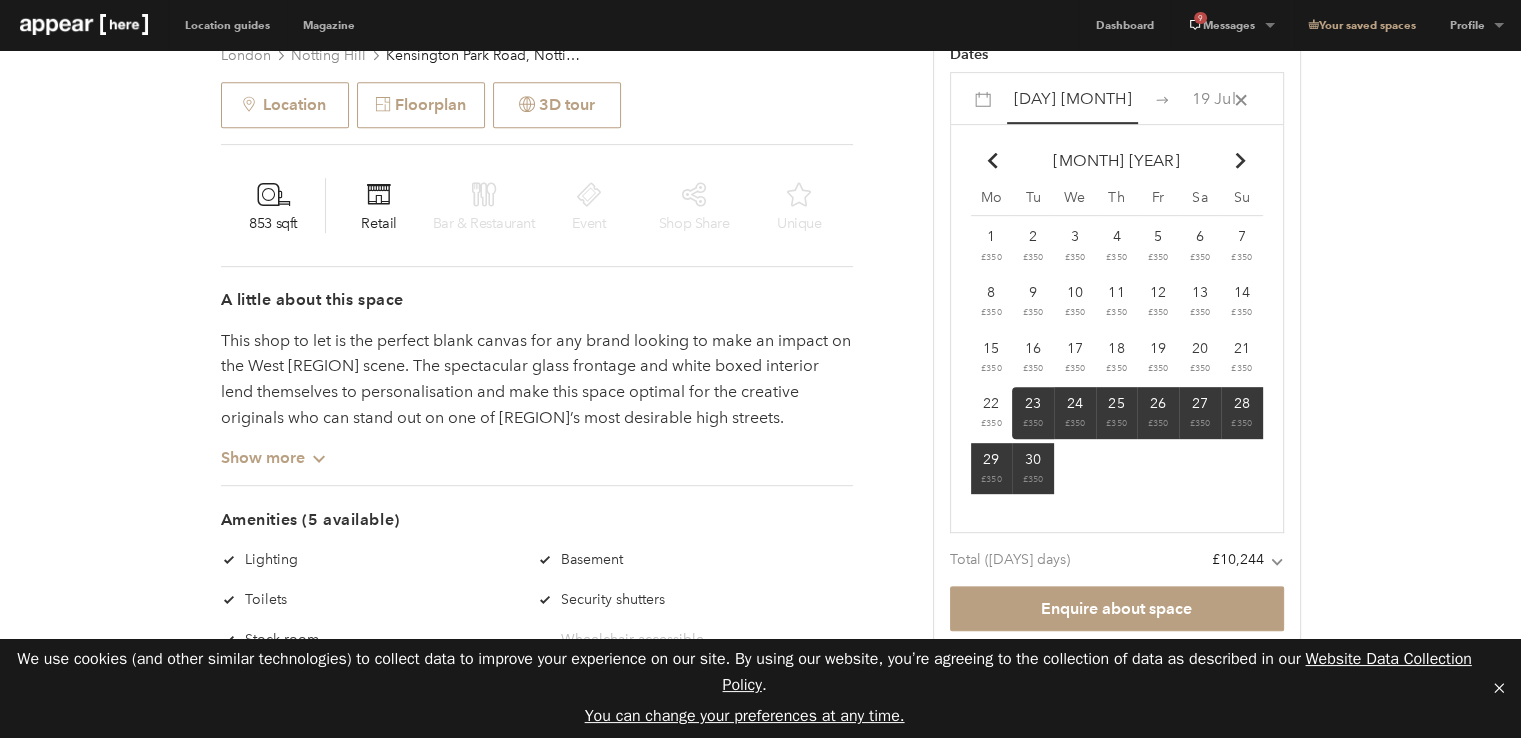 click on "Chevron-up Go to next month" at bounding box center [991, 160] 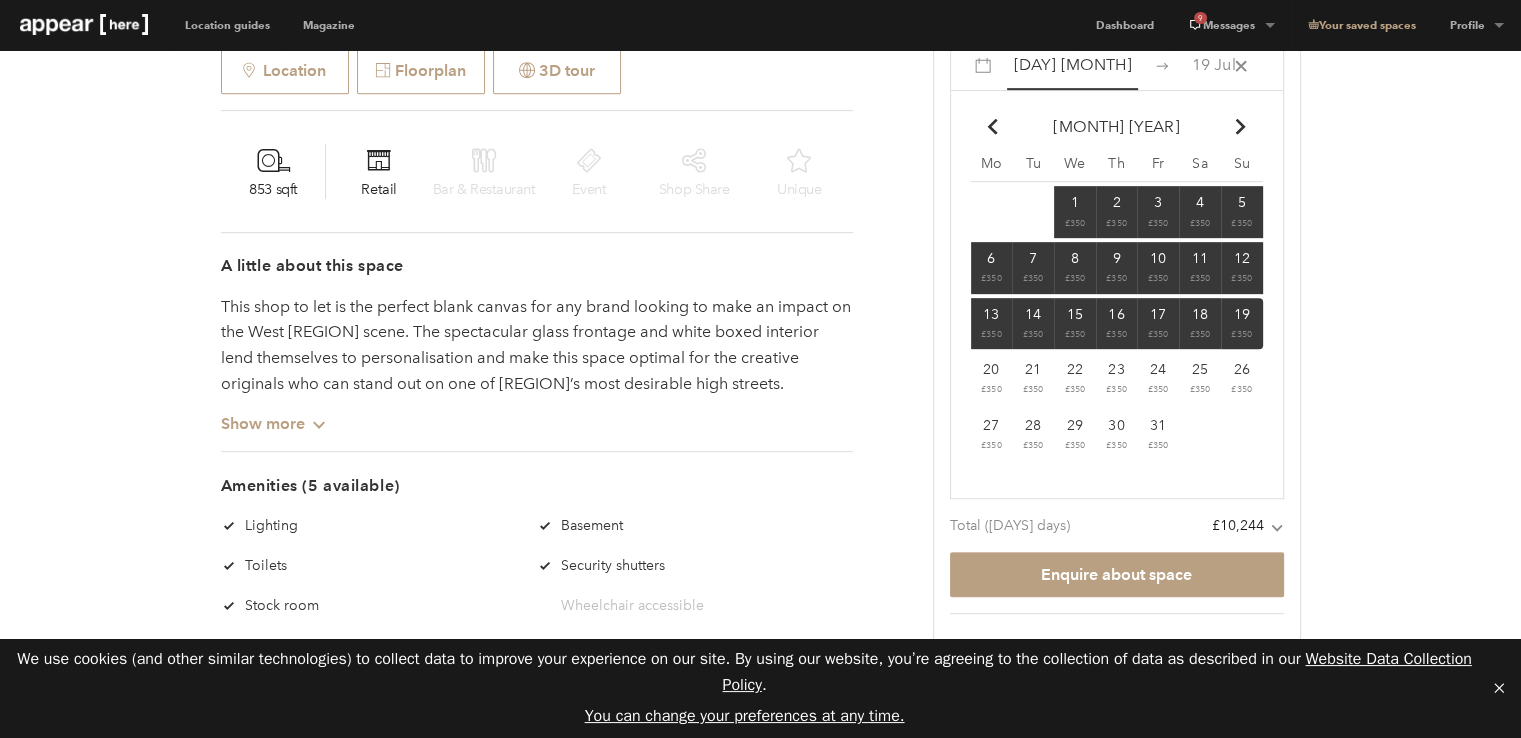 scroll, scrollTop: 900, scrollLeft: 0, axis: vertical 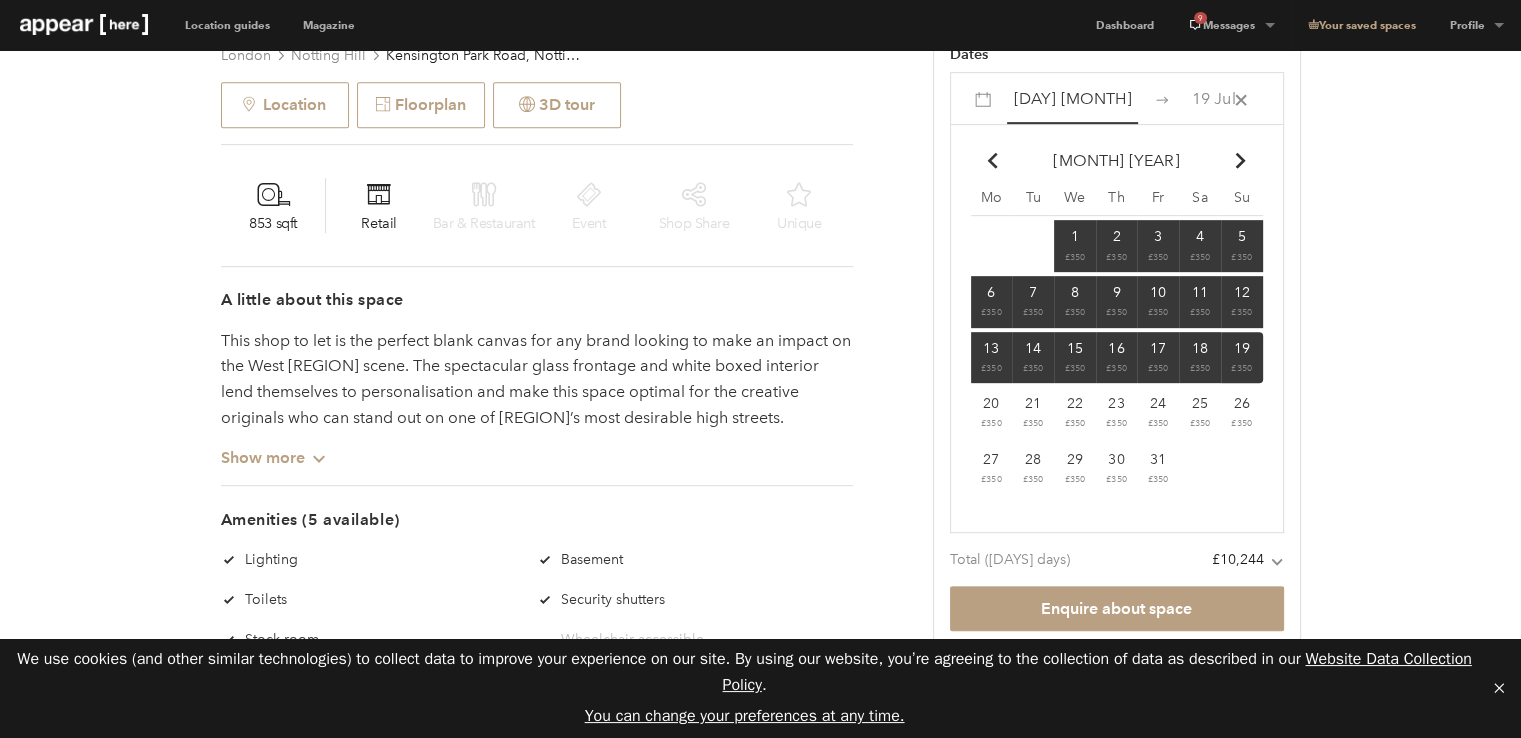 click on "Chevron-up" at bounding box center (991, 161) 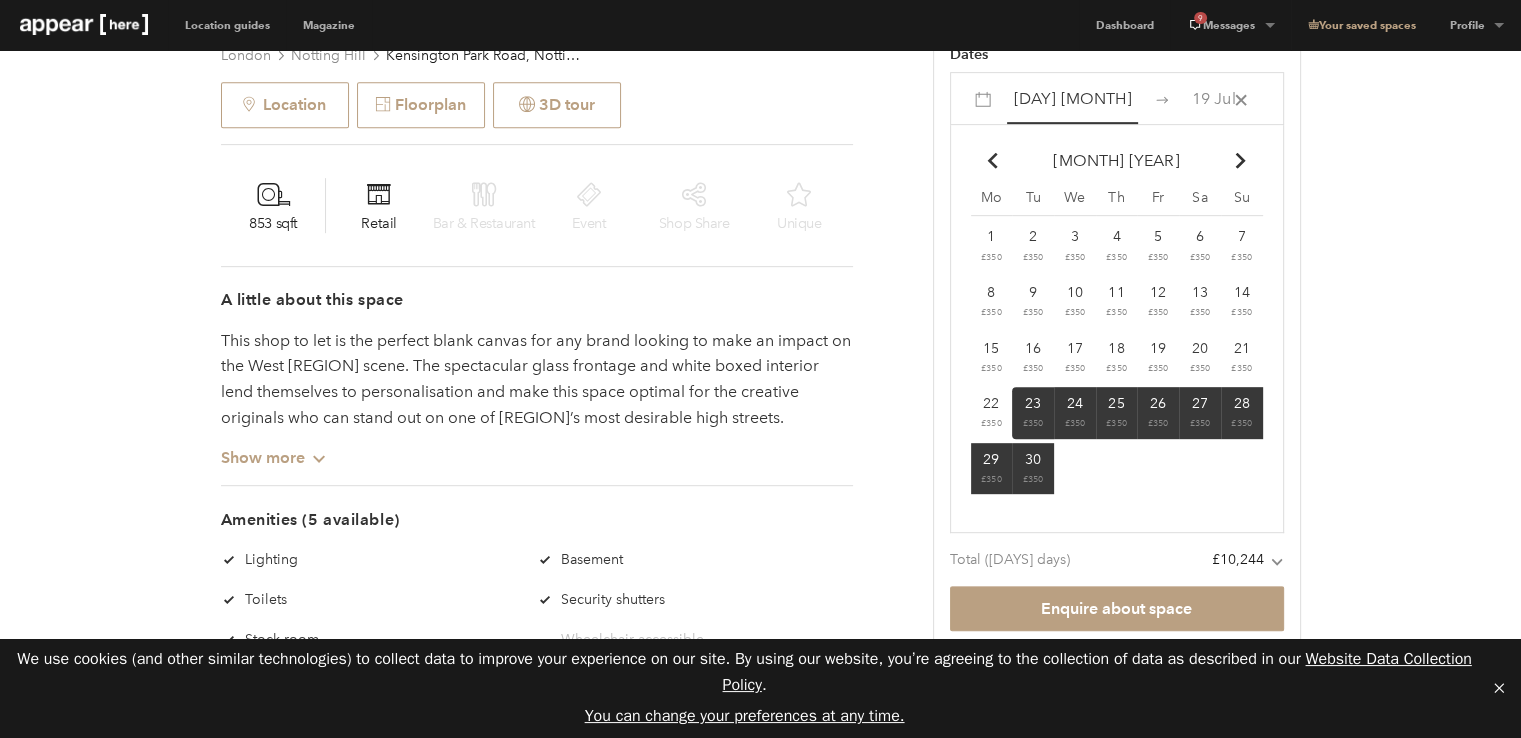 click on "Chevron-up" at bounding box center [991, 161] 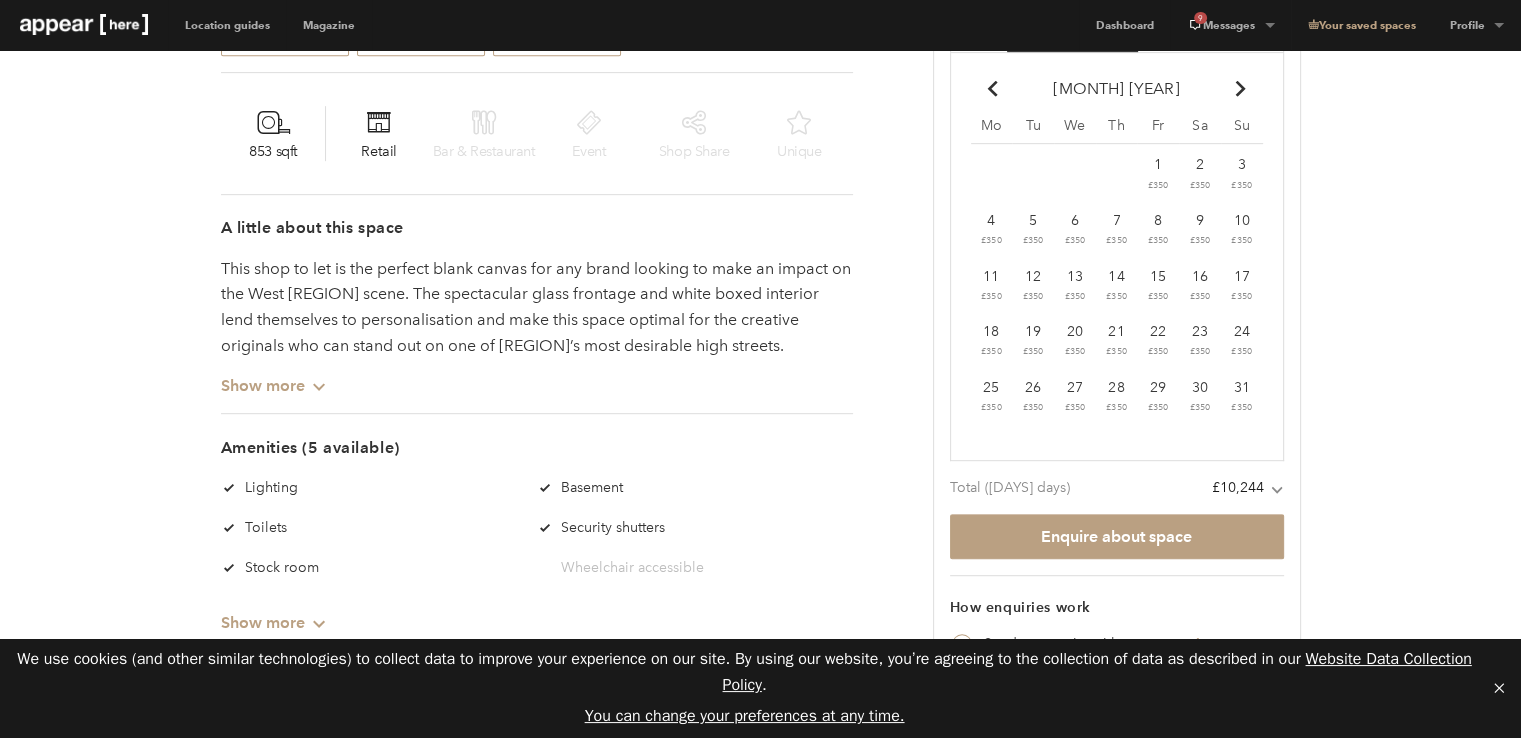scroll, scrollTop: 1200, scrollLeft: 0, axis: vertical 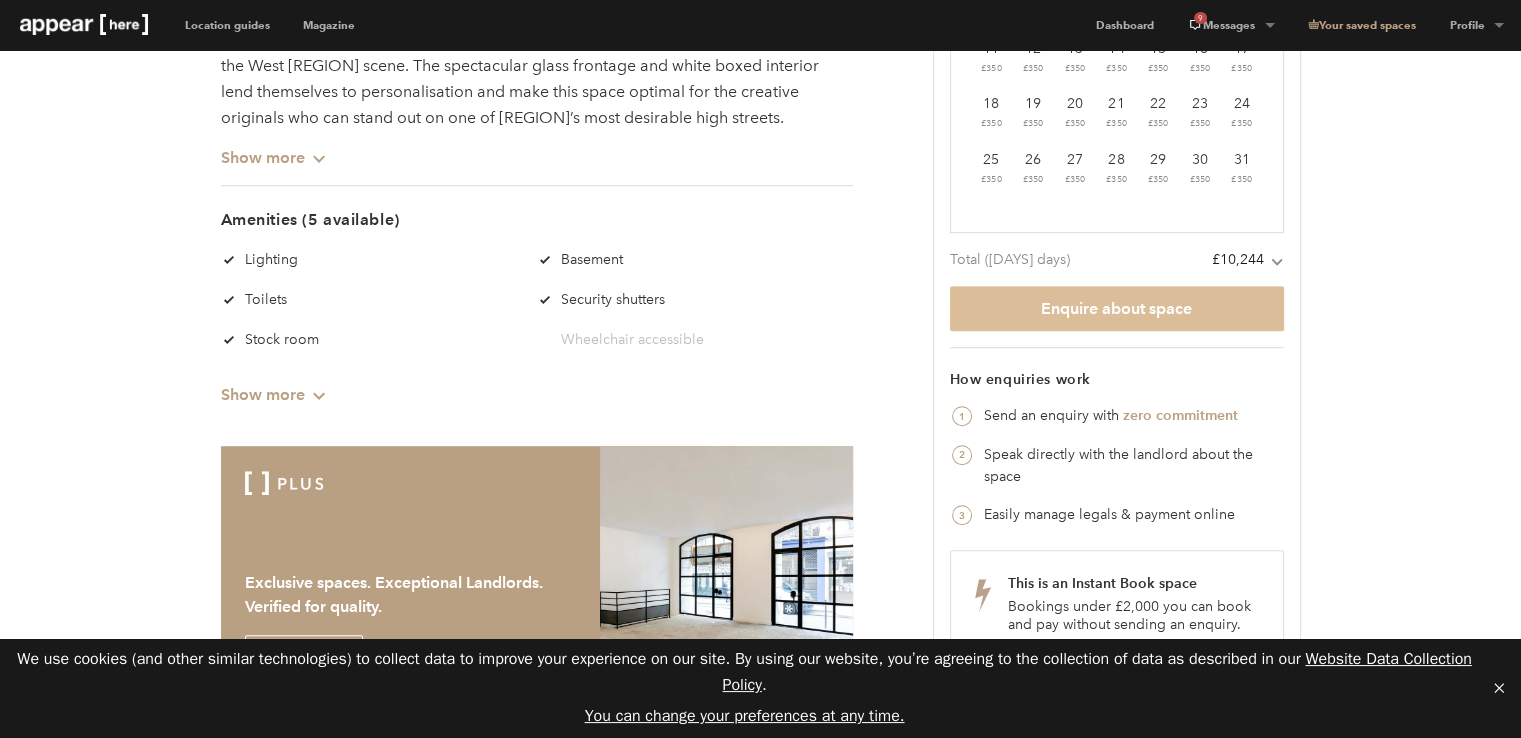click on "Enquire about space" at bounding box center (1117, 308) 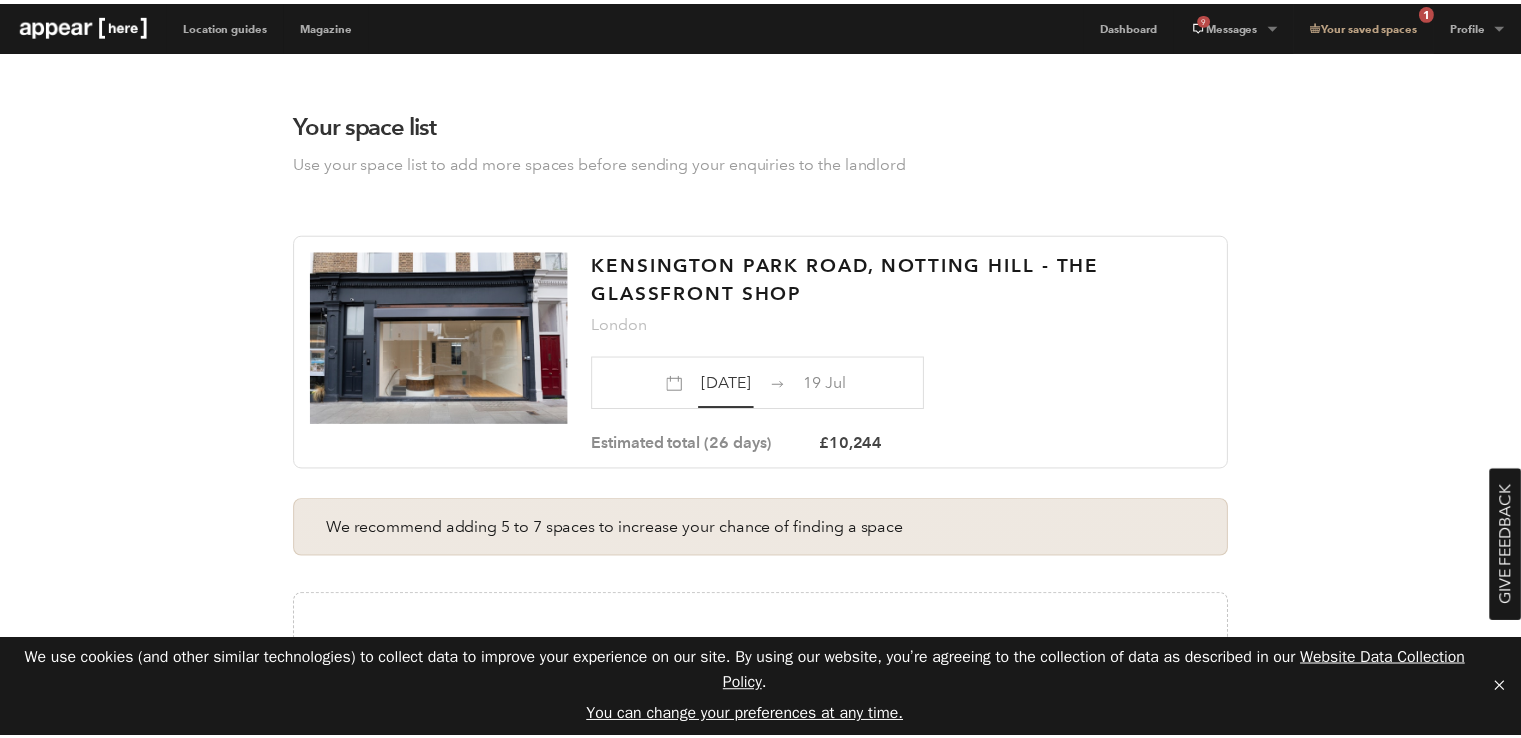 scroll, scrollTop: 0, scrollLeft: 0, axis: both 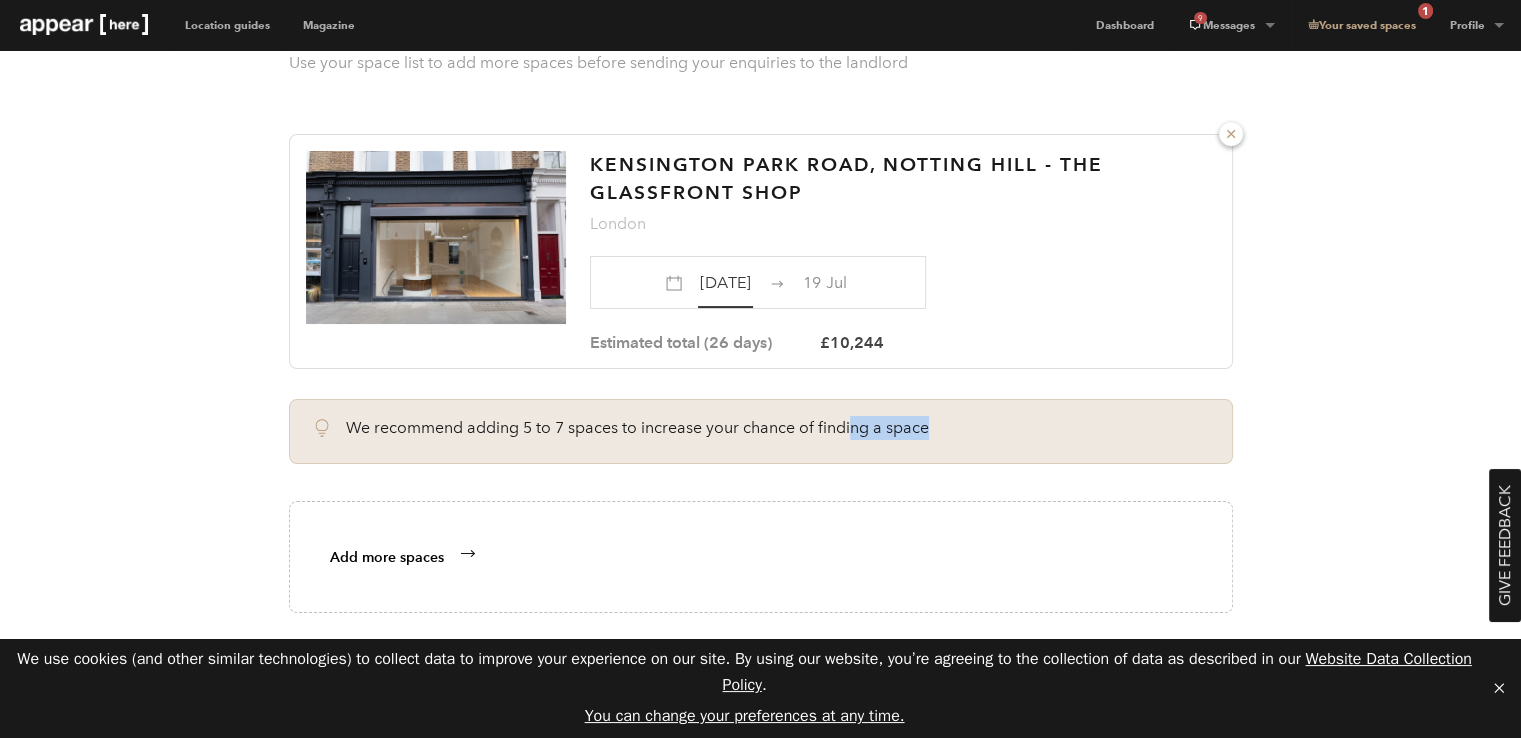 drag, startPoint x: 857, startPoint y: 433, endPoint x: 996, endPoint y: 437, distance: 139.05754 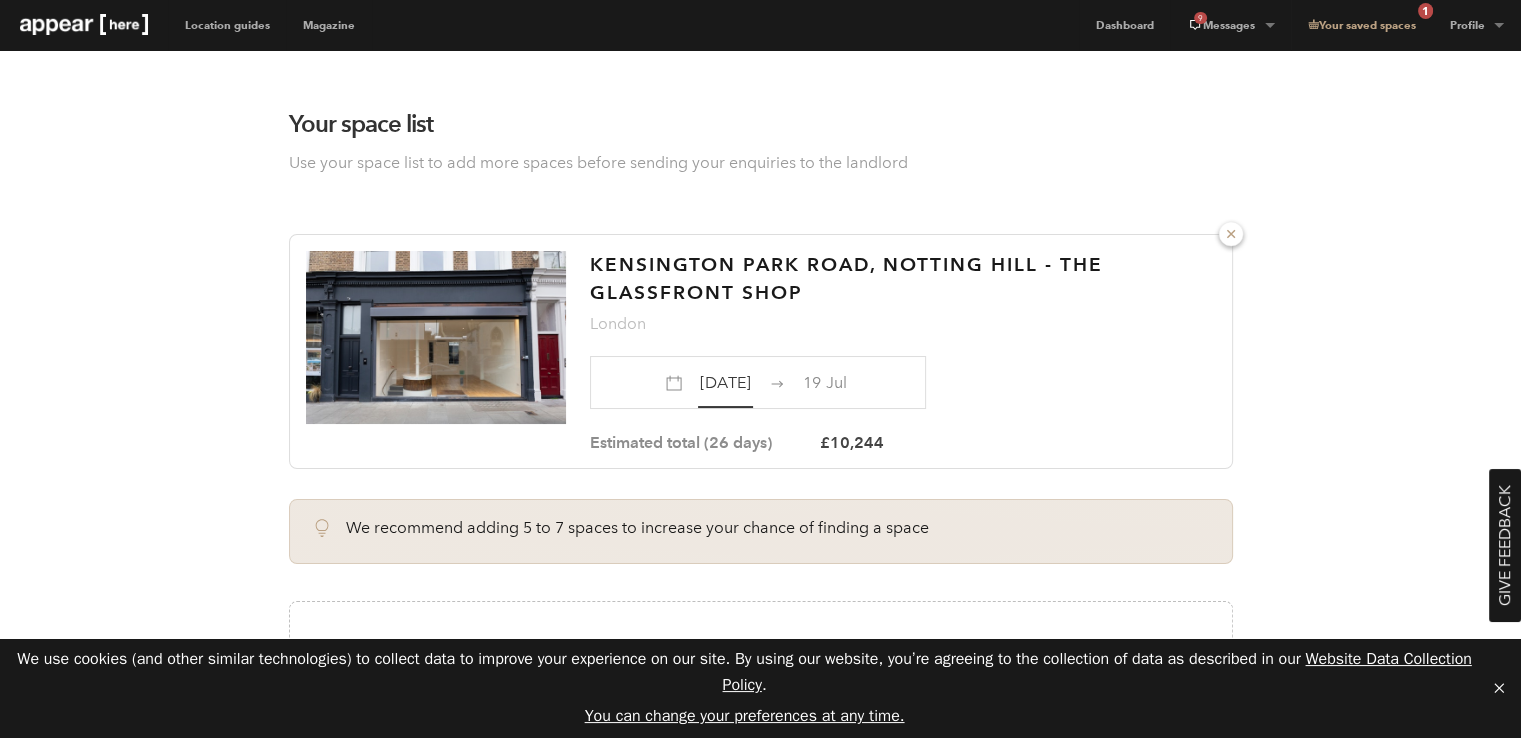 scroll, scrollTop: 300, scrollLeft: 0, axis: vertical 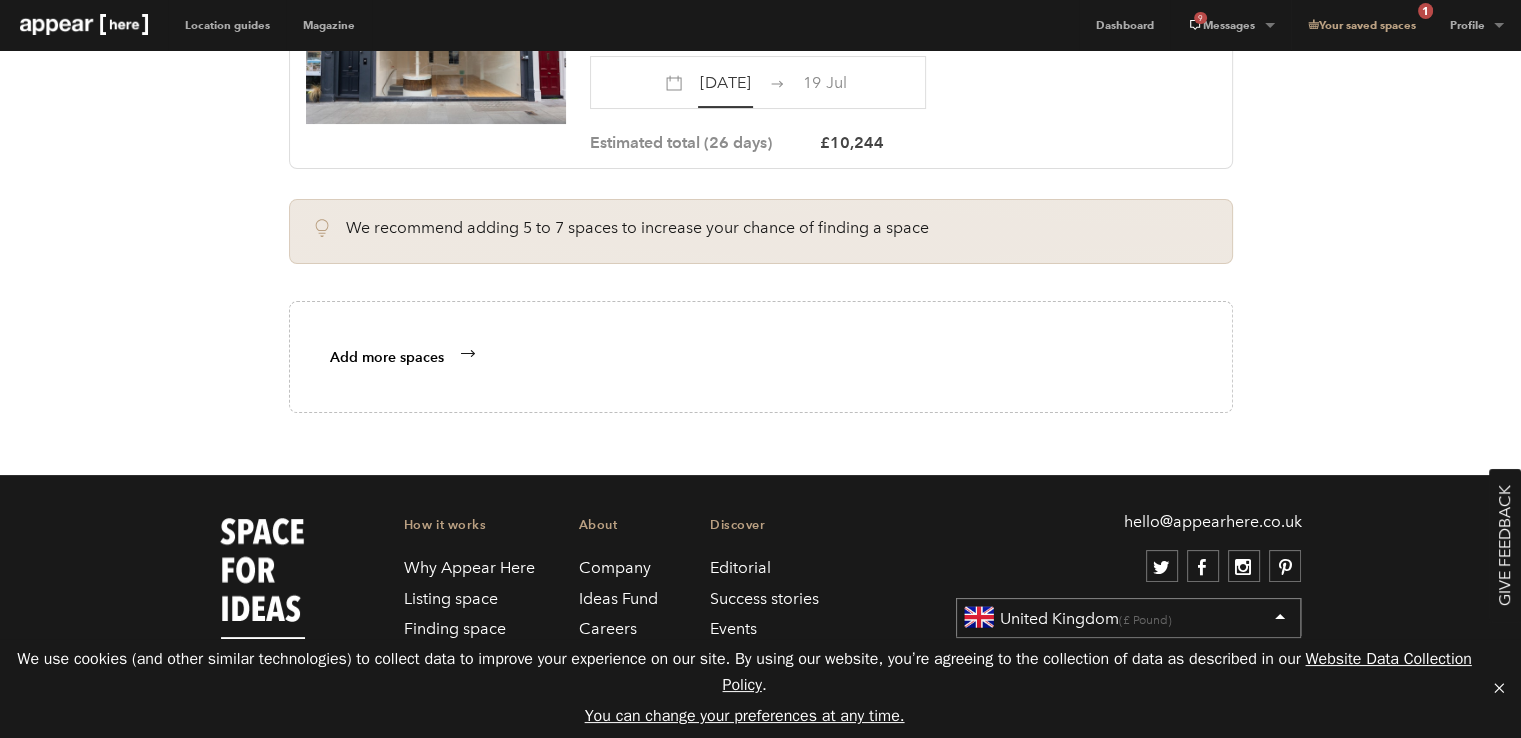 click on "Add more spaces" at bounding box center [761, 357] 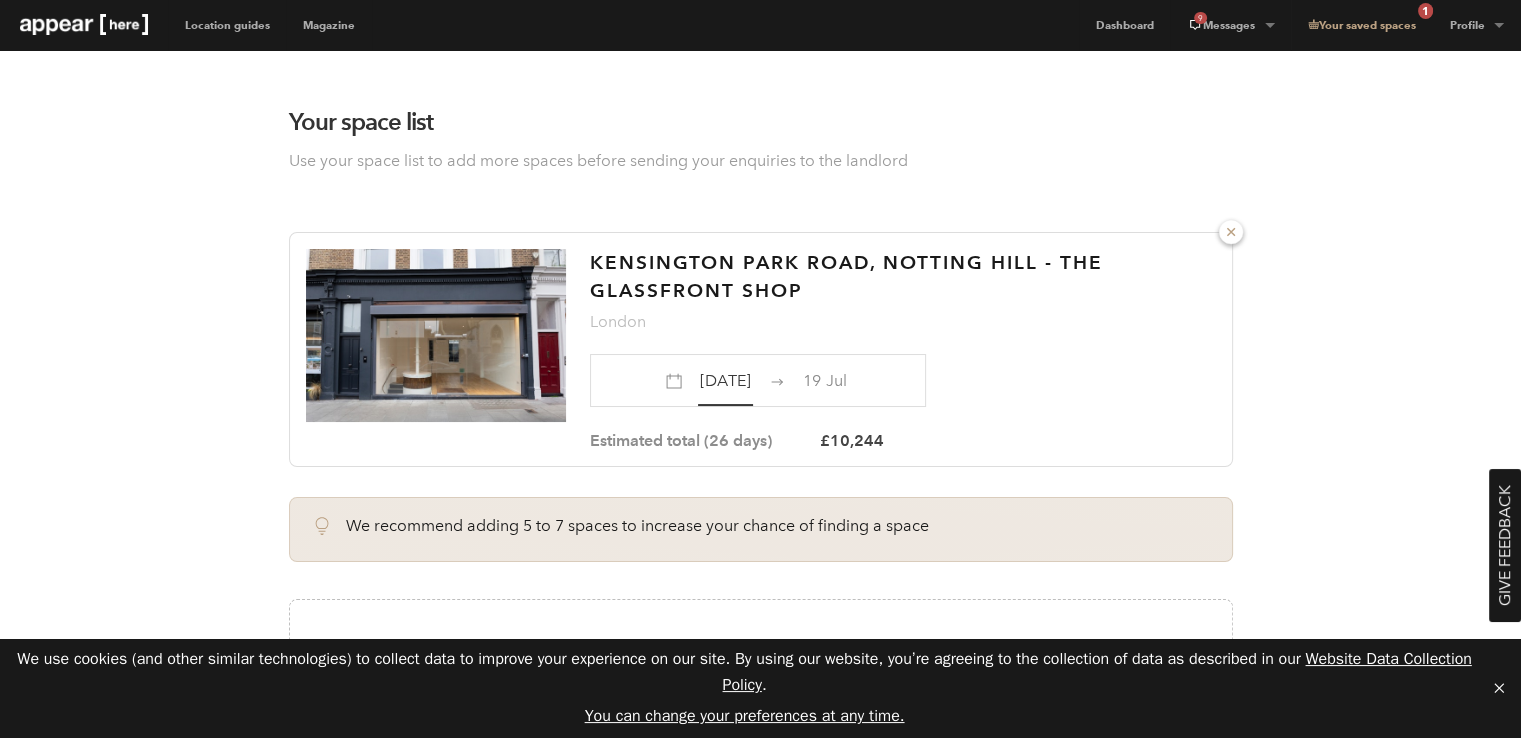 scroll, scrollTop: 0, scrollLeft: 0, axis: both 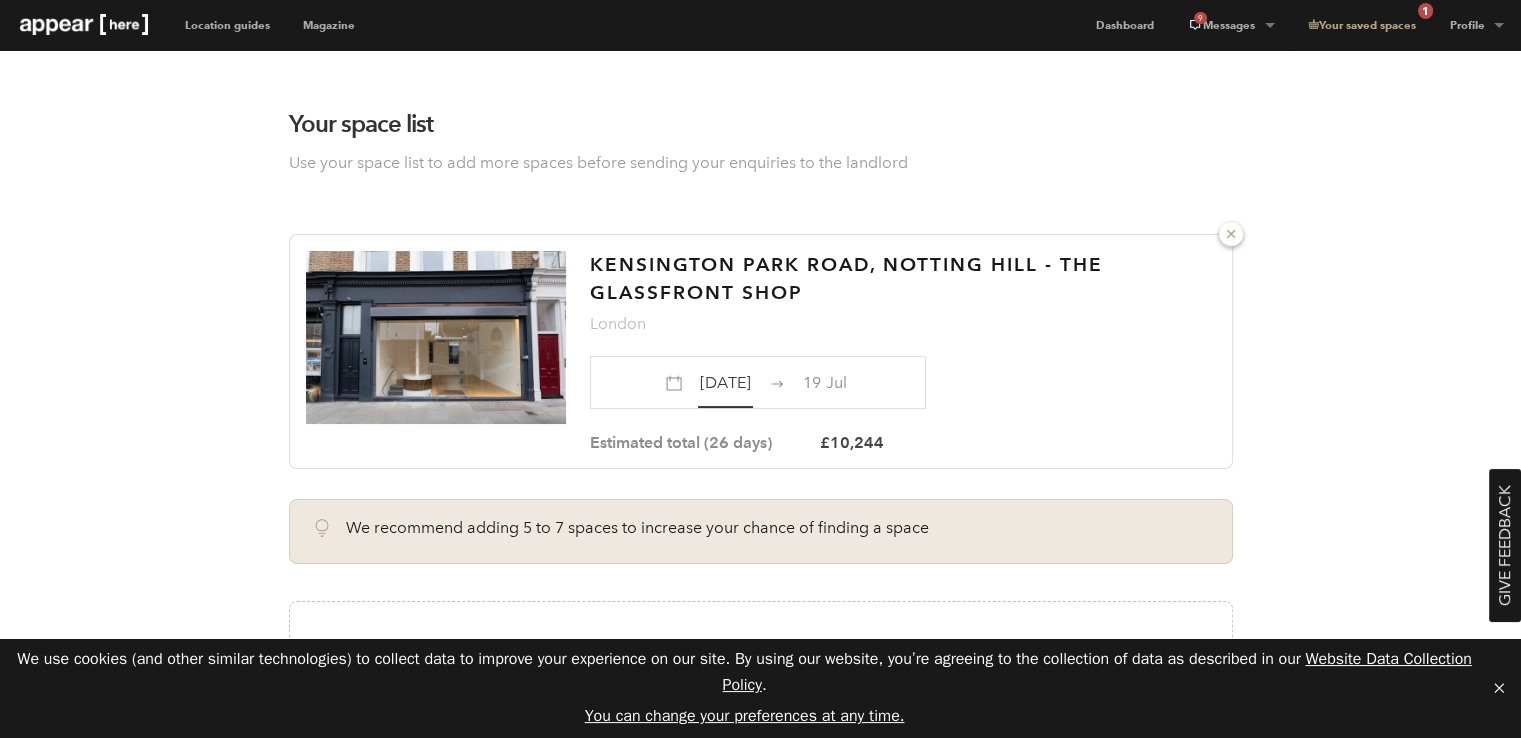 click on "Kensington Park Road, Notting Hill - The Glassfront Shop London 23 Jun 19 Jul Estimated total (26 days) £10,244" at bounding box center (761, 351) 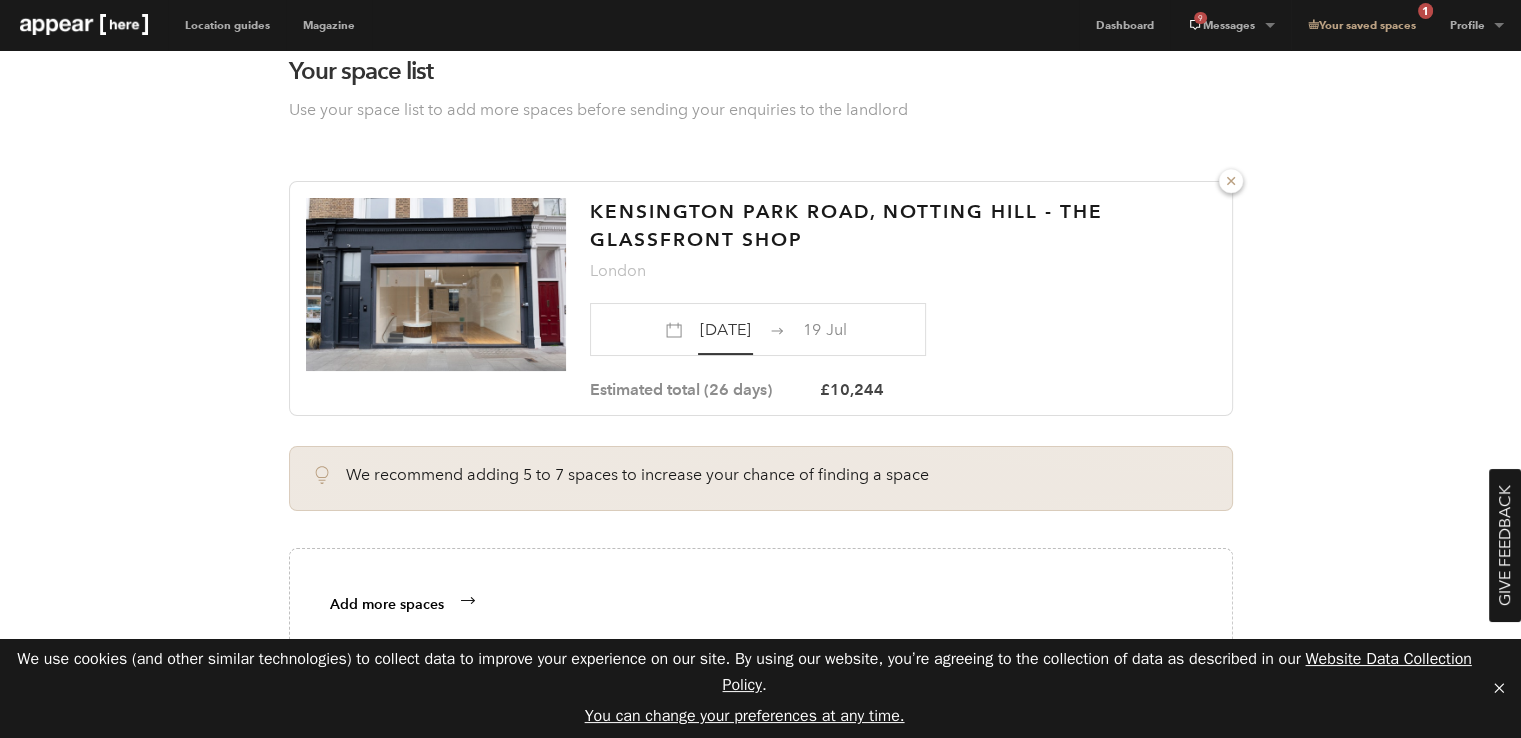 scroll, scrollTop: 0, scrollLeft: 0, axis: both 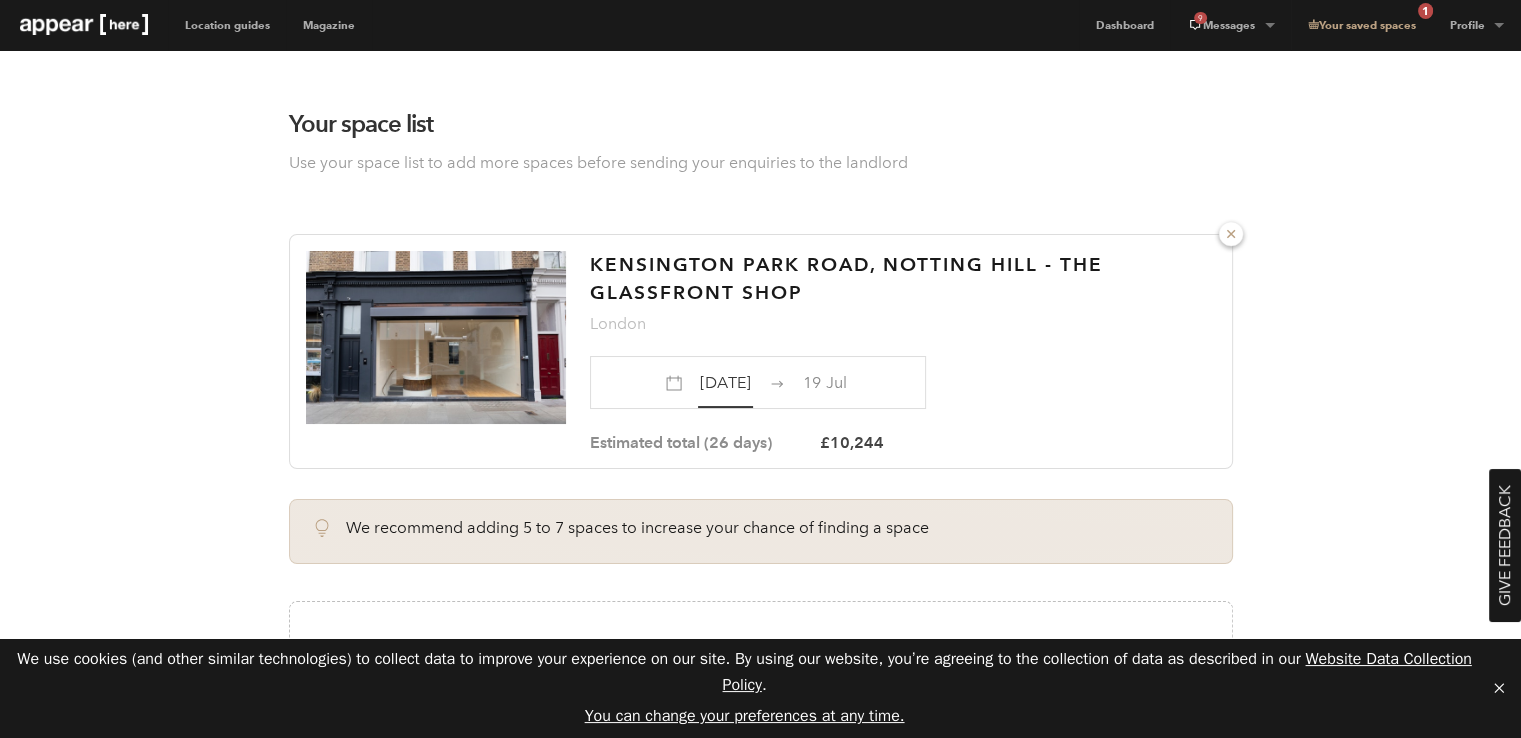 click on "Your space list Use your space list to add more spaces before sending your enquiries to the landlord
Kensington Park Road, Notting Hill - The Glassfront Shop London 23 Jun 19 Jul Estimated total (26 days) £10,244
We recommend adding 5 to 7 spaces to increase your chance of finding a space Add more spaces
Start Enquiry Add More Spaces" at bounding box center (760, 412) 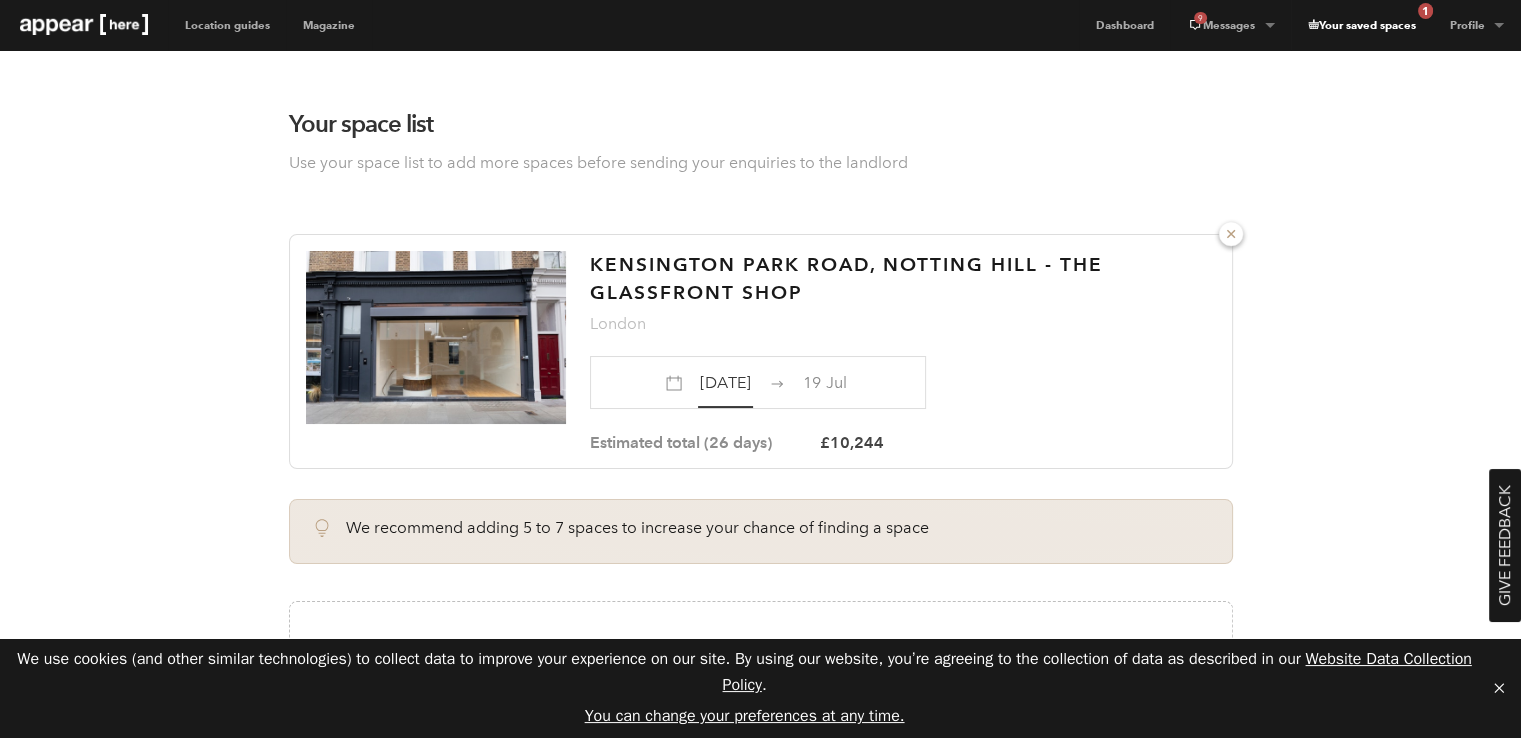 click on "Your saved spaces
1" at bounding box center [1361, 25] 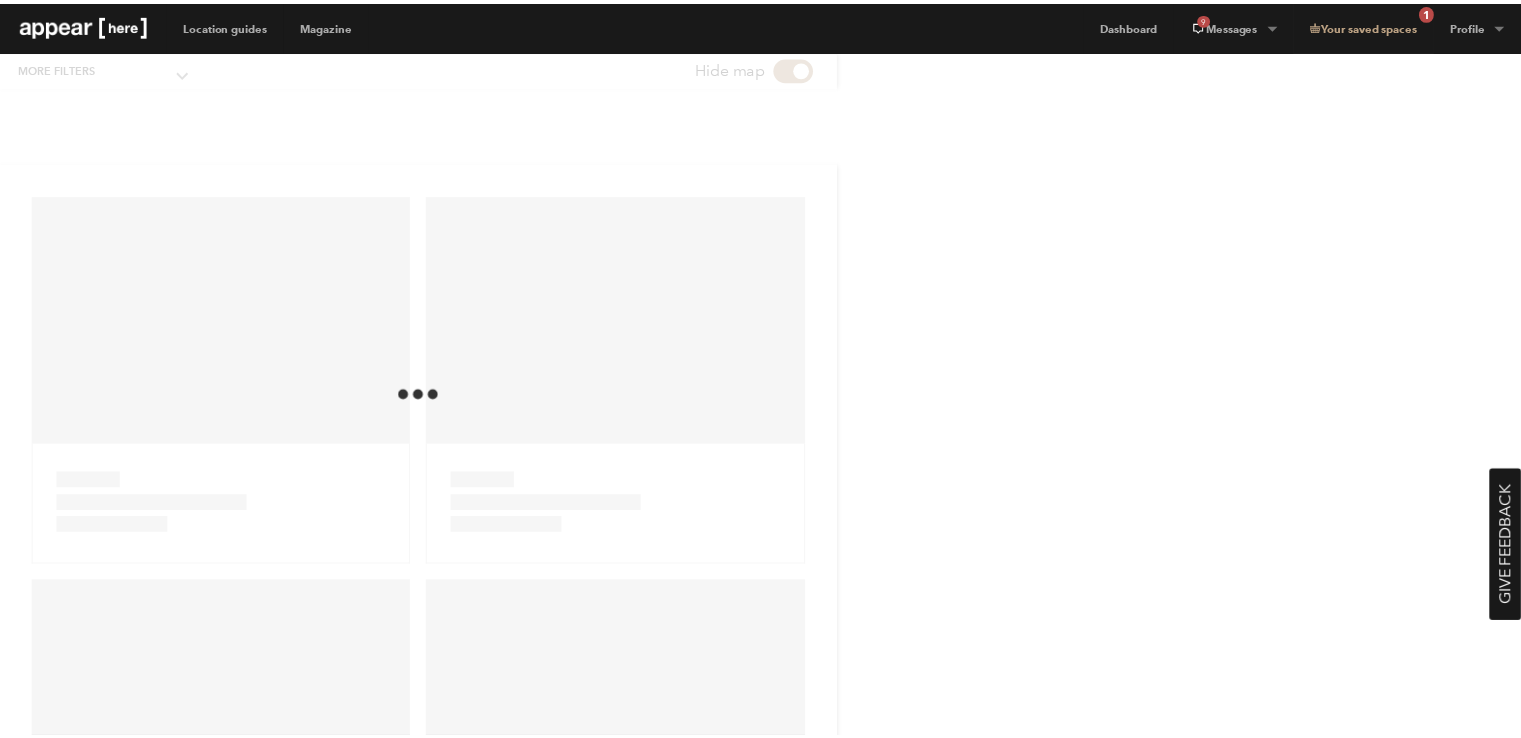 scroll, scrollTop: 0, scrollLeft: 0, axis: both 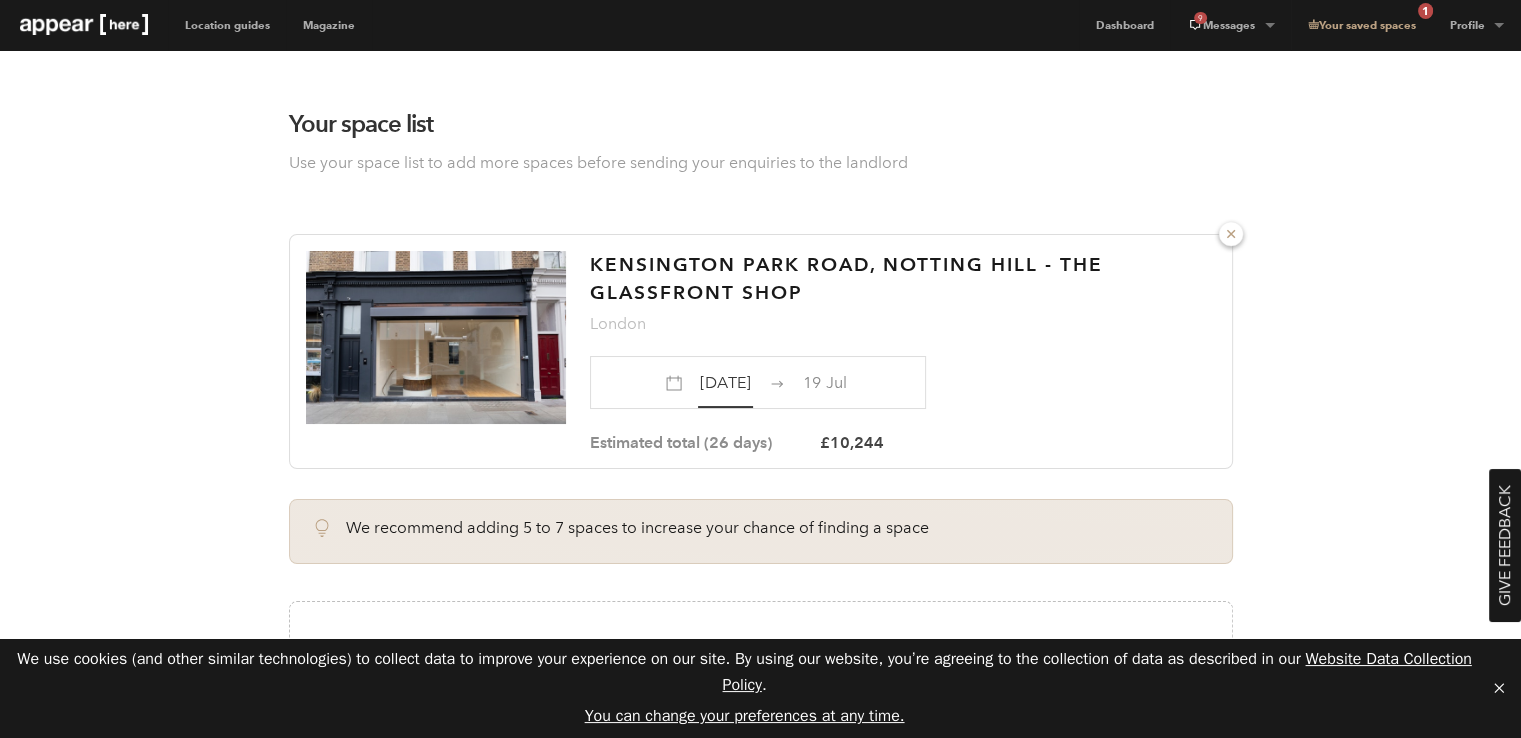 click on "Use your space list to add more spaces before sending your enquiries to the landlord" at bounding box center [761, 163] 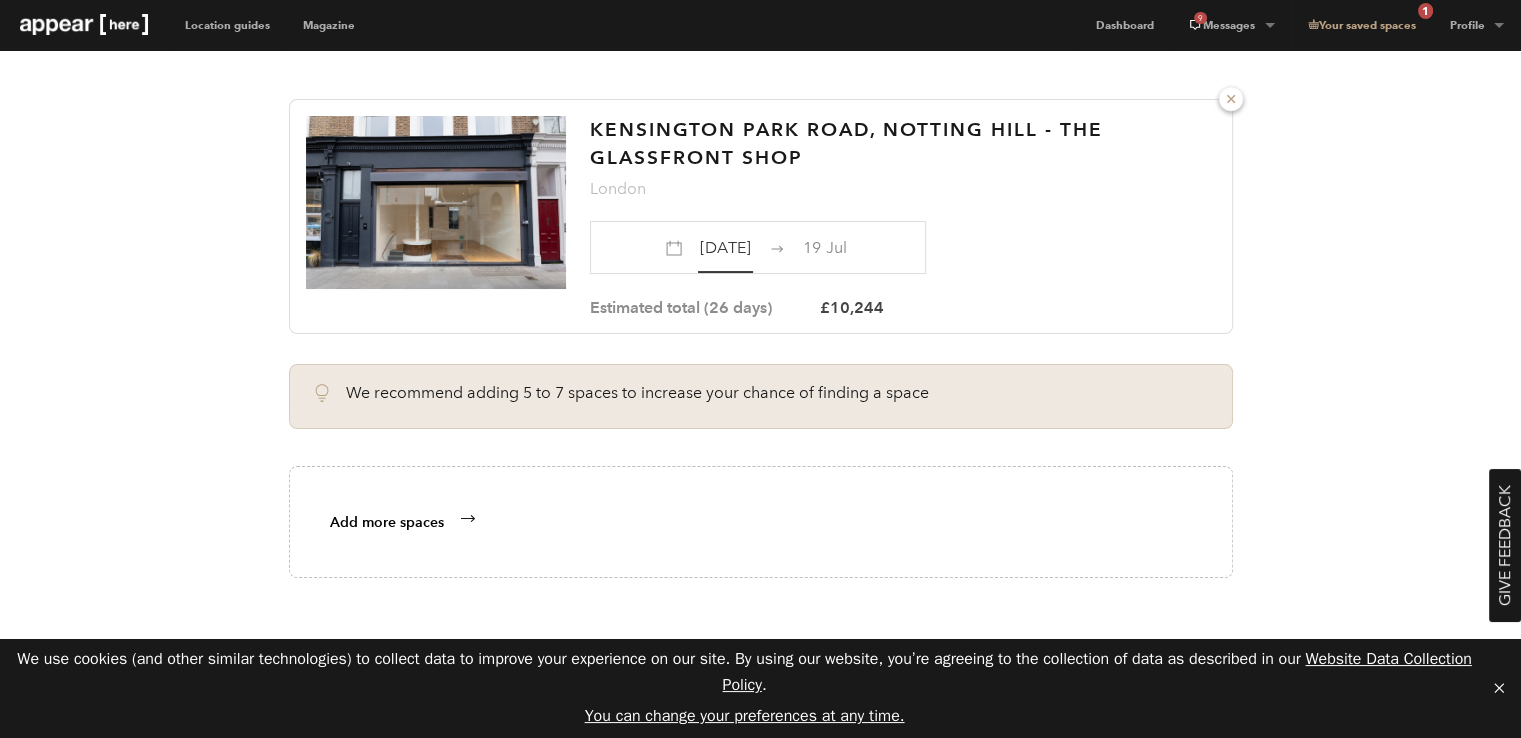 scroll, scrollTop: 100, scrollLeft: 0, axis: vertical 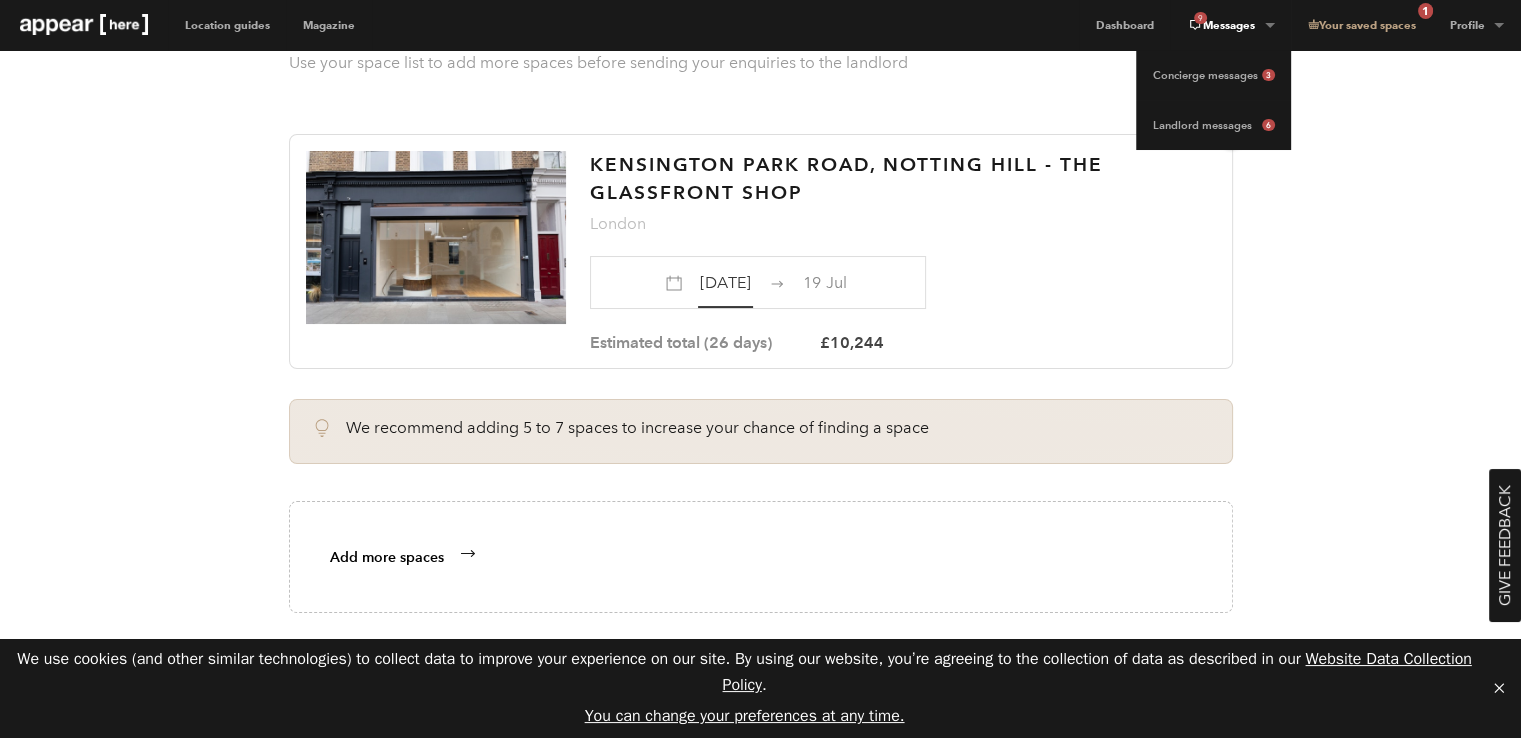 click on "9
Messages" at bounding box center (1230, 25) 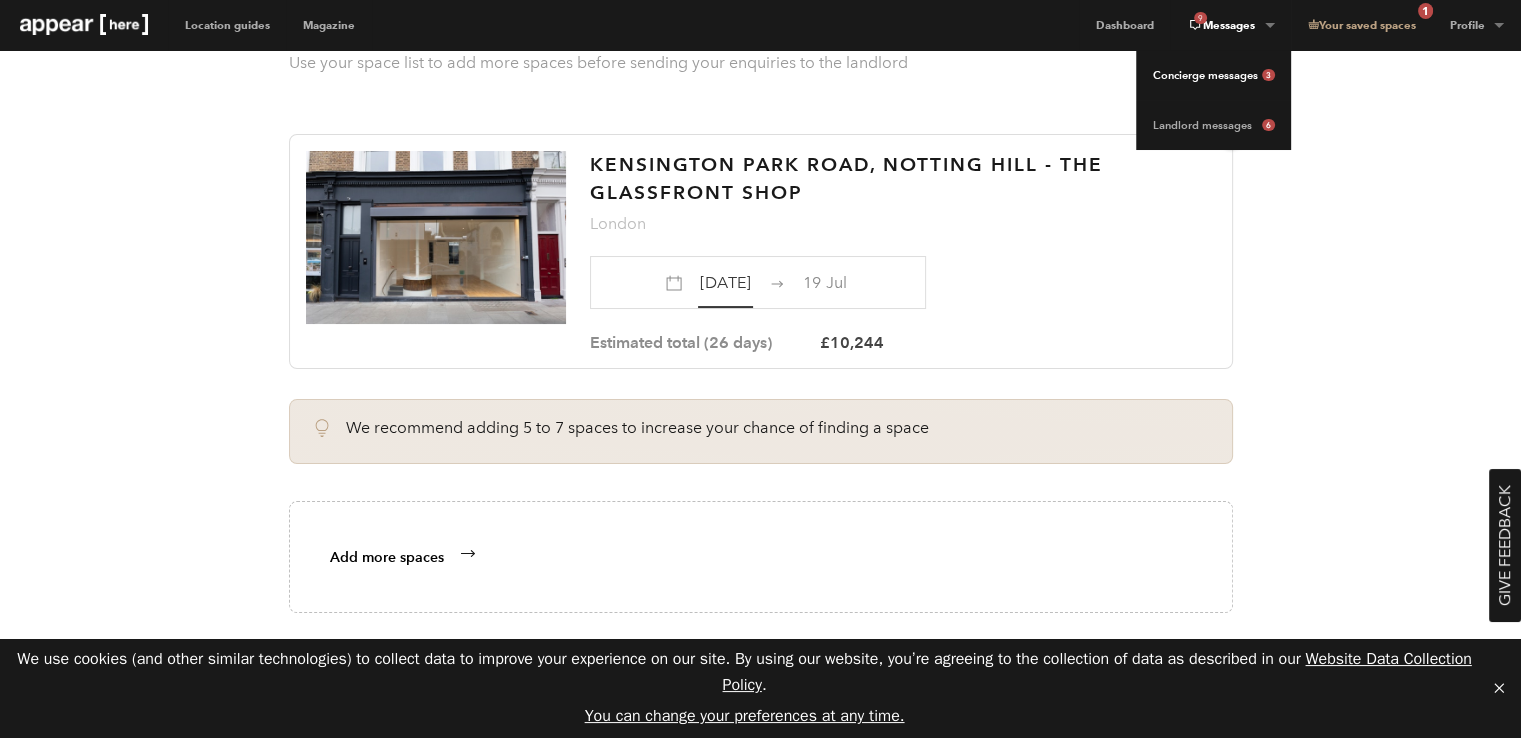 click on "Concierge messages
3" at bounding box center (1213, 75) 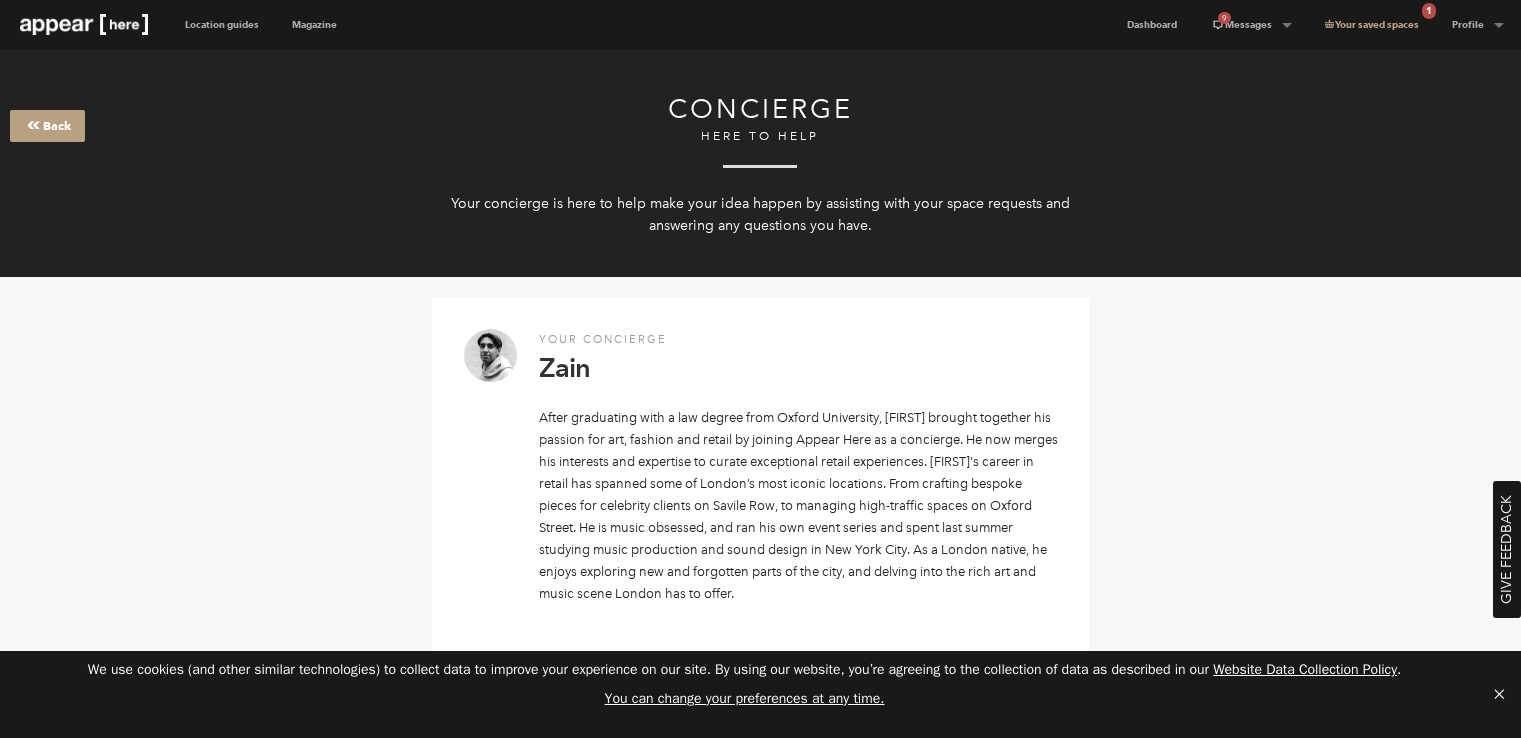 scroll, scrollTop: 0, scrollLeft: 0, axis: both 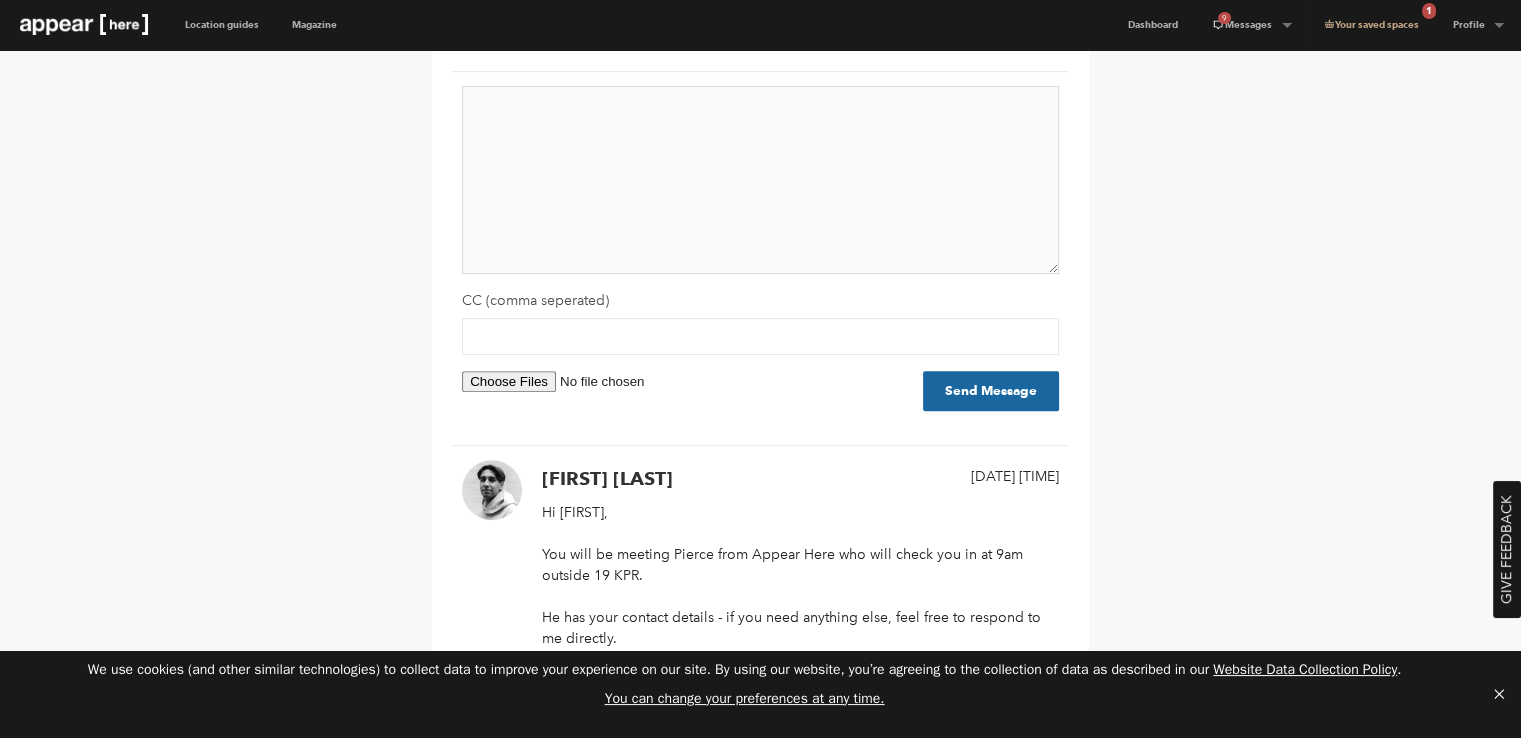 click at bounding box center (760, 180) 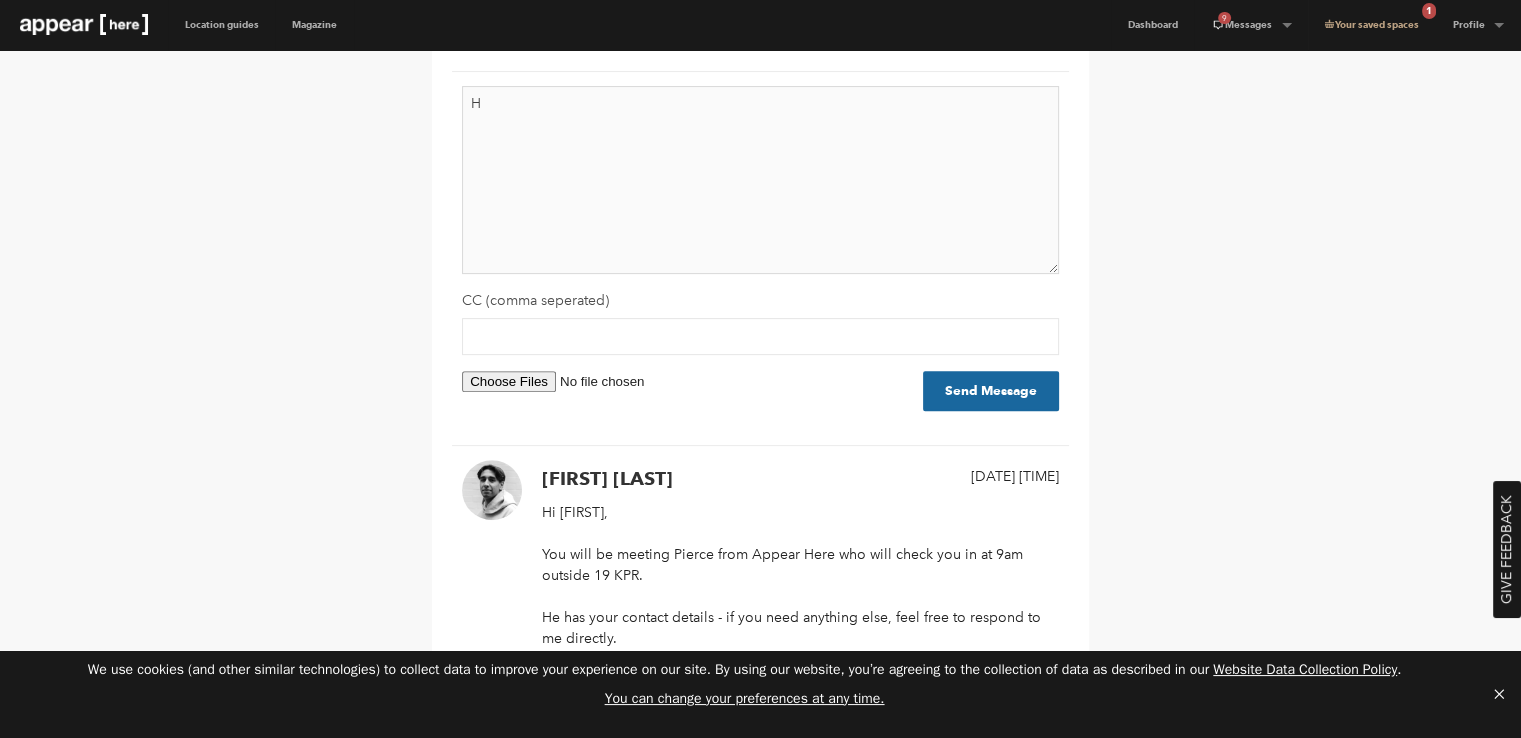 click on "H" at bounding box center (760, 180) 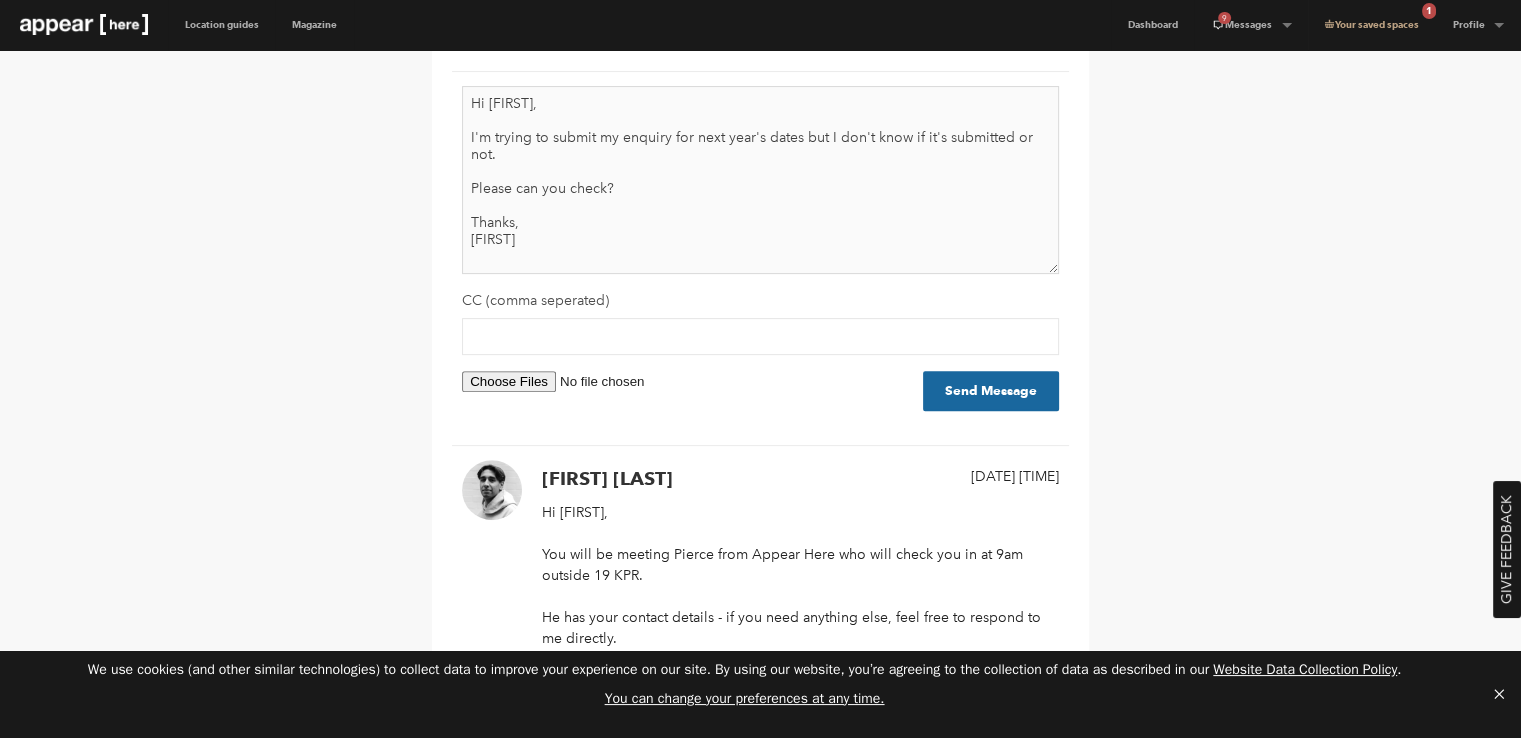 type on "Hi [FIRST],
I'm trying to submit my enquiry for next year's dates but I don't know if it's submitted or not.
Please can you check?
Thanks,
[FIRST]" 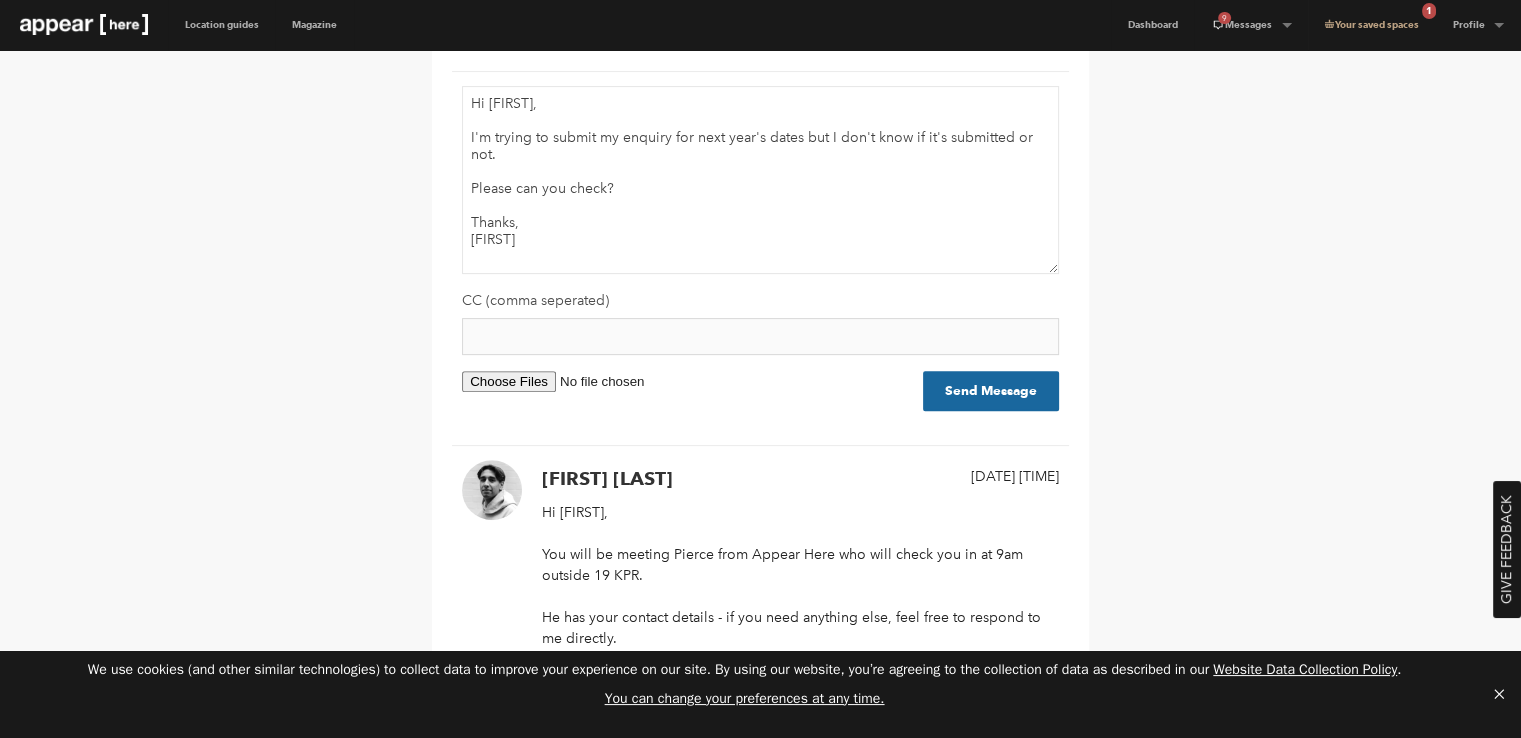 click at bounding box center (760, 336) 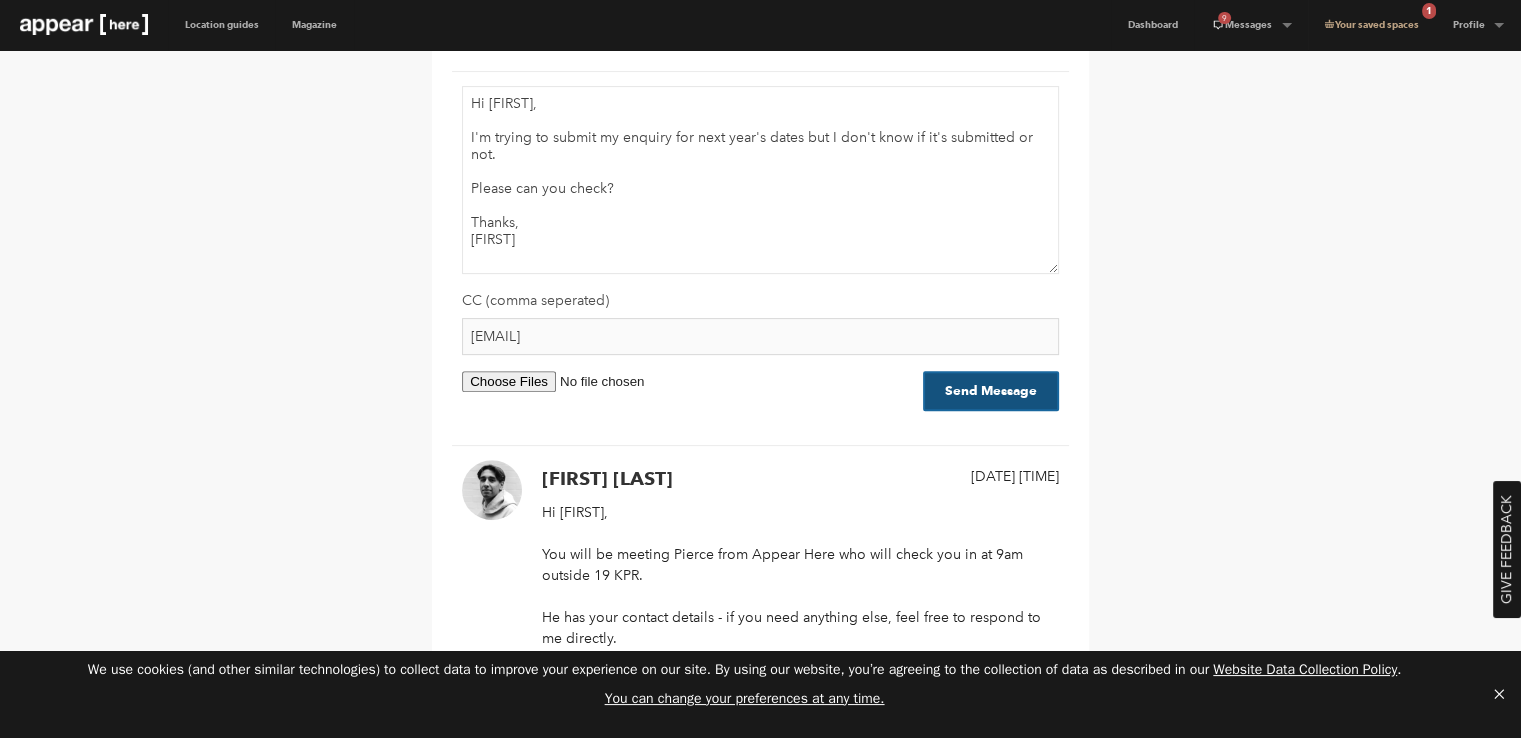 type on "[EMAIL]" 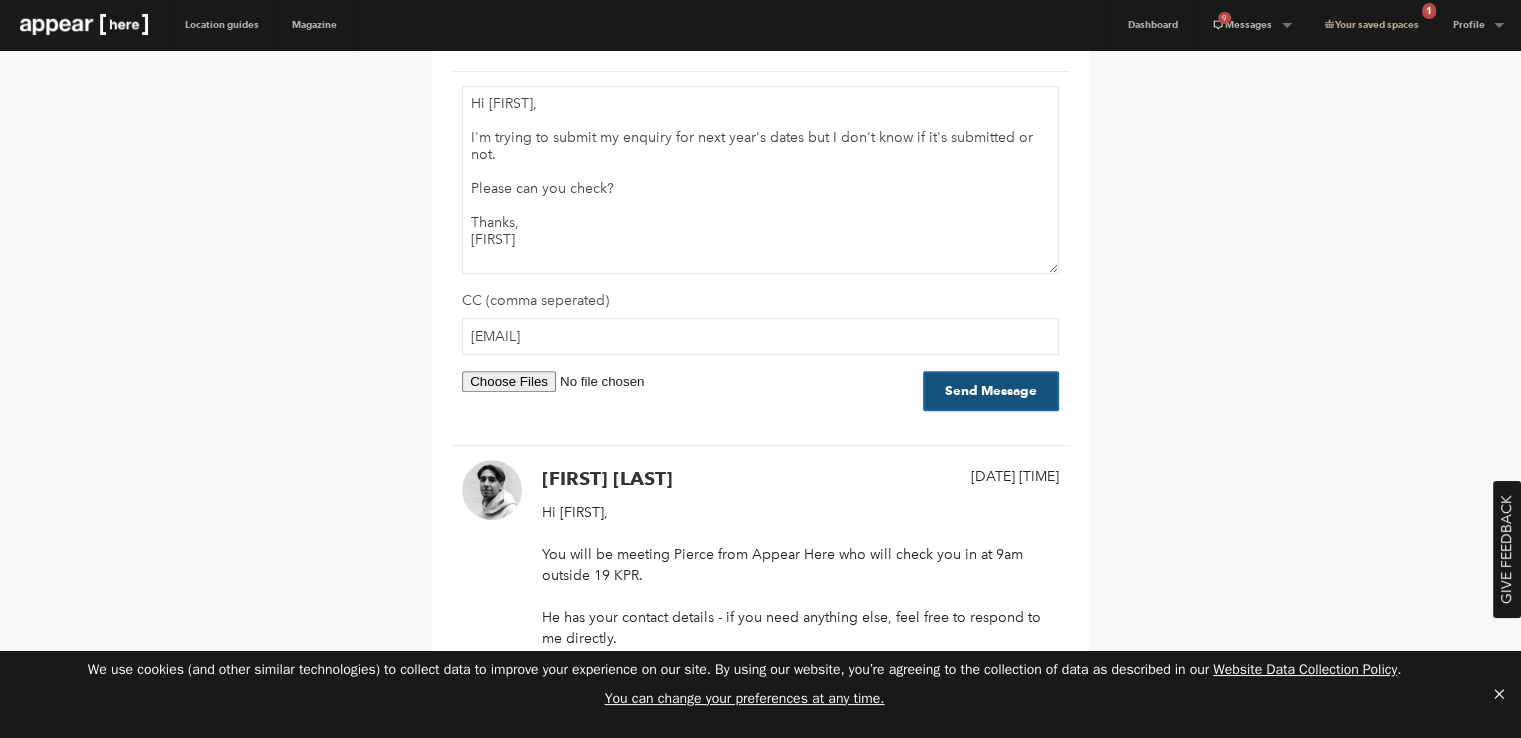 click on "Send Message" at bounding box center [991, 391] 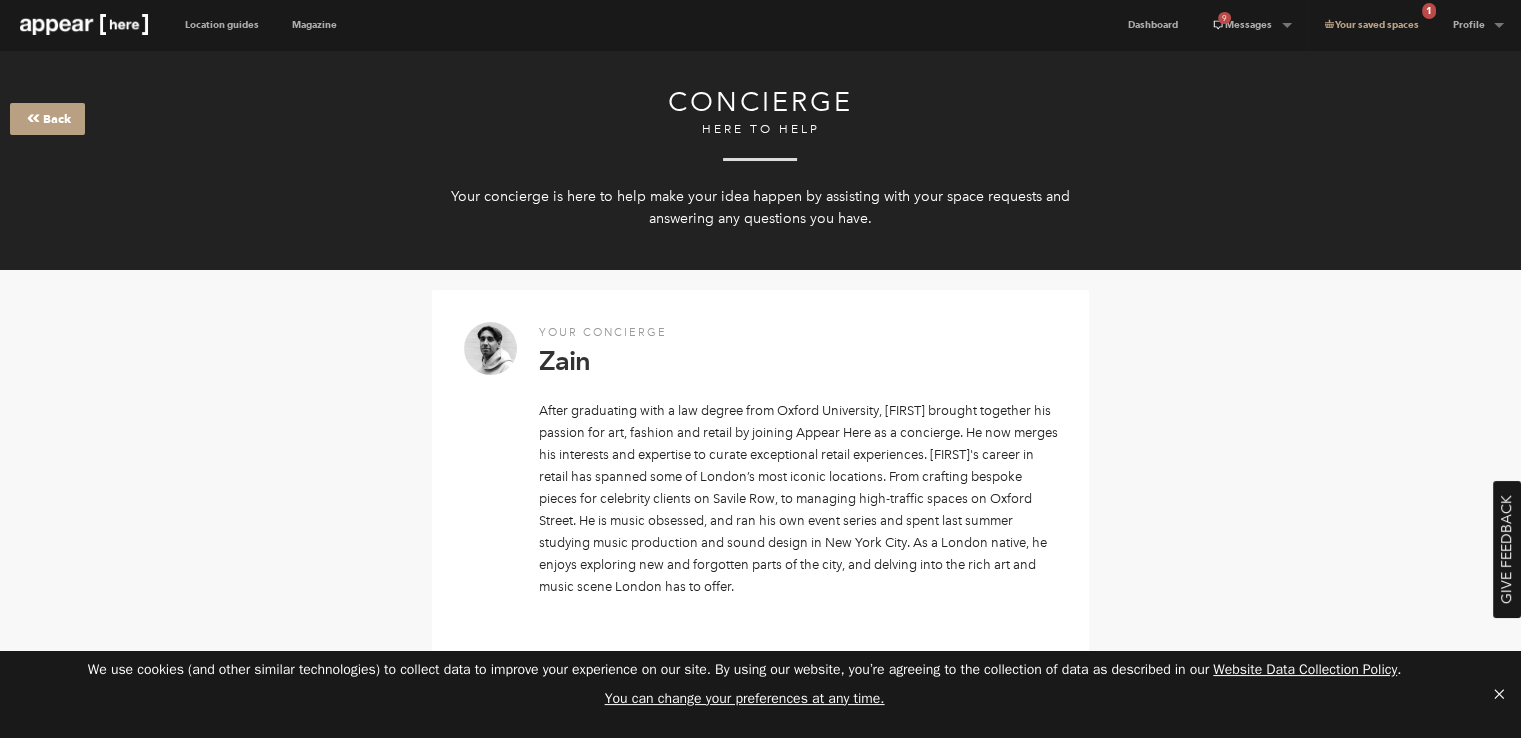 scroll, scrollTop: 0, scrollLeft: 0, axis: both 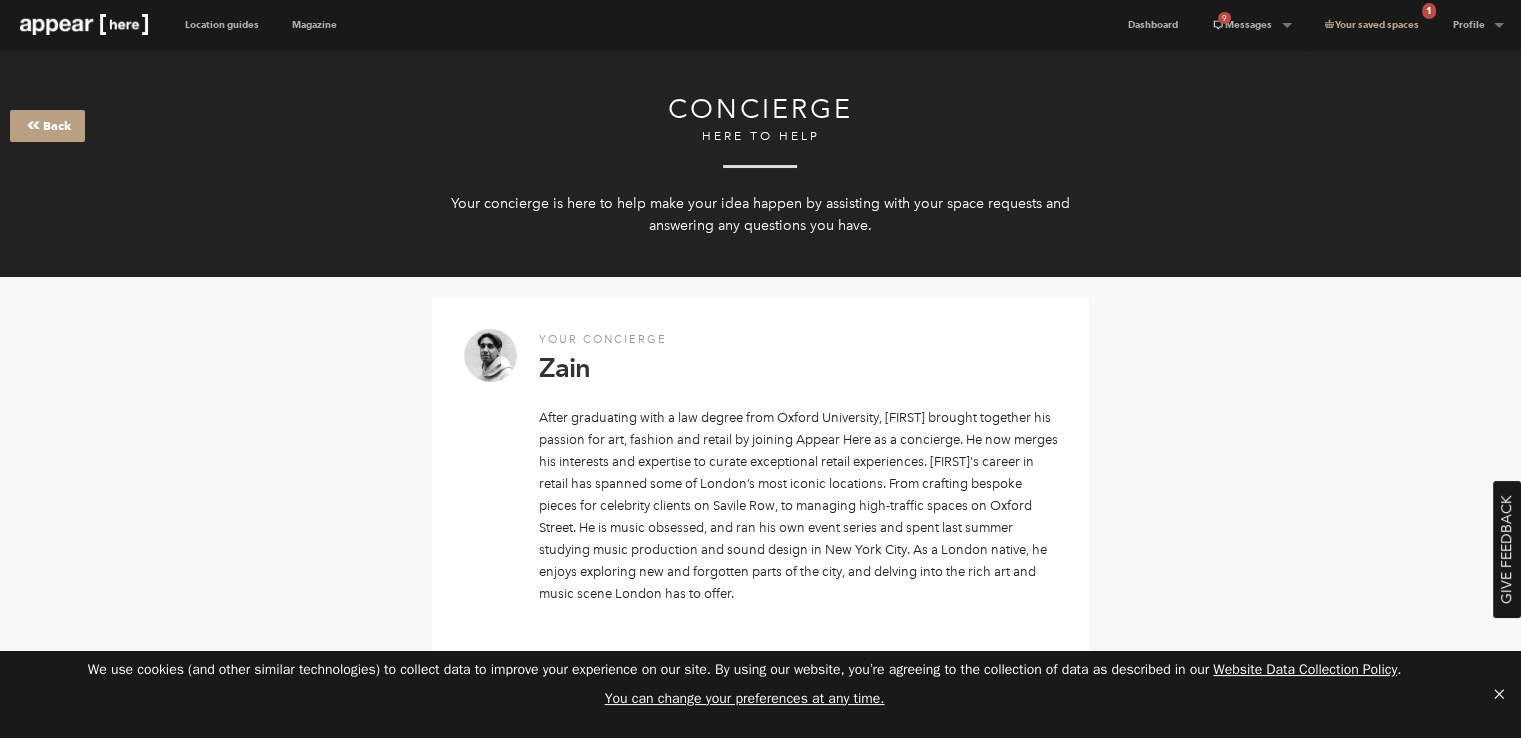 click at bounding box center (84, 24) 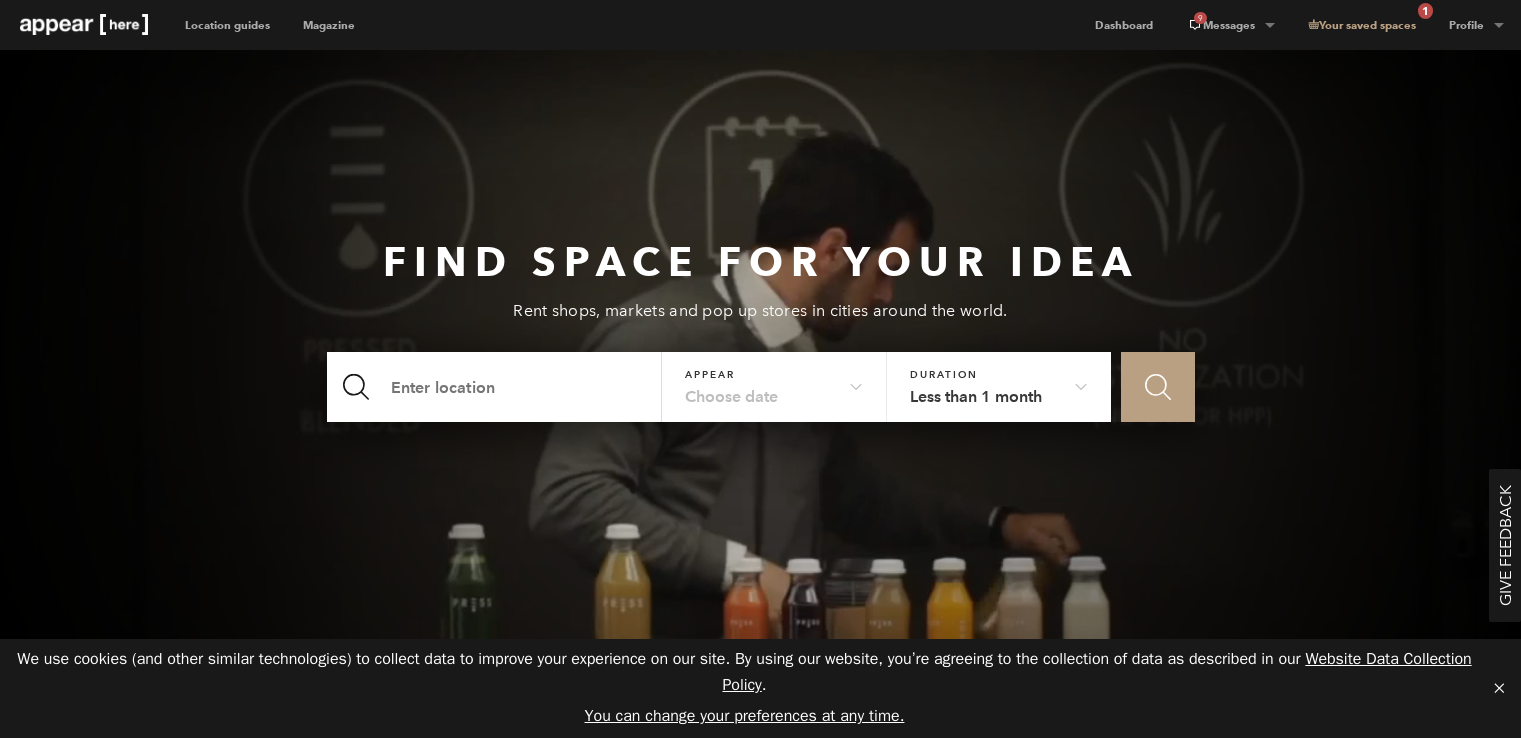 scroll, scrollTop: 0, scrollLeft: 0, axis: both 